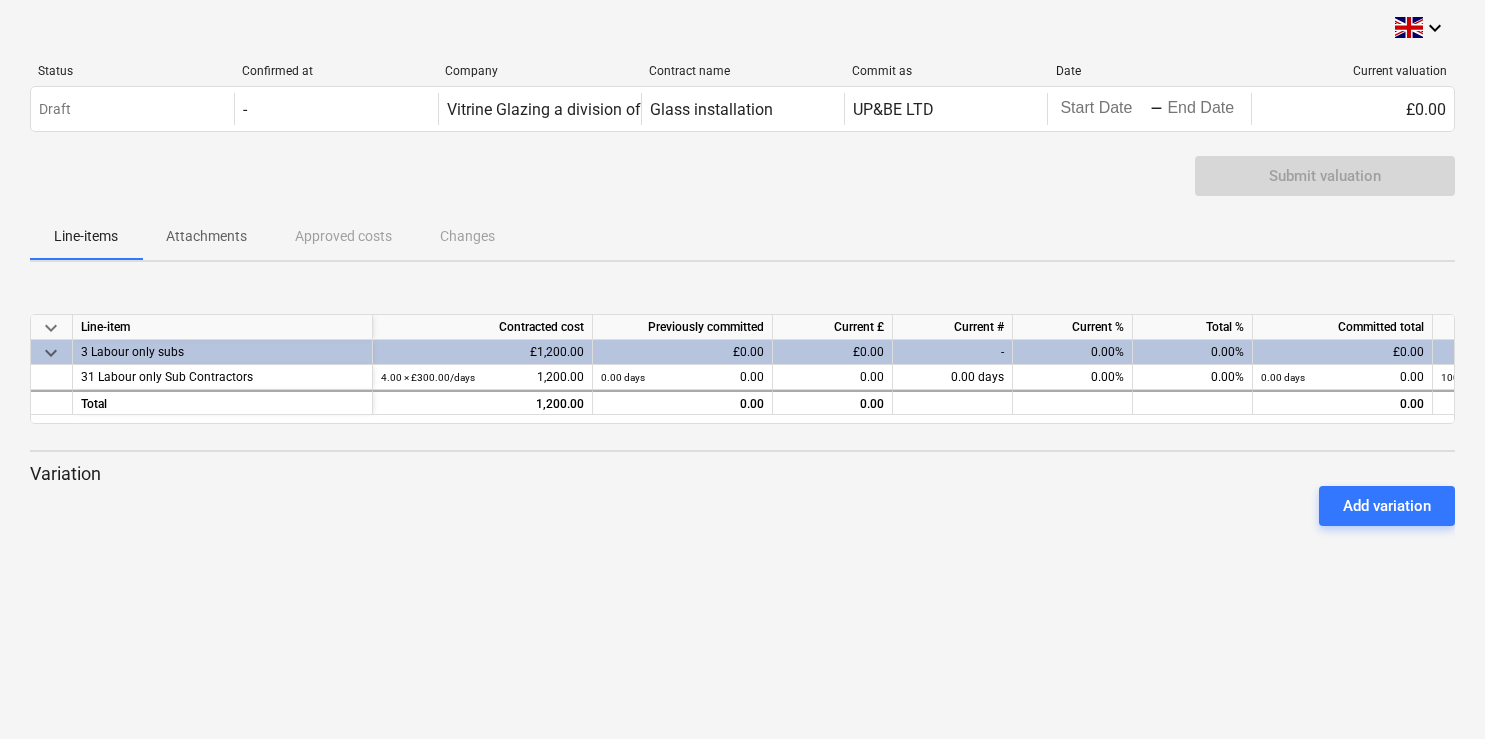 scroll, scrollTop: 0, scrollLeft: 0, axis: both 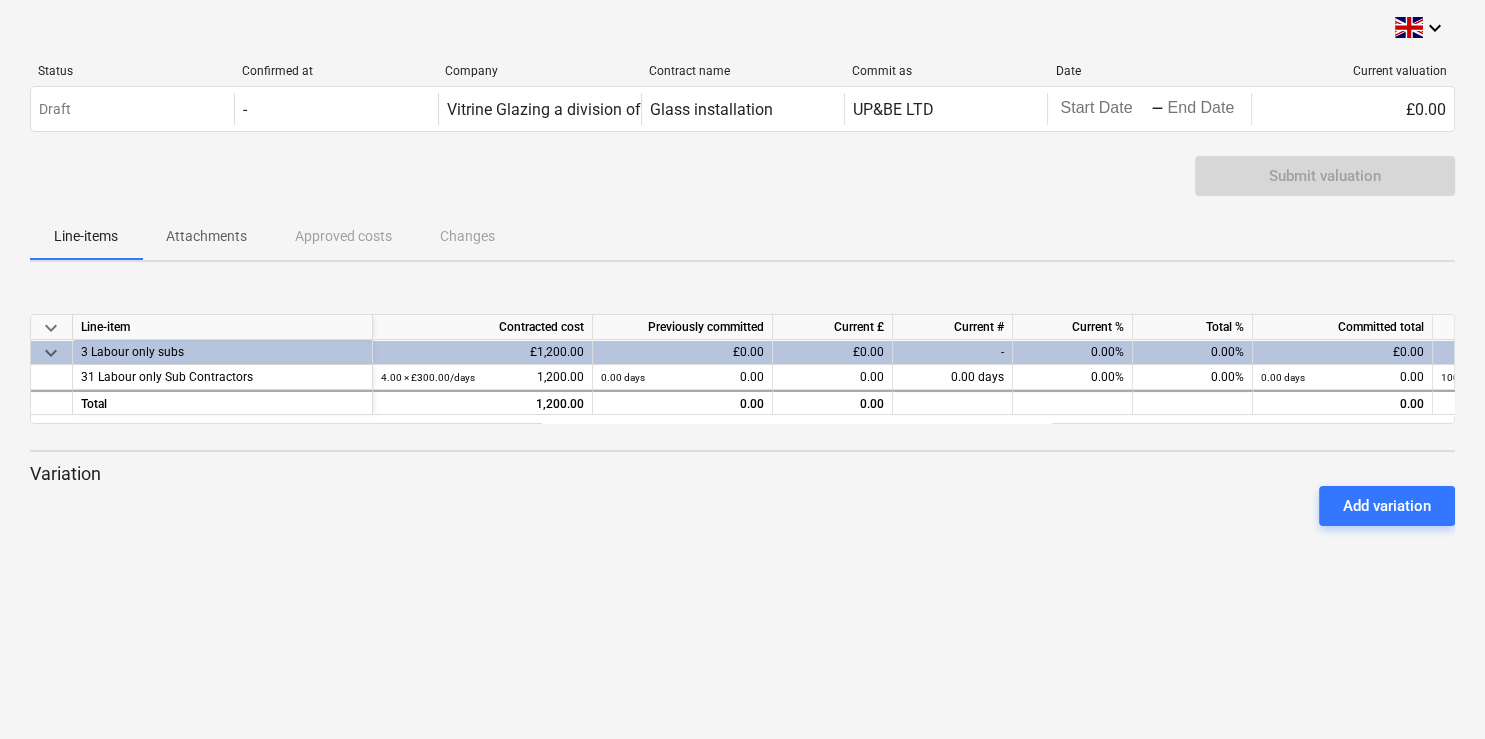 click on "Line-item" at bounding box center (223, 327) 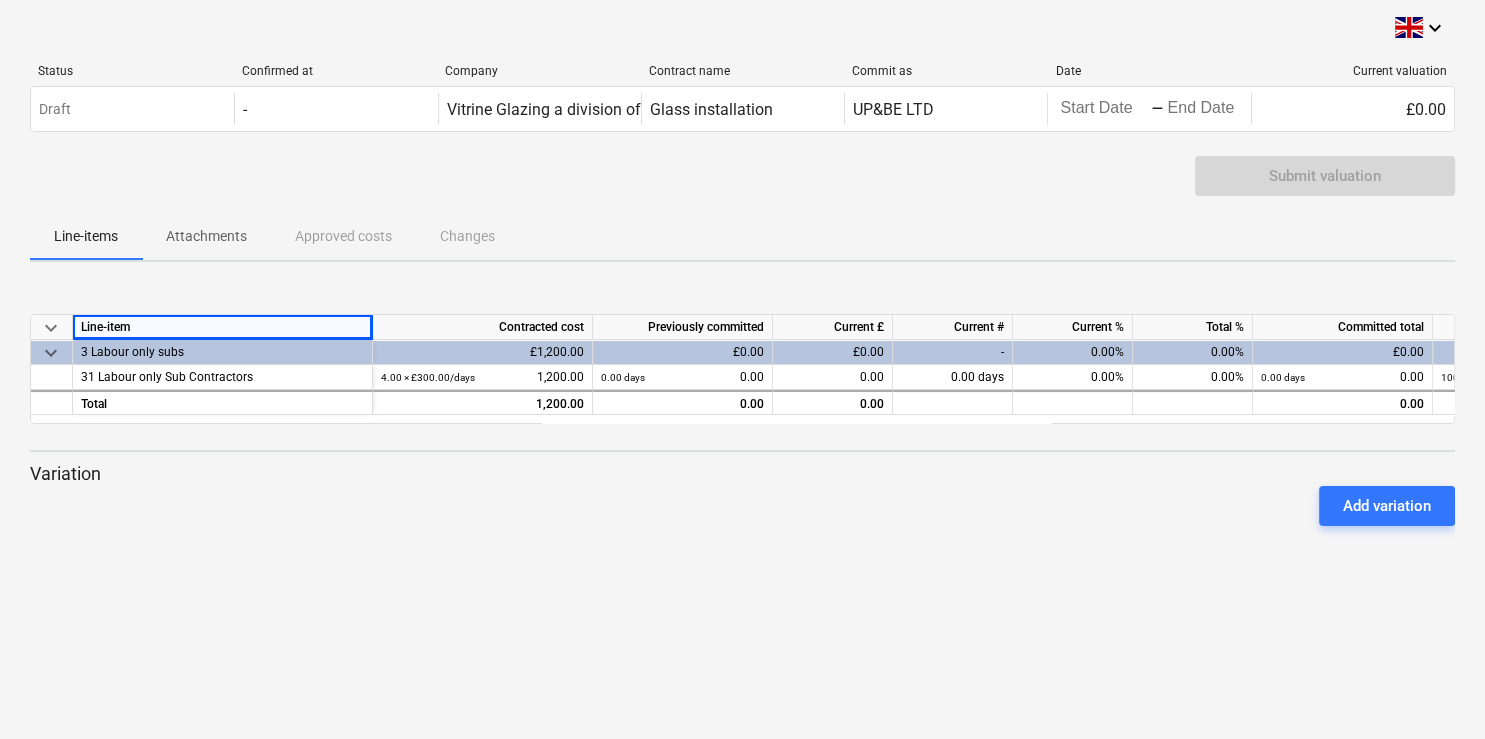 click on "Add variation" at bounding box center [742, 506] 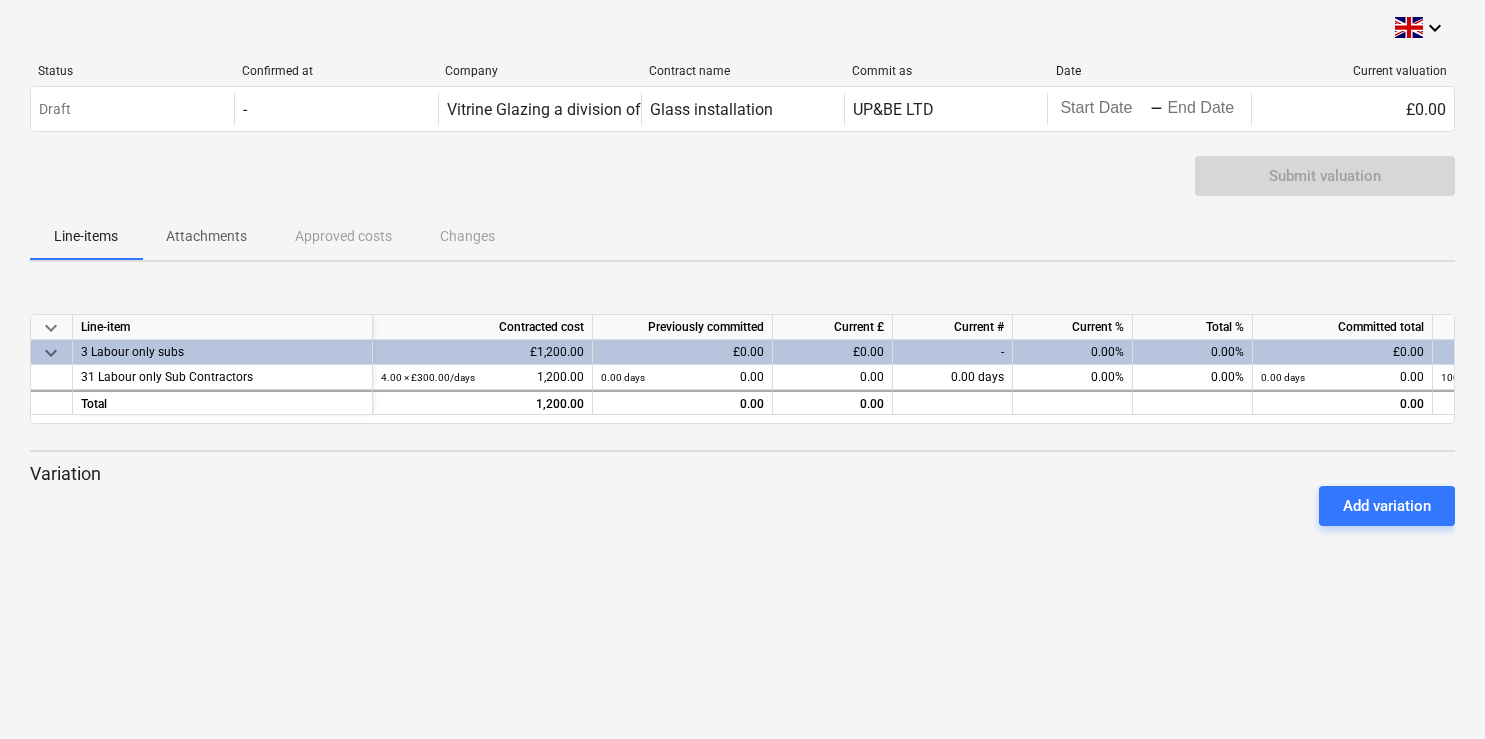 scroll, scrollTop: 0, scrollLeft: 0, axis: both 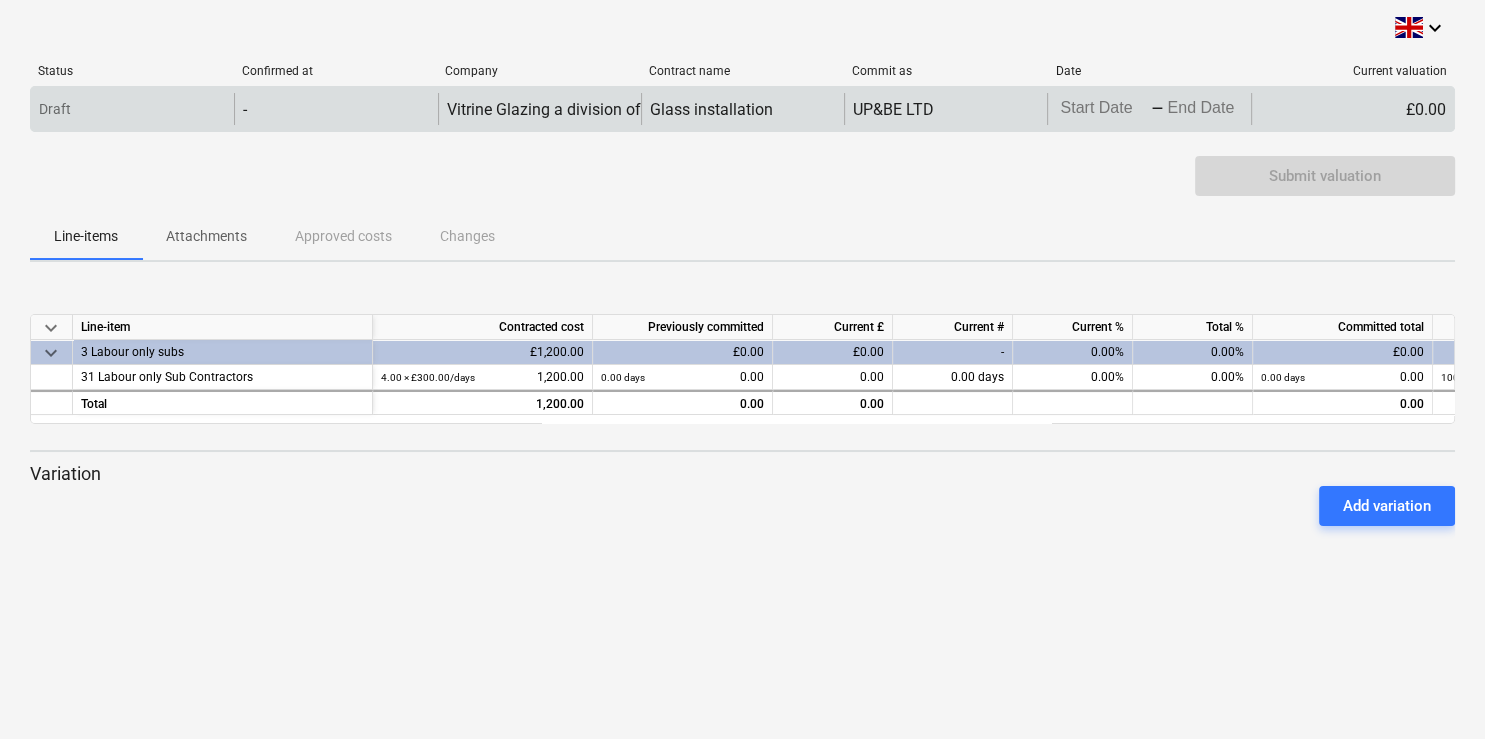 click at bounding box center (1103, 109) 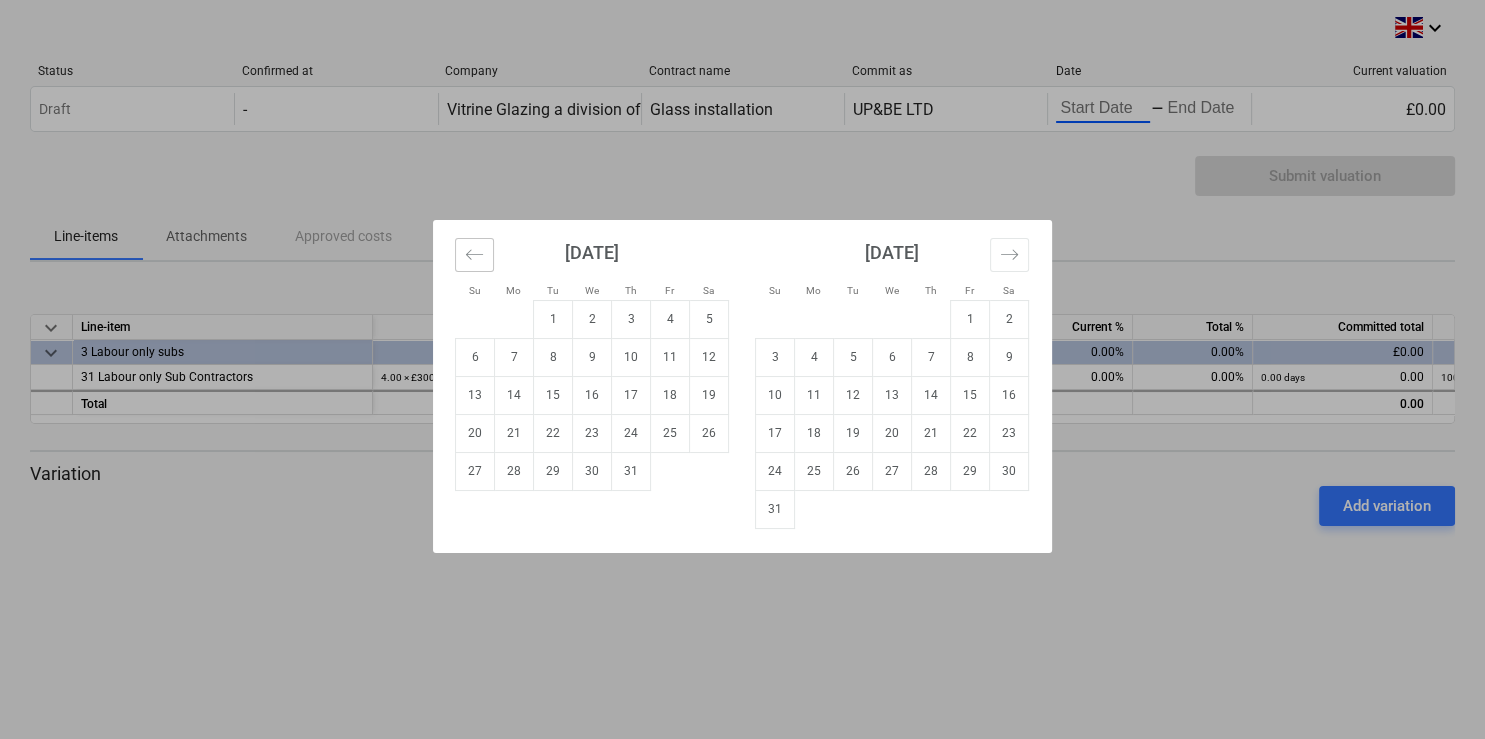 click at bounding box center [474, 255] 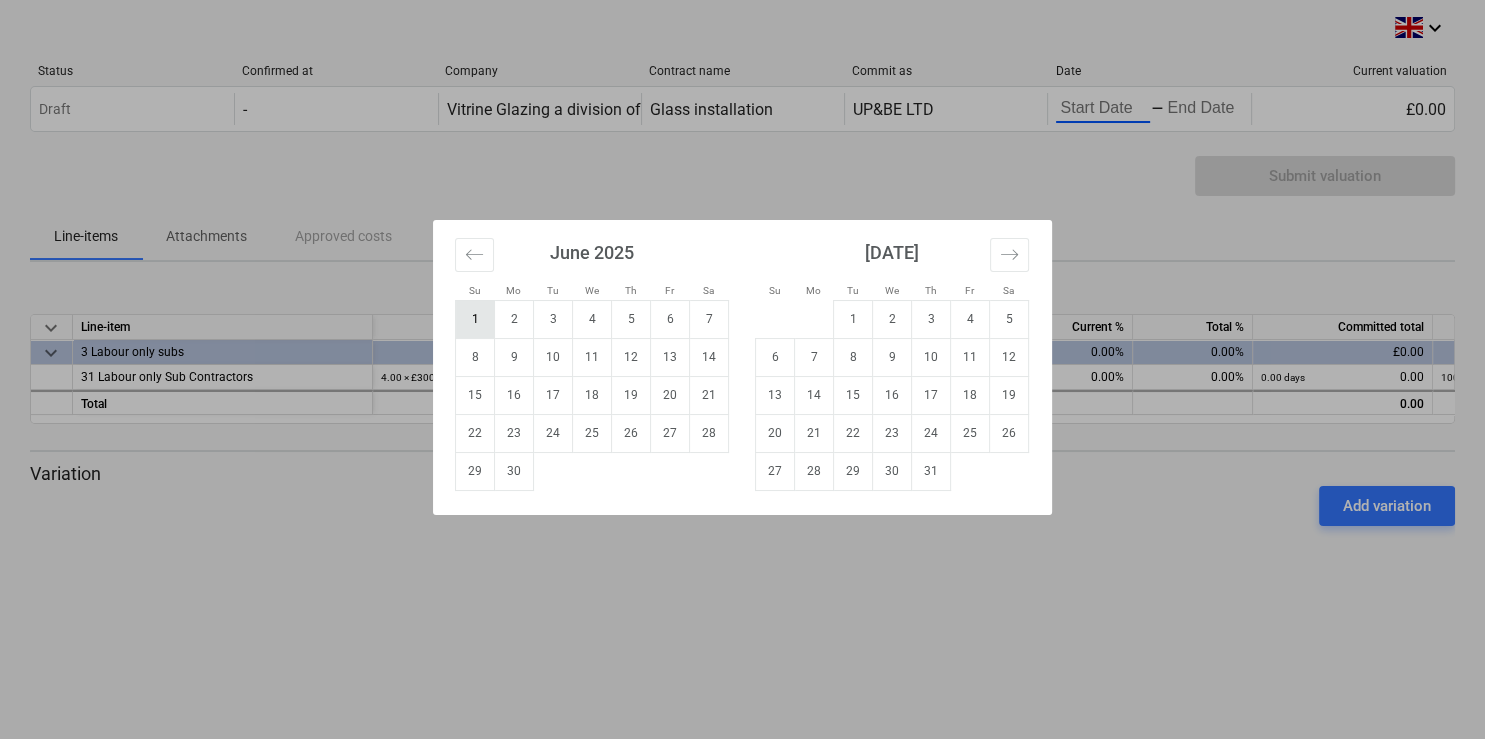 click on "1" at bounding box center (475, 319) 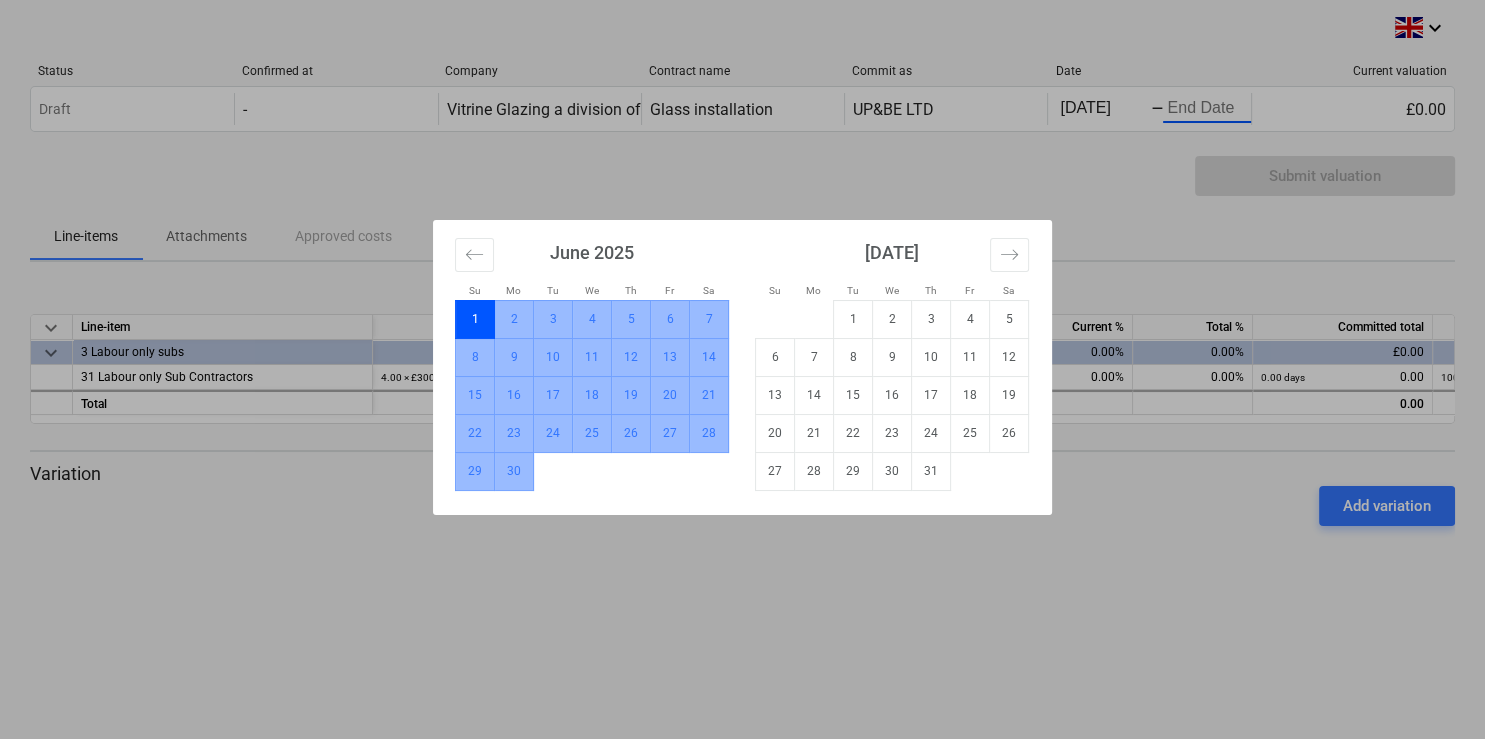 click on "30" at bounding box center [514, 471] 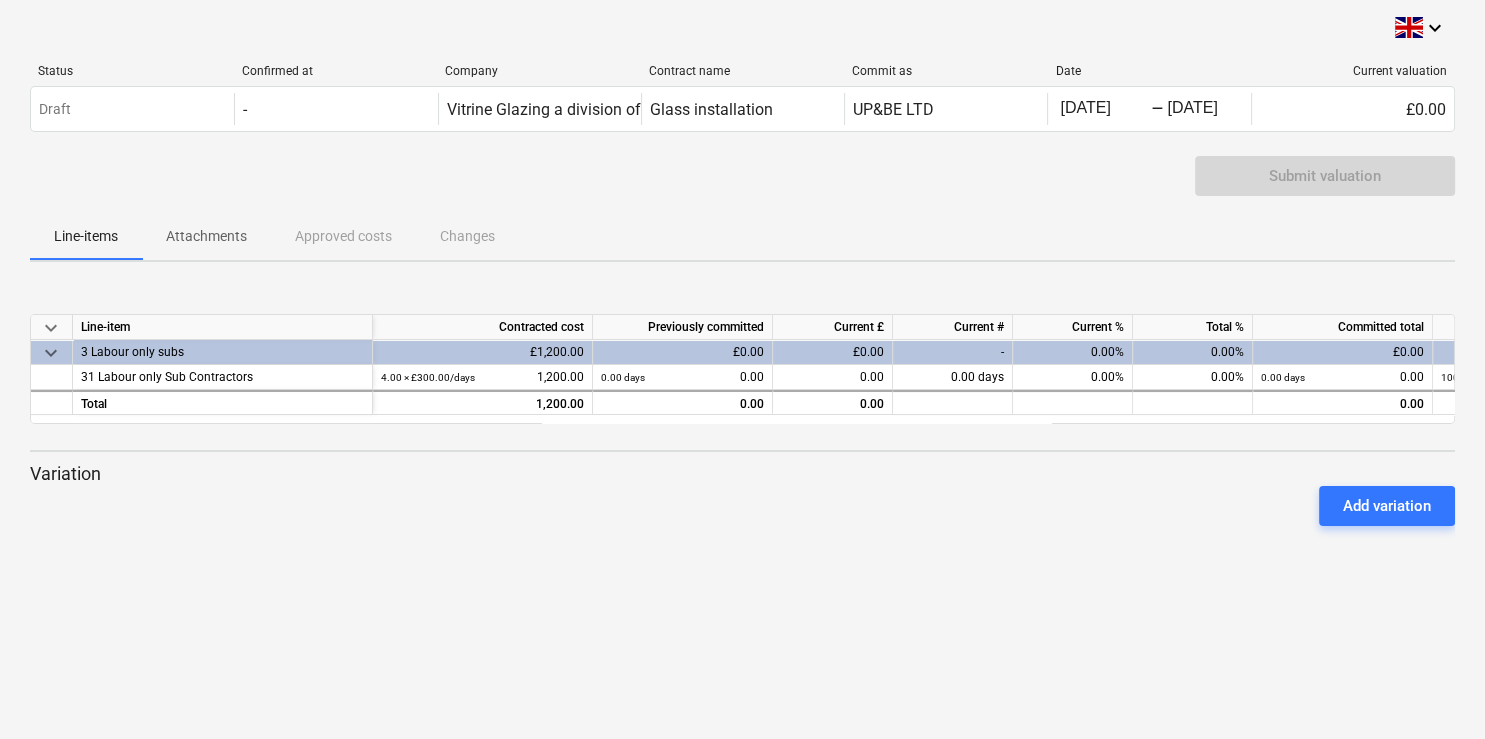 click on "£0.00" at bounding box center [833, 352] 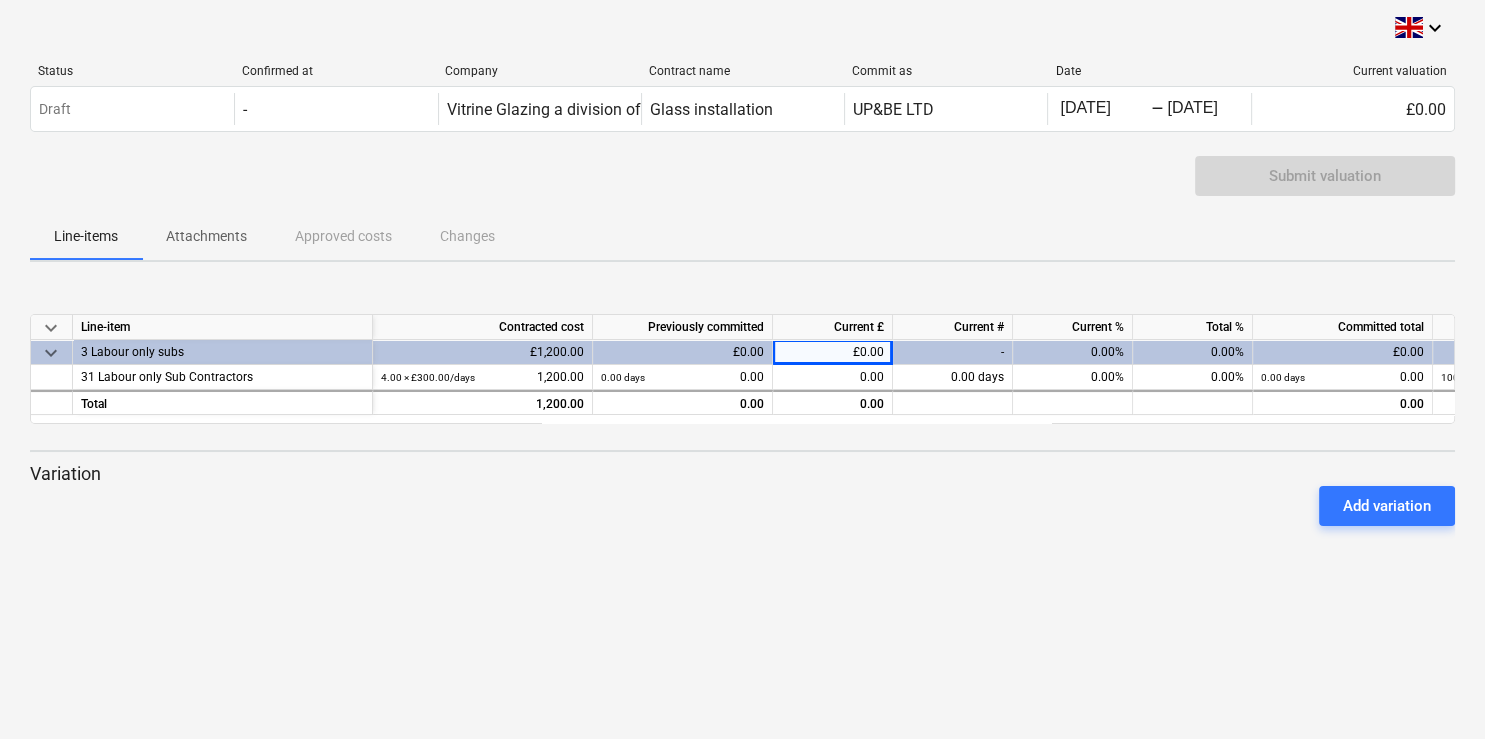 scroll, scrollTop: 0, scrollLeft: 0, axis: both 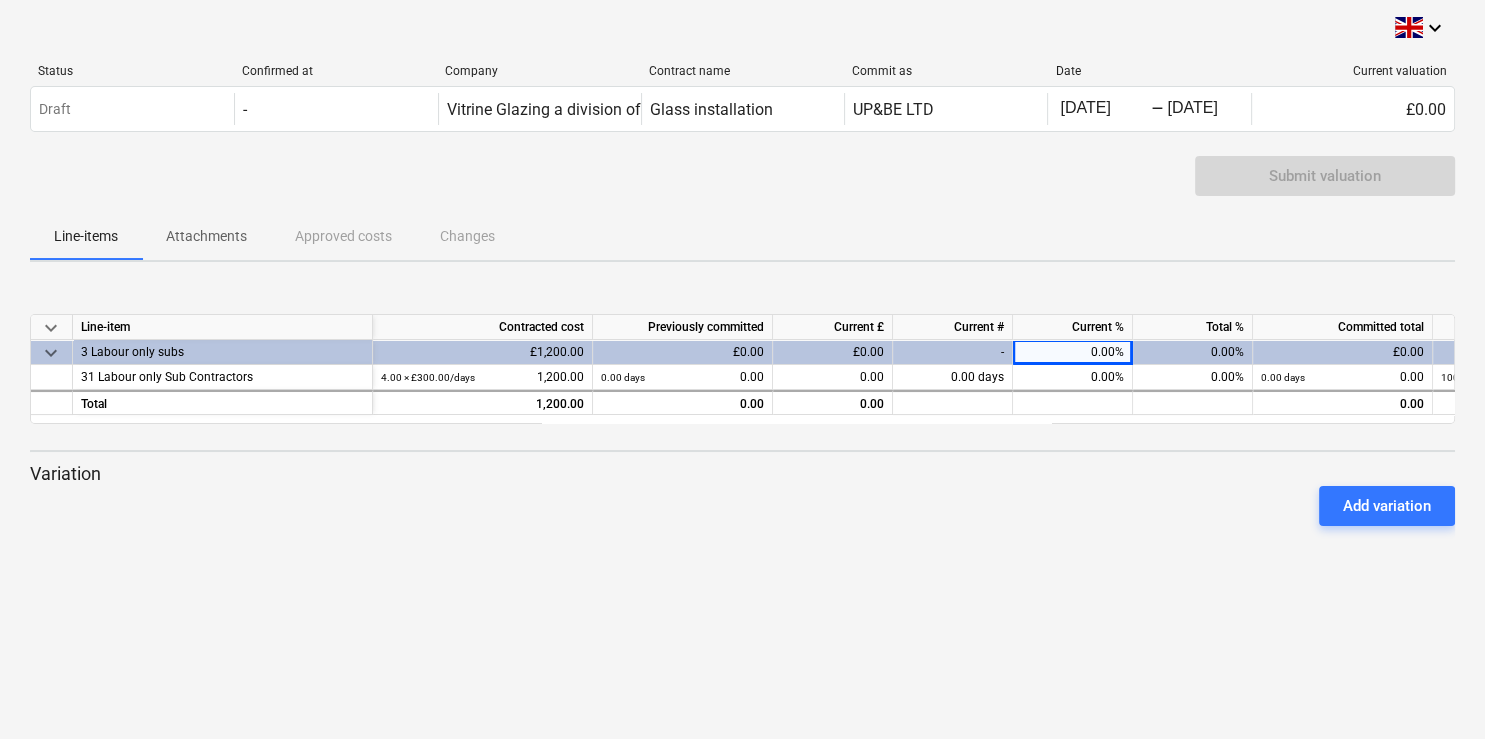 click on "0.00%" at bounding box center [1073, 352] 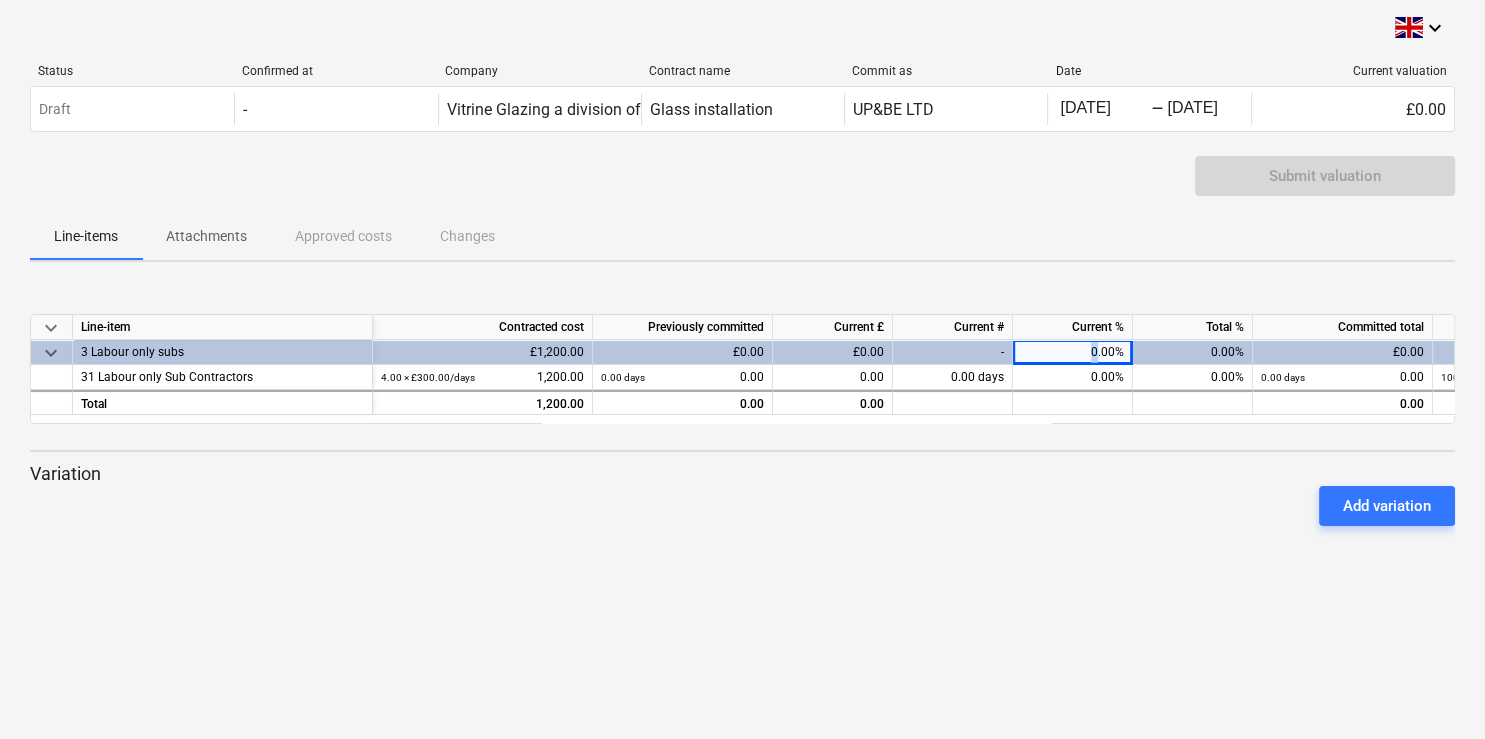 click on "0.00%" at bounding box center [1073, 352] 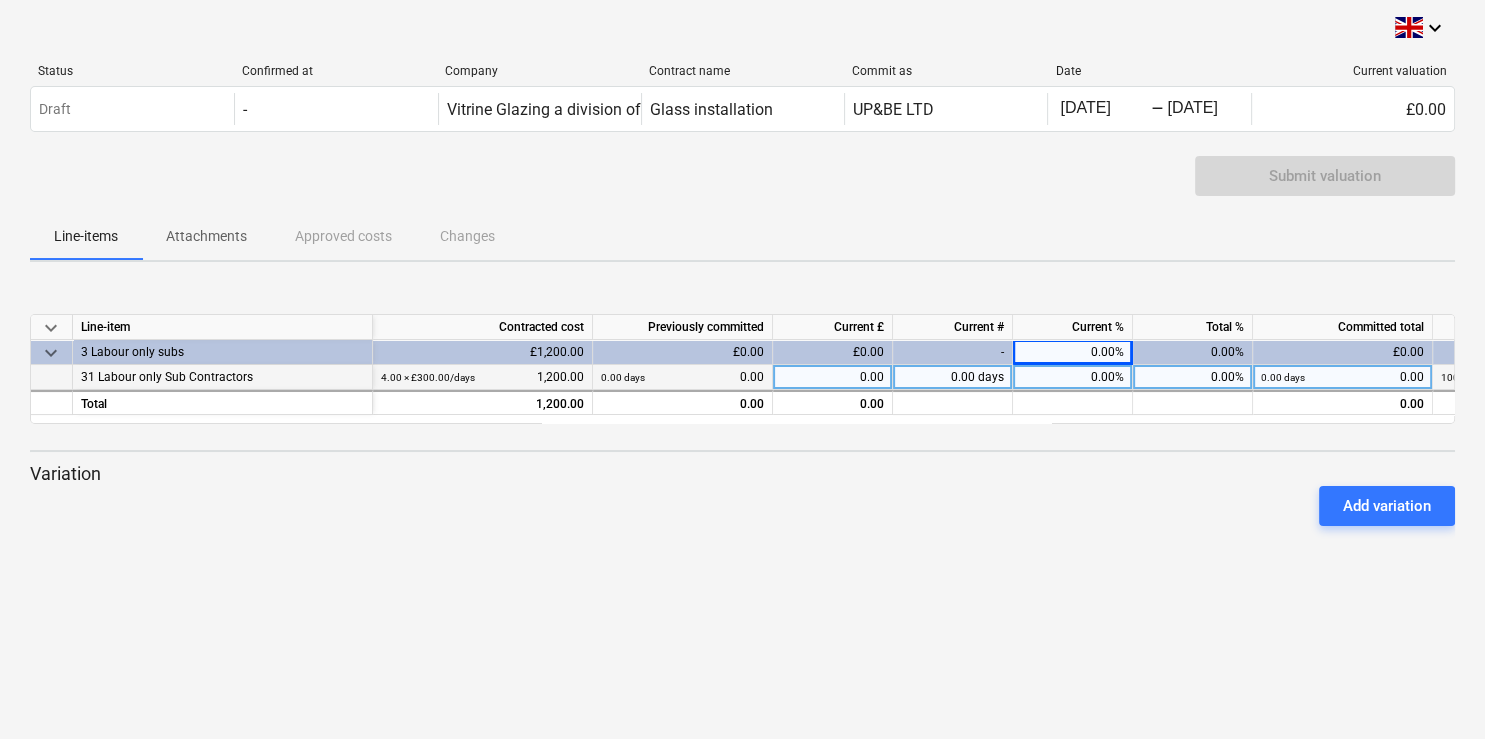 drag, startPoint x: 1076, startPoint y: 342, endPoint x: 1069, endPoint y: 362, distance: 21.189621 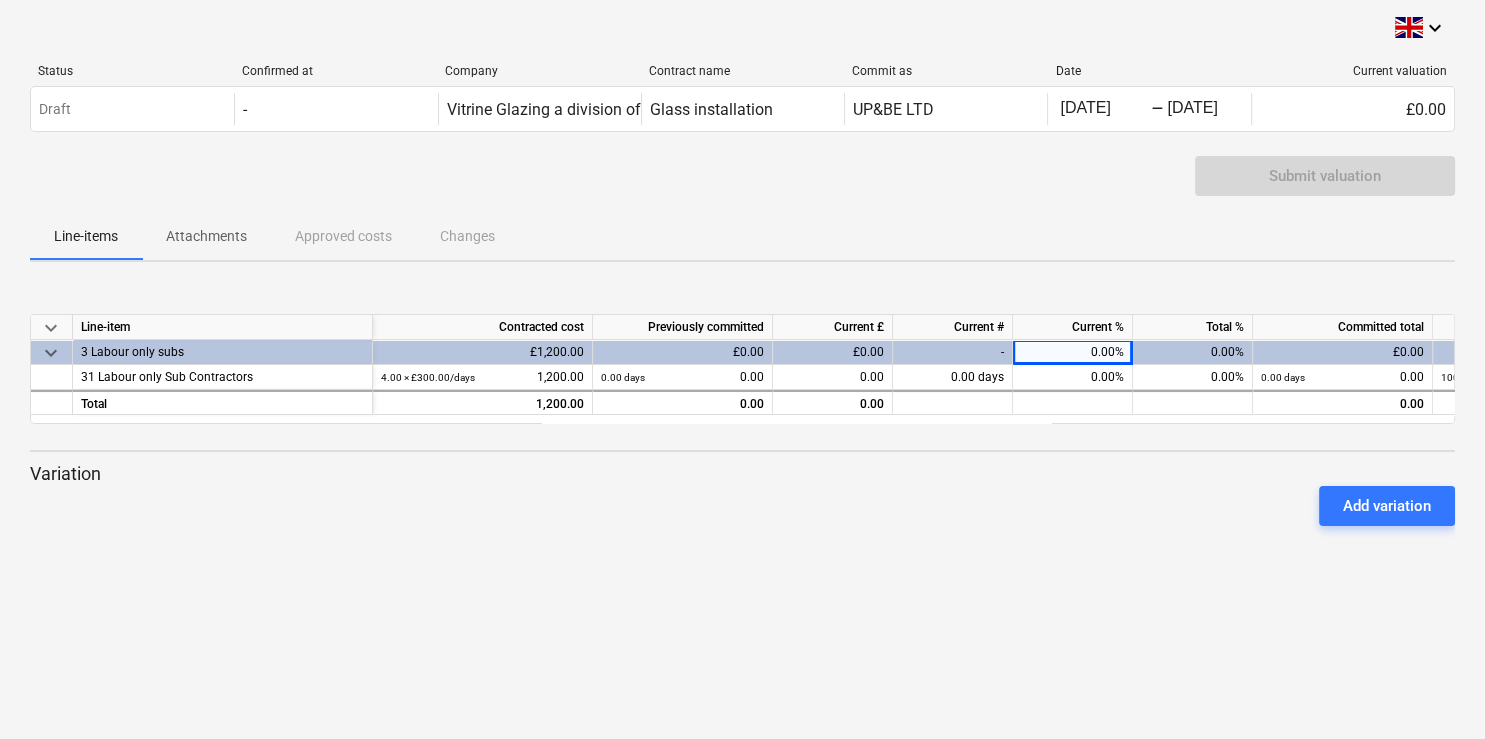 click on "Add variation" at bounding box center [742, 506] 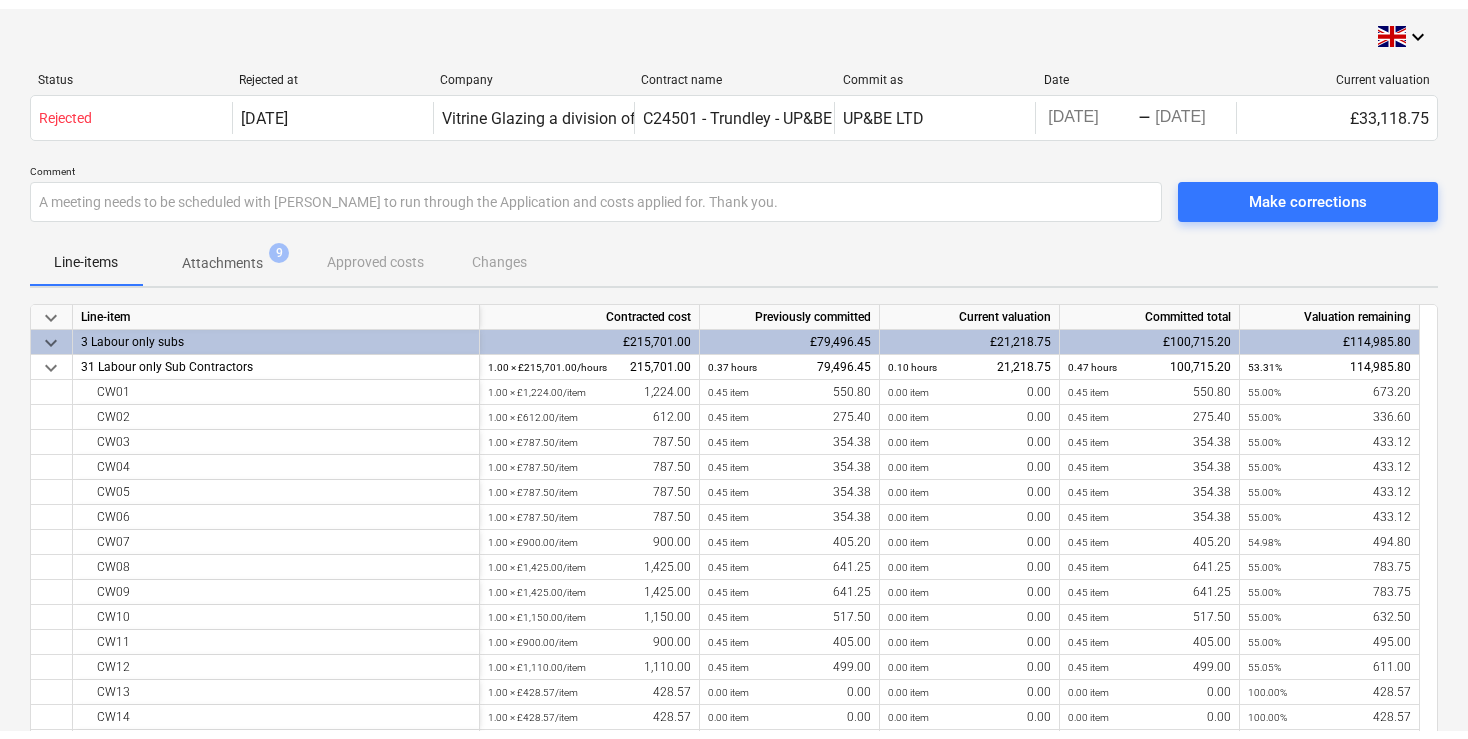 scroll, scrollTop: 18, scrollLeft: 0, axis: vertical 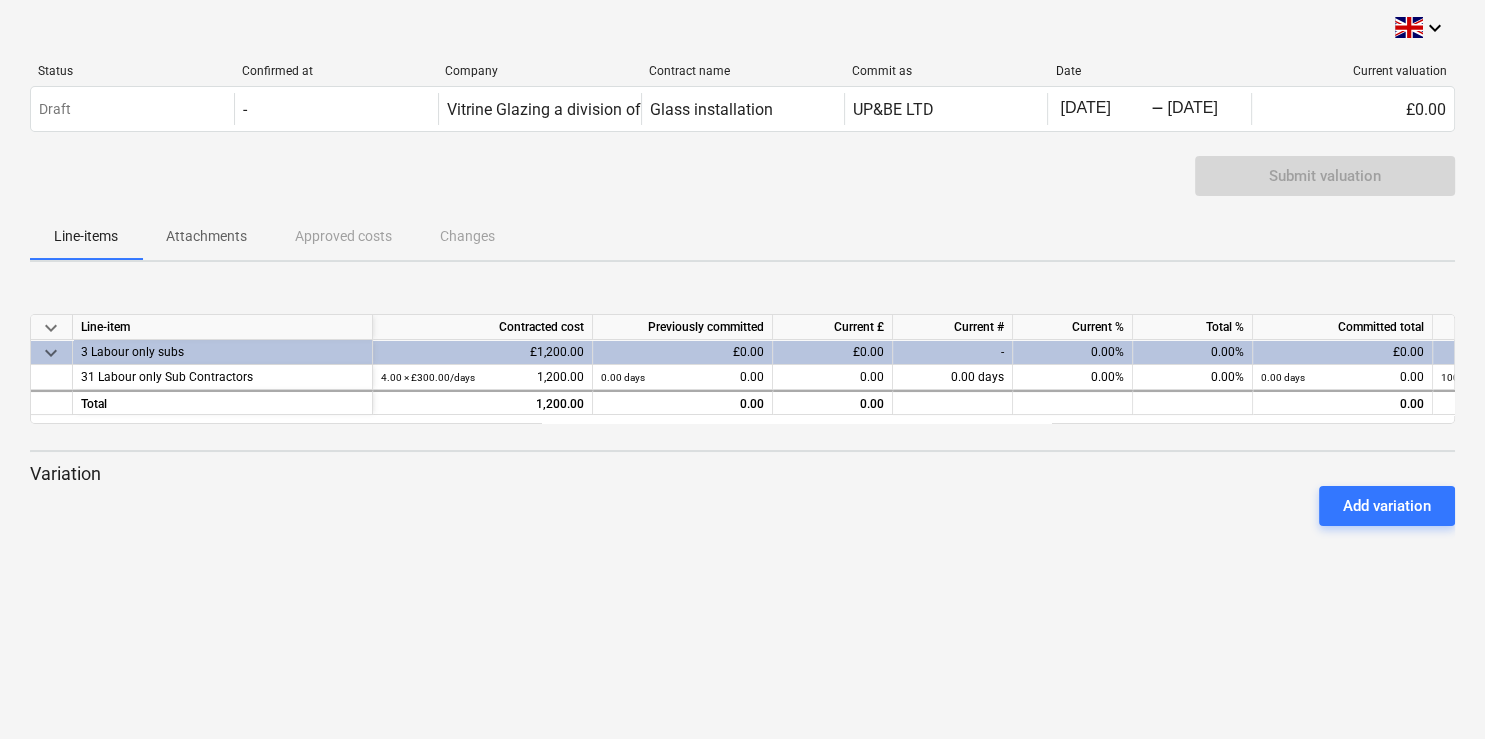click on "Submit valuation" at bounding box center (742, 184) 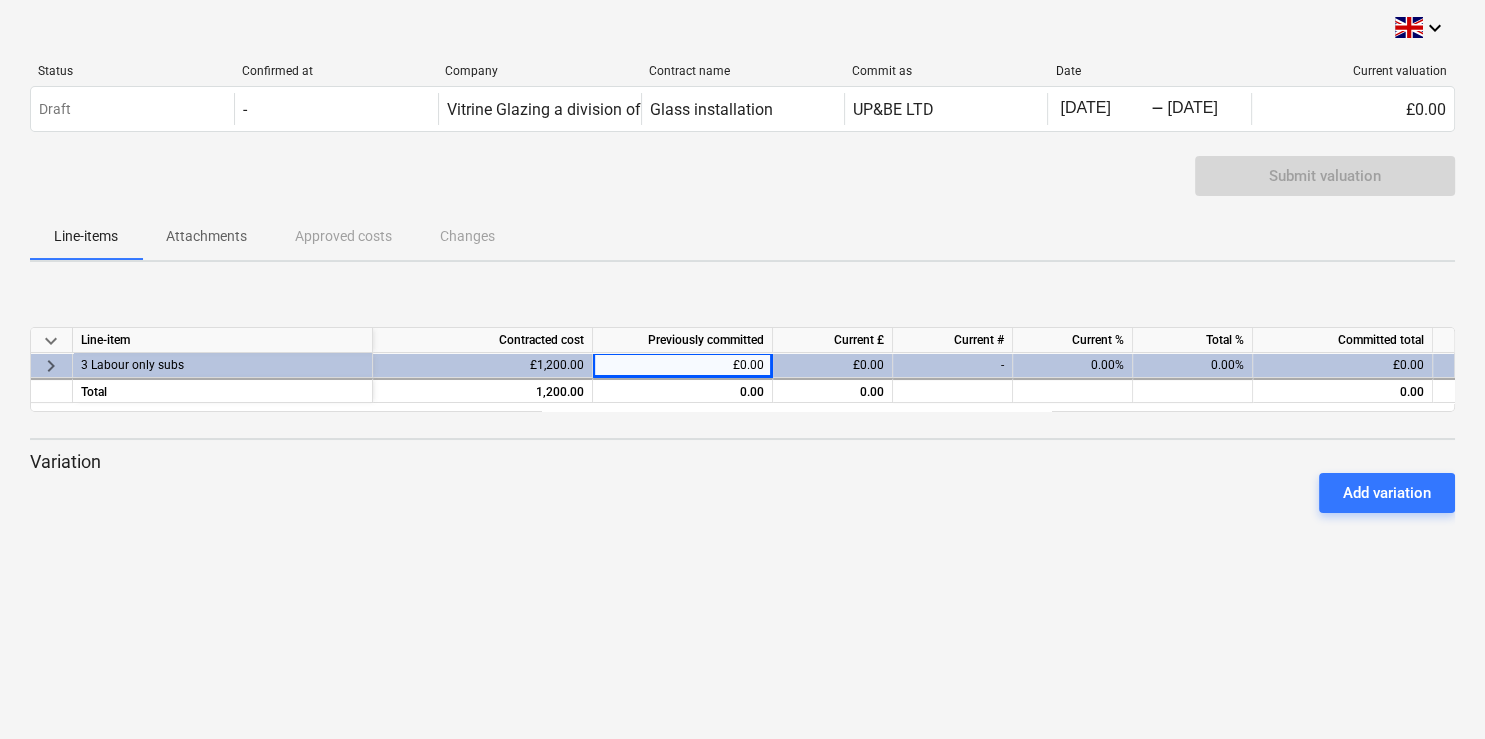 click on "£0.00" at bounding box center (833, 365) 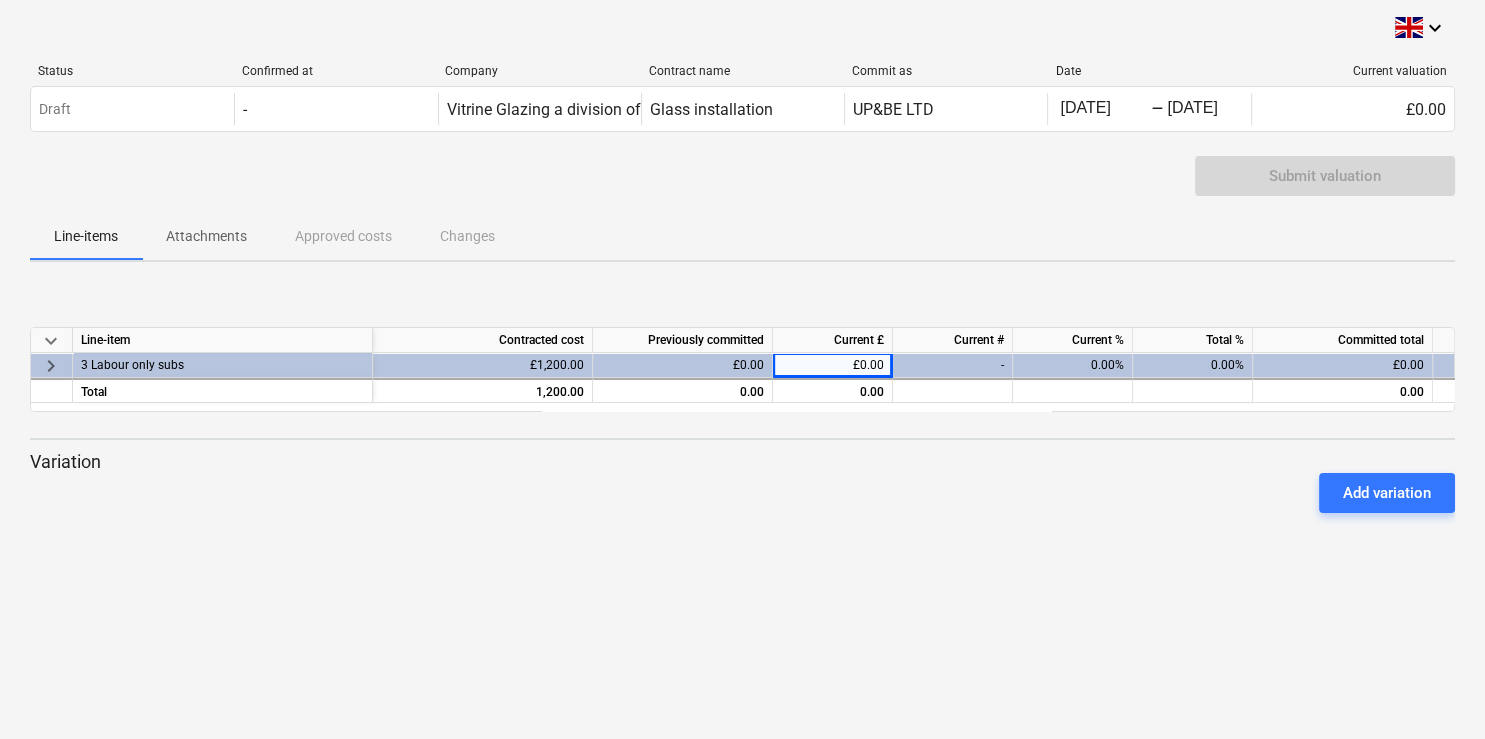 click on "-" at bounding box center (953, 365) 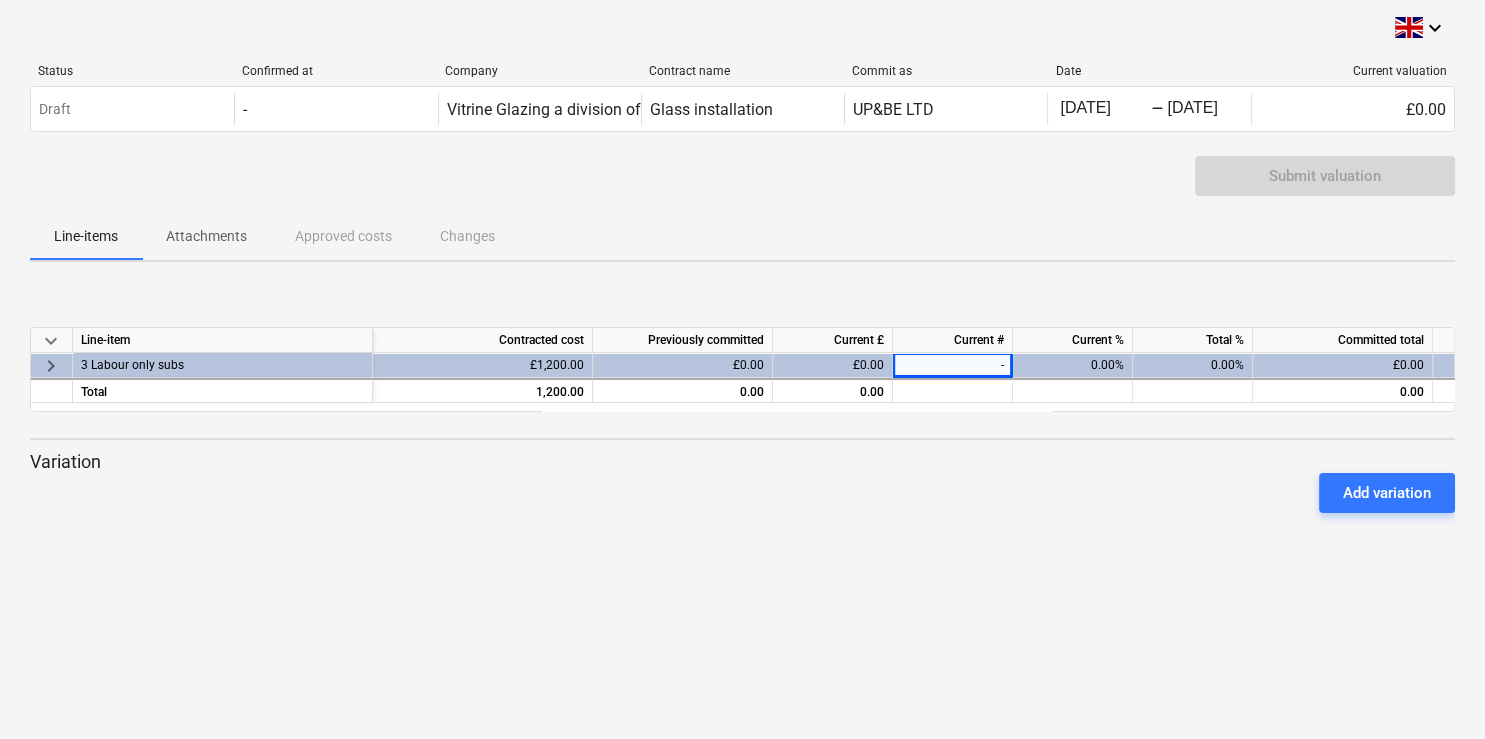 click on "0.00%" at bounding box center (1073, 365) 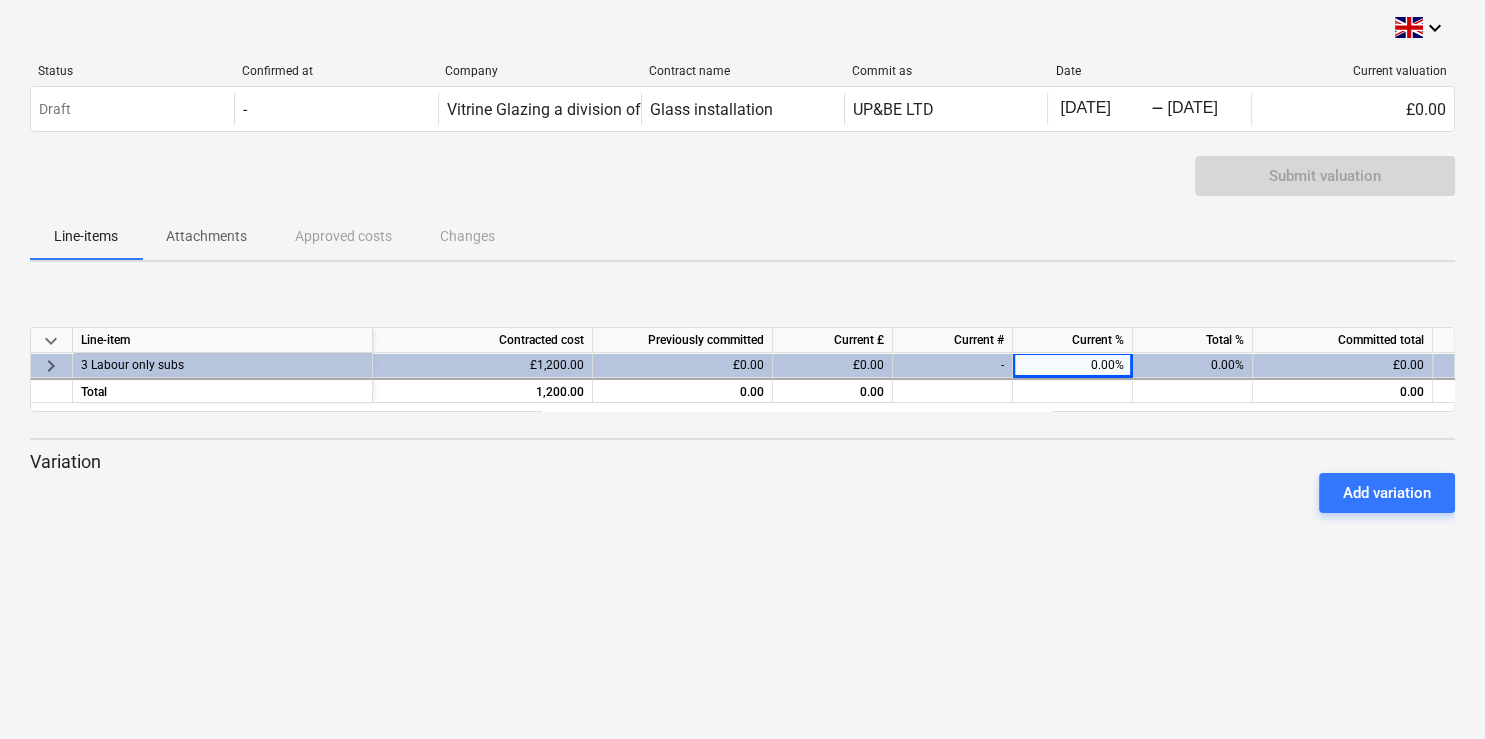 scroll, scrollTop: 8, scrollLeft: 0, axis: vertical 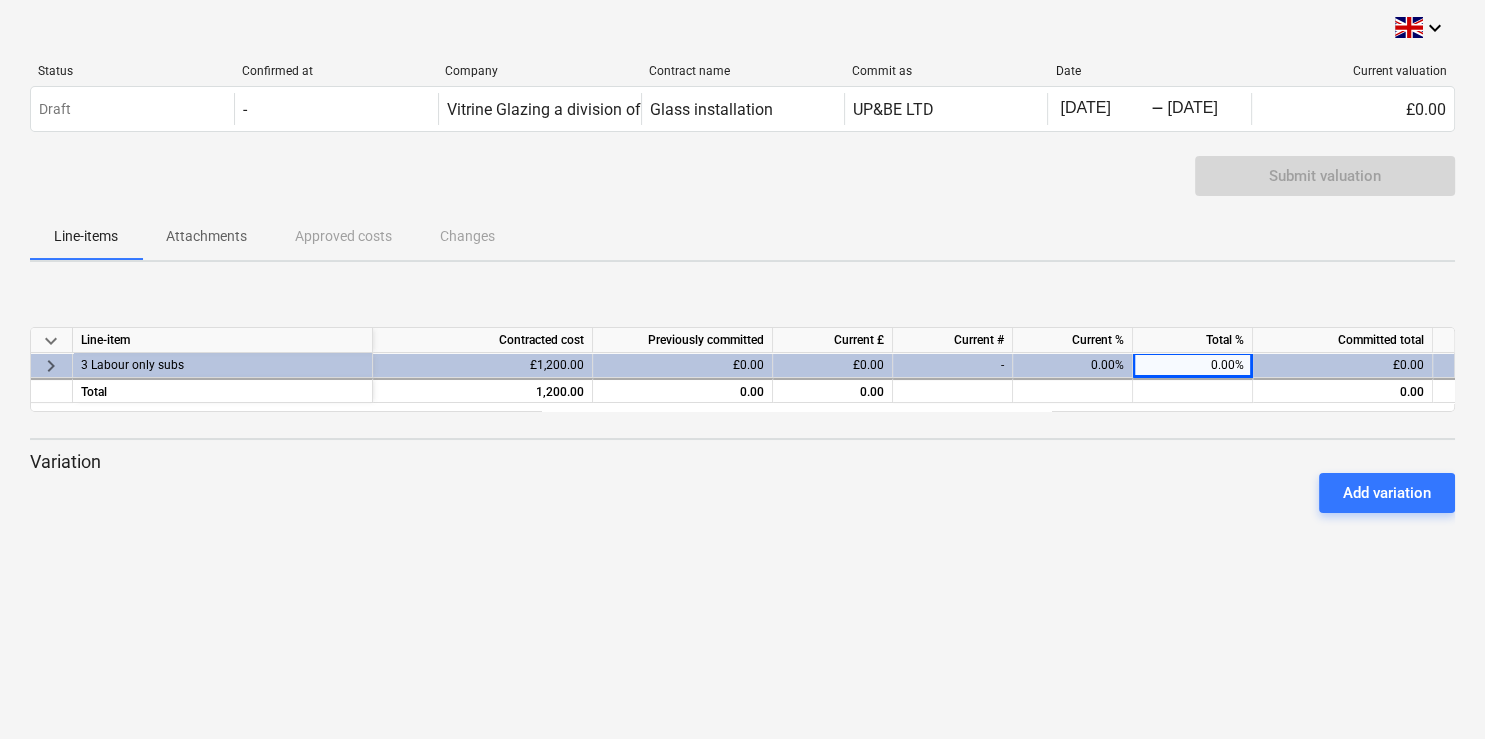 click on "Committed total" at bounding box center [1343, 340] 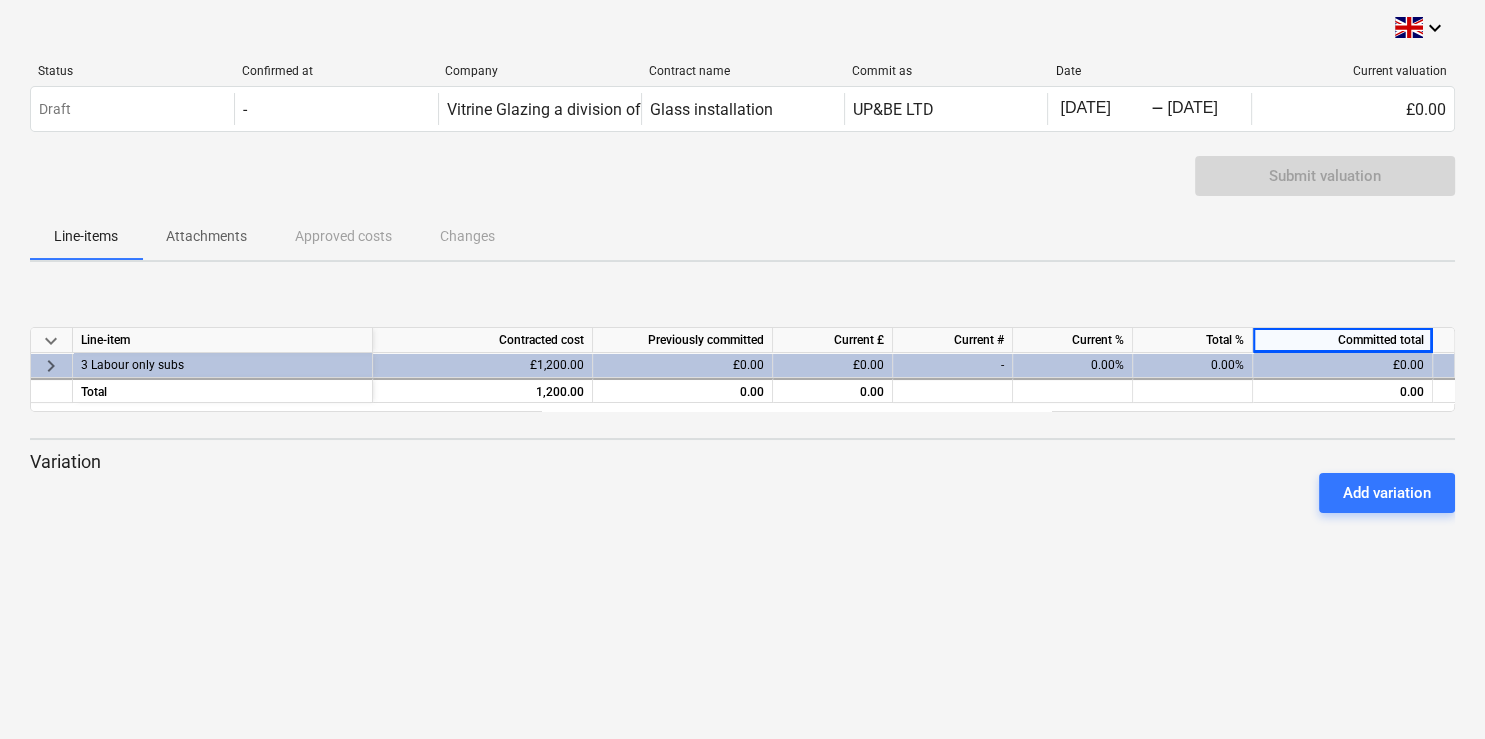 click on "£0.00" at bounding box center (1343, 365) 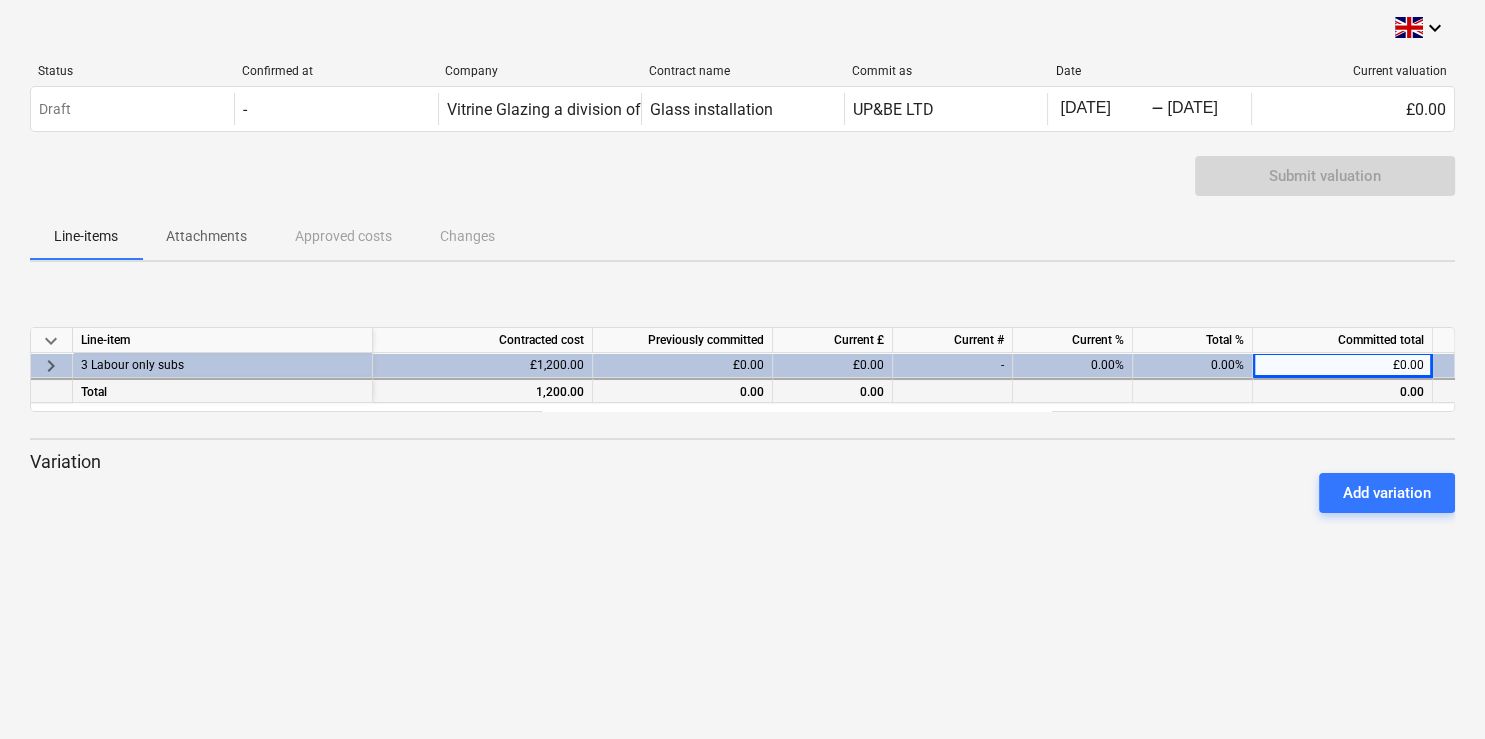 click on "0.00" at bounding box center (1343, 390) 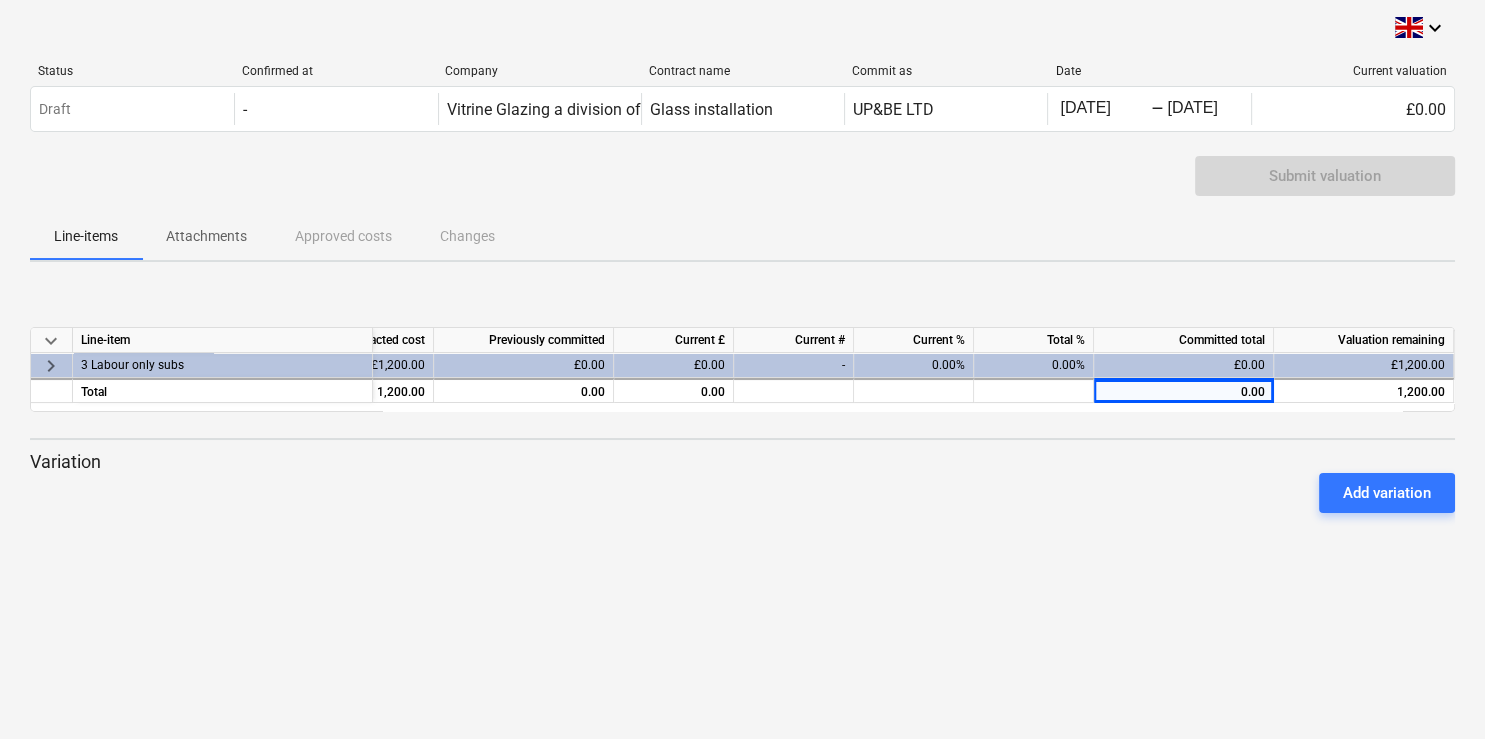 scroll, scrollTop: 8, scrollLeft: 175, axis: both 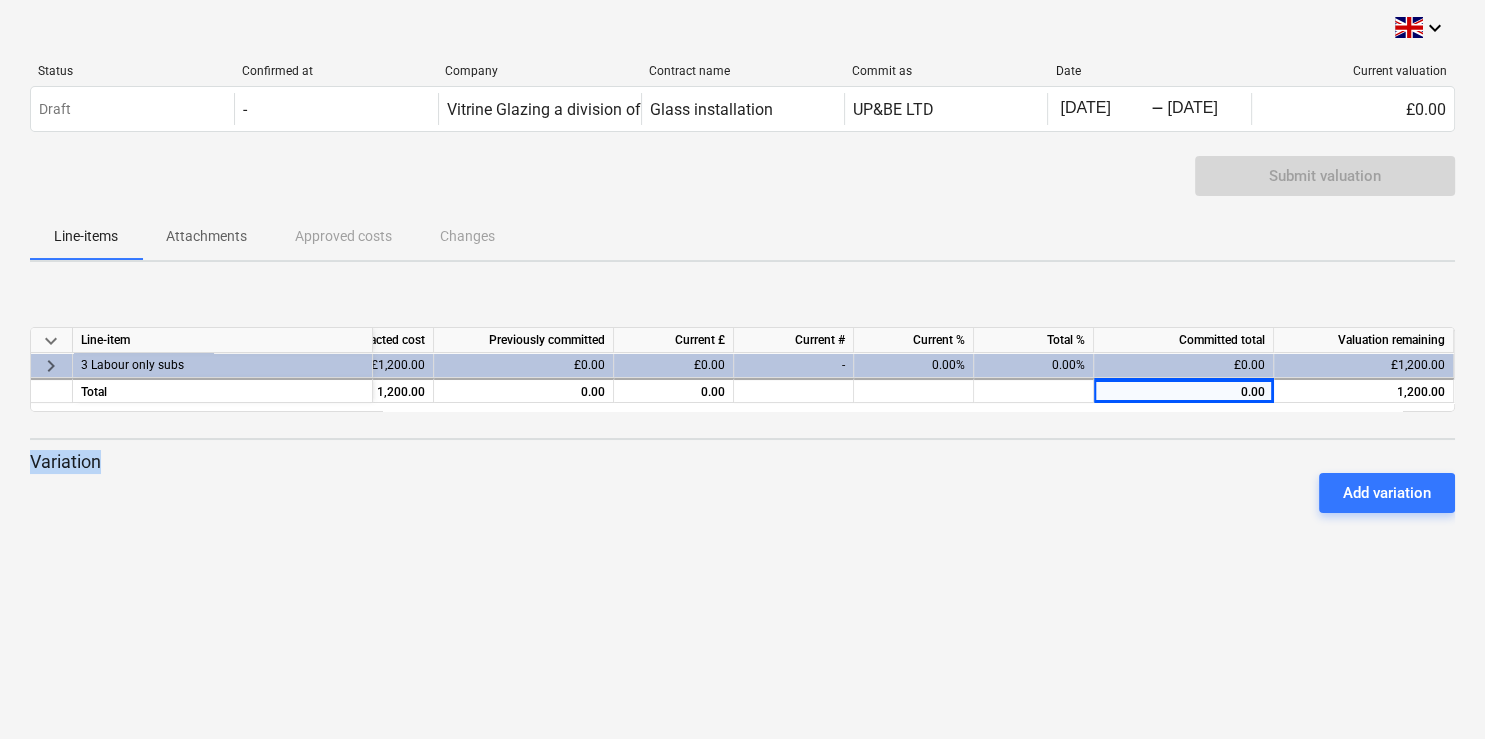 drag, startPoint x: 698, startPoint y: 411, endPoint x: 306, endPoint y: 438, distance: 392.92874 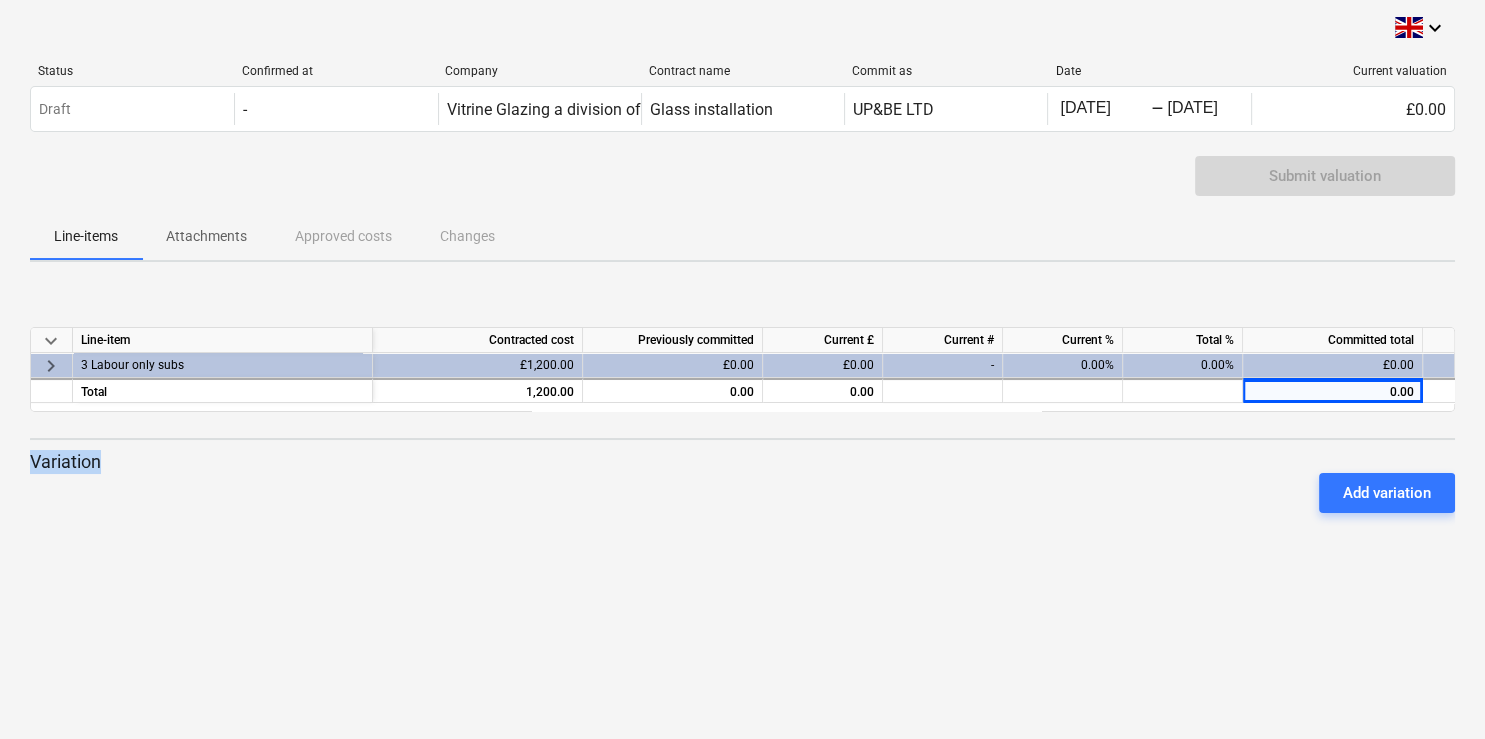 scroll, scrollTop: 8, scrollLeft: 0, axis: vertical 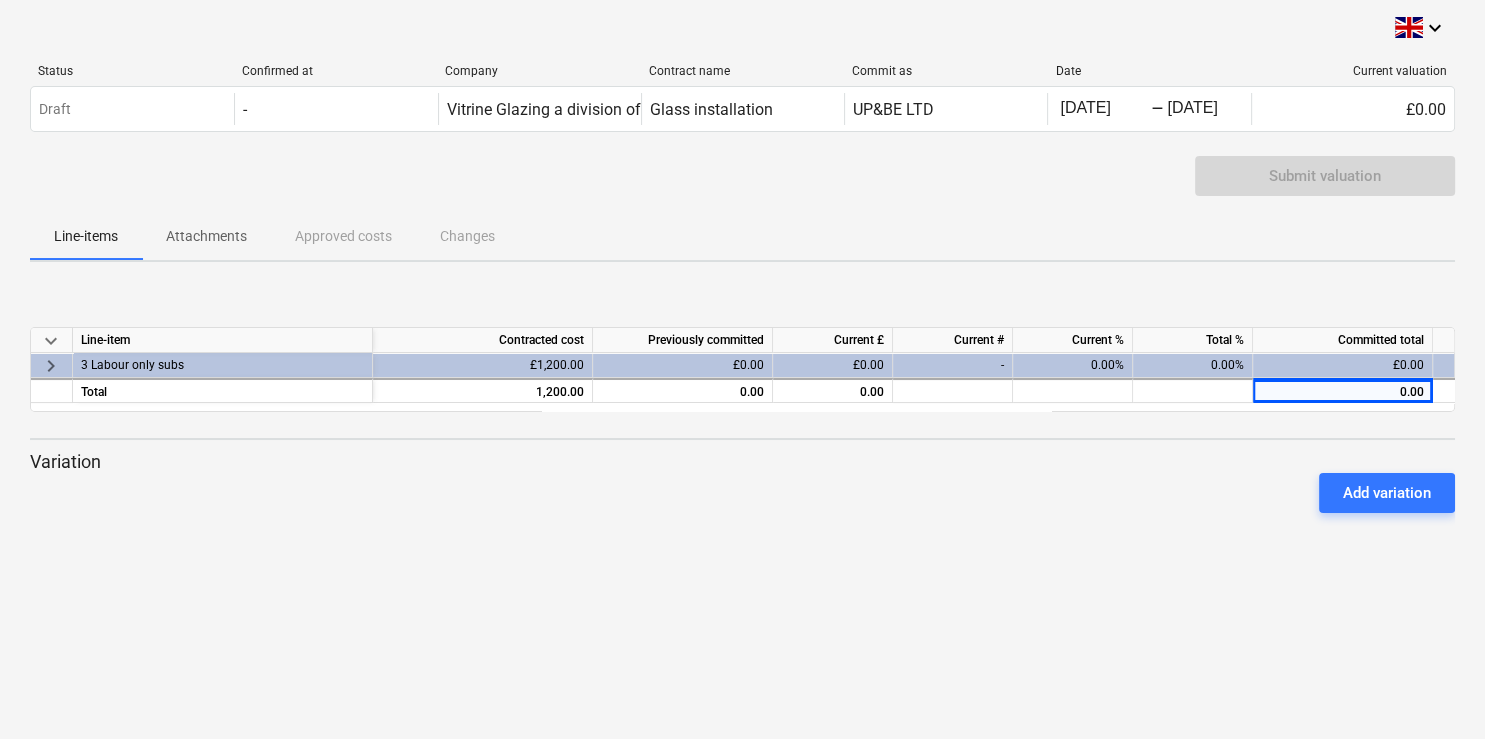 click on "Add variation" at bounding box center [742, 493] 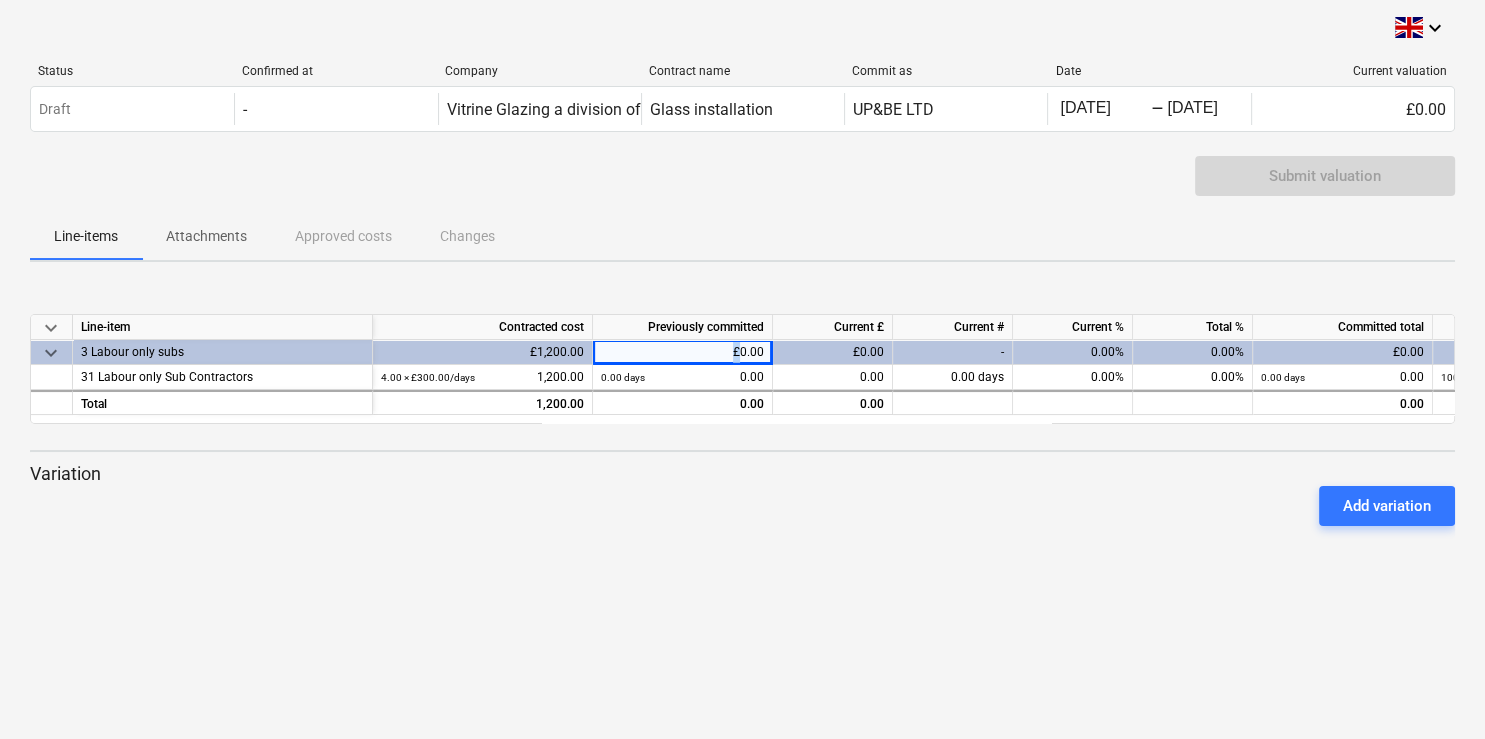 click on "£0.00" at bounding box center (683, 352) 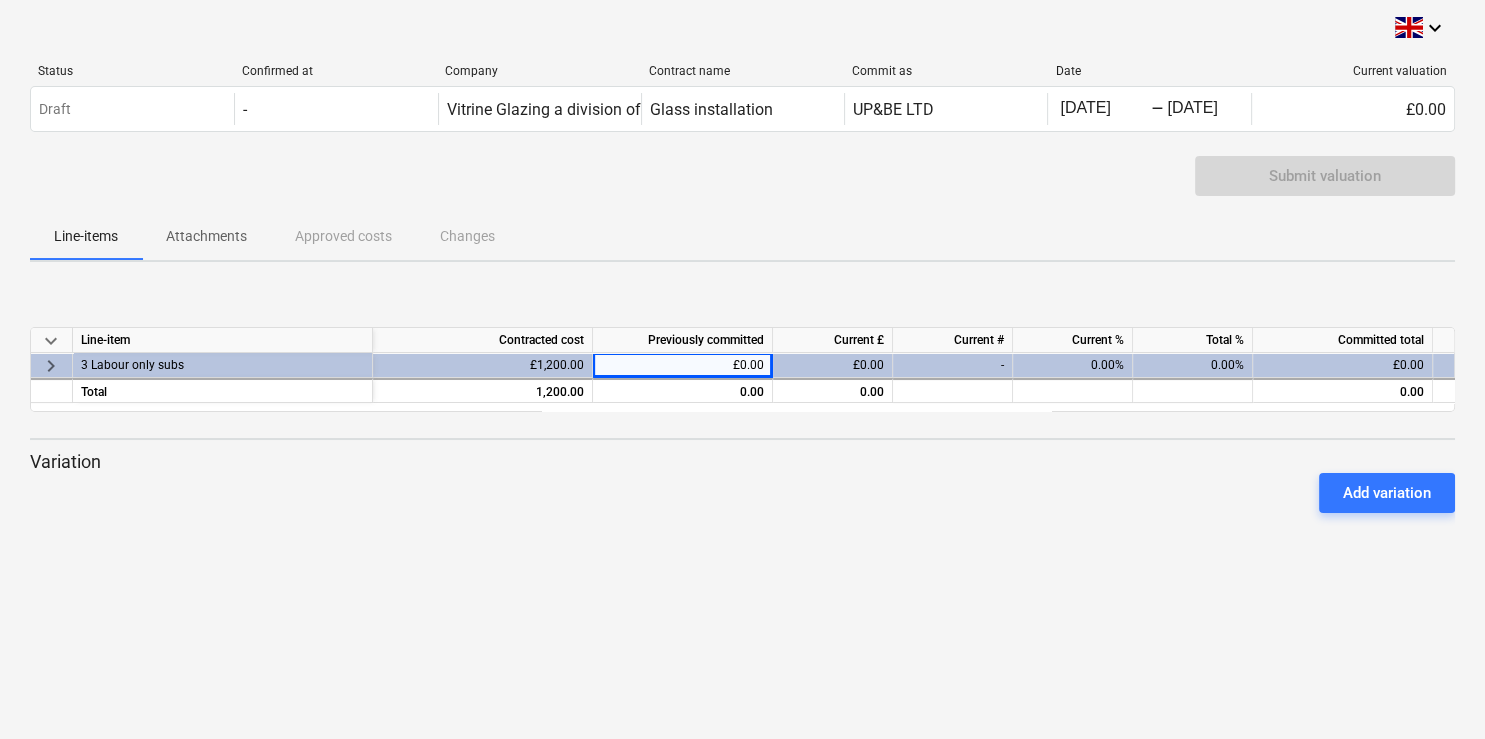 click on "Line-items Attachments Approved costs Changes" at bounding box center (742, 236) 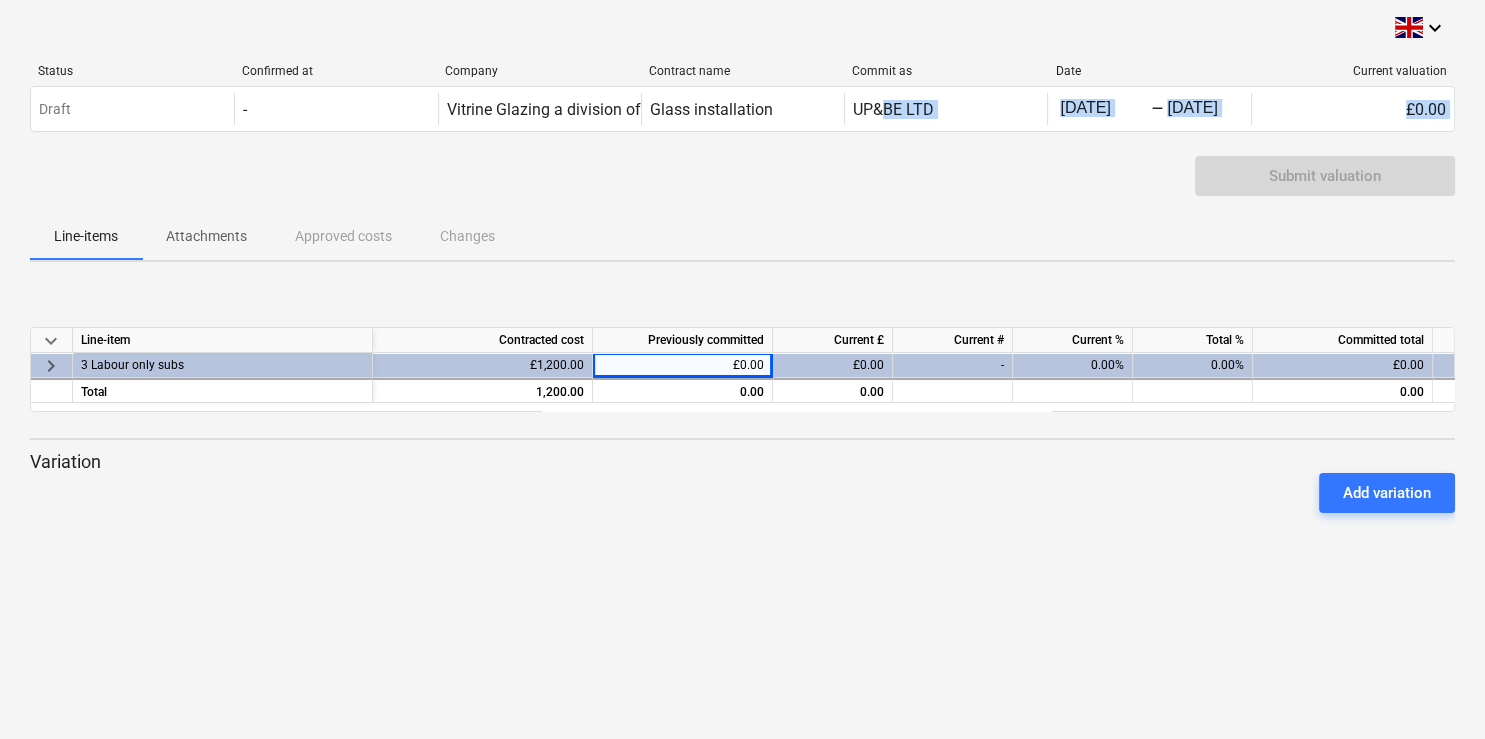 click on "keyboard_arrow_down Status Confirmed at Company Contract name Commit as Date Current valuation Draft - Vitrine Glazing a division of Fiducia Interiors Ltd Glass installation UP&BE LTD 06/01/2025 Press the down arrow key to interact with the calendar and
select a date. Press the question mark key to get the keyboard shortcuts for changing dates. - 06/30/2025 Press the down arrow key to interact with the calendar and
select a date. Press the question mark key to get the keyboard shortcuts for changing dates. £0.00 Please wait Submit valuation Line-items Attachments Approved costs Changes keyboard_arrow_down Line-item Contracted cost Previously committed Current £ Current # Current % Total % Committed total Valuation remaining keyboard_arrow_right 3 Labour only subs  £1,200.00 £0.00 £0.00 - 0.00% 0.00% £0.00 £1,200.00 Total 1,200.00 0.00 0.00 0.00 1,200.00 Variation Add variation" at bounding box center (742, 297) 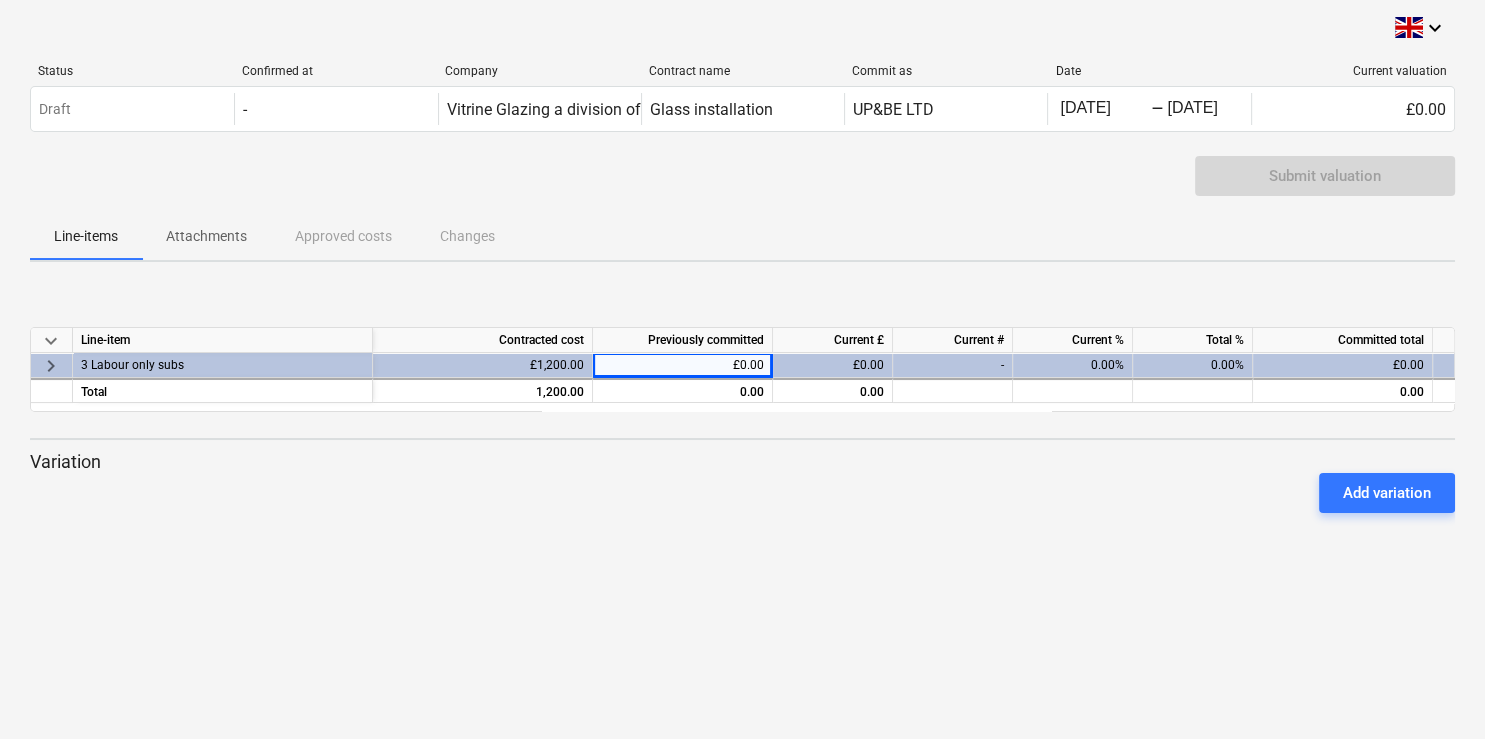 click on "Line-items Attachments Approved costs Changes" at bounding box center (742, 236) 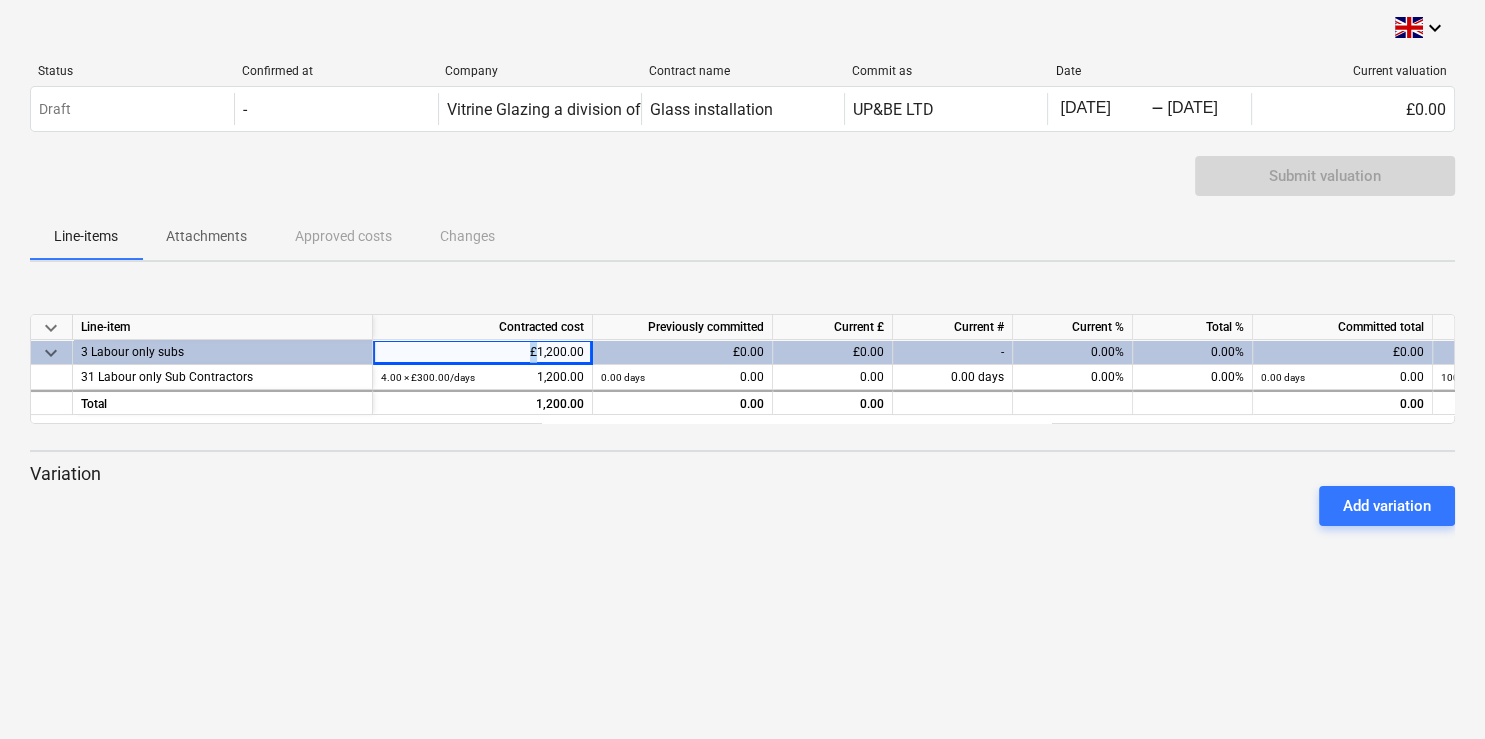 click on "£1,200.00" at bounding box center (483, 352) 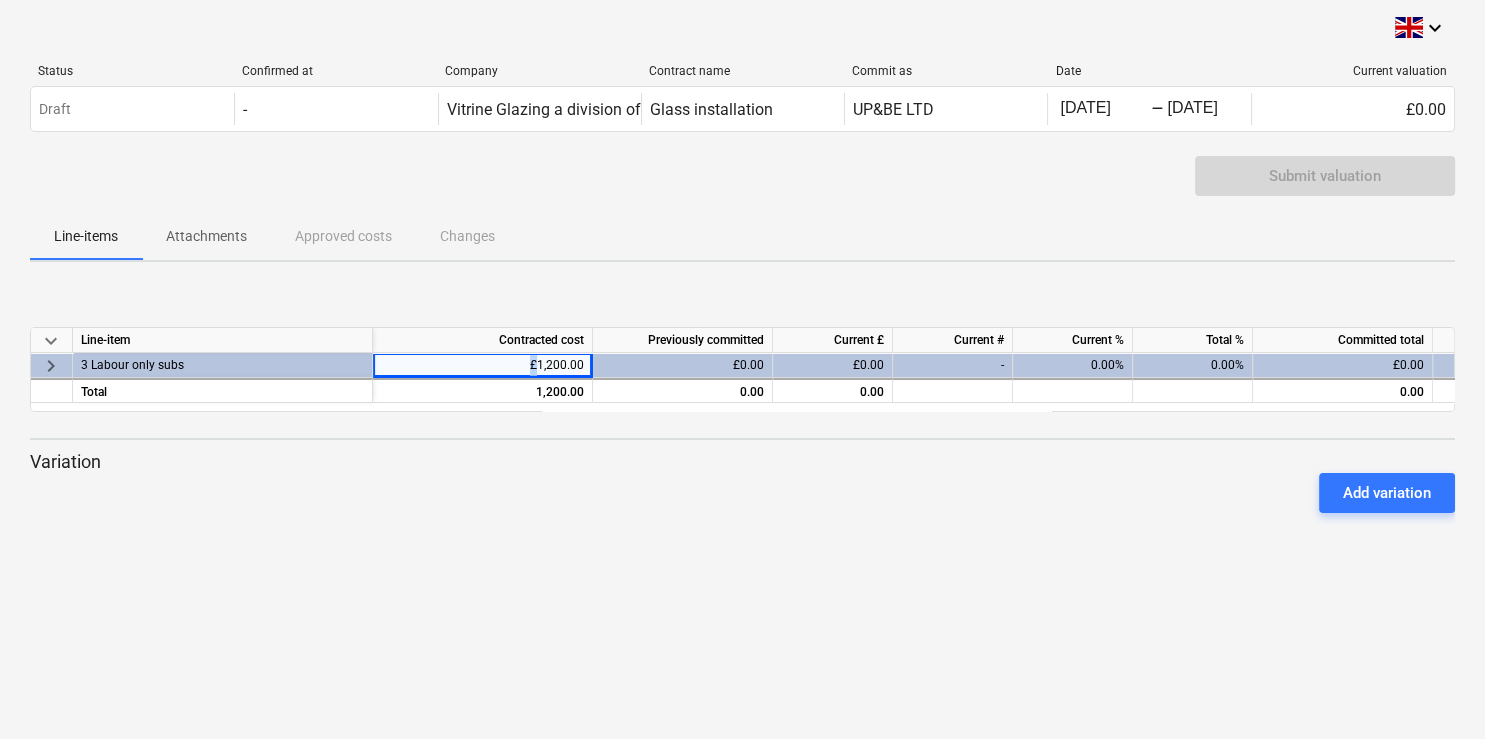 scroll, scrollTop: 9, scrollLeft: 0, axis: vertical 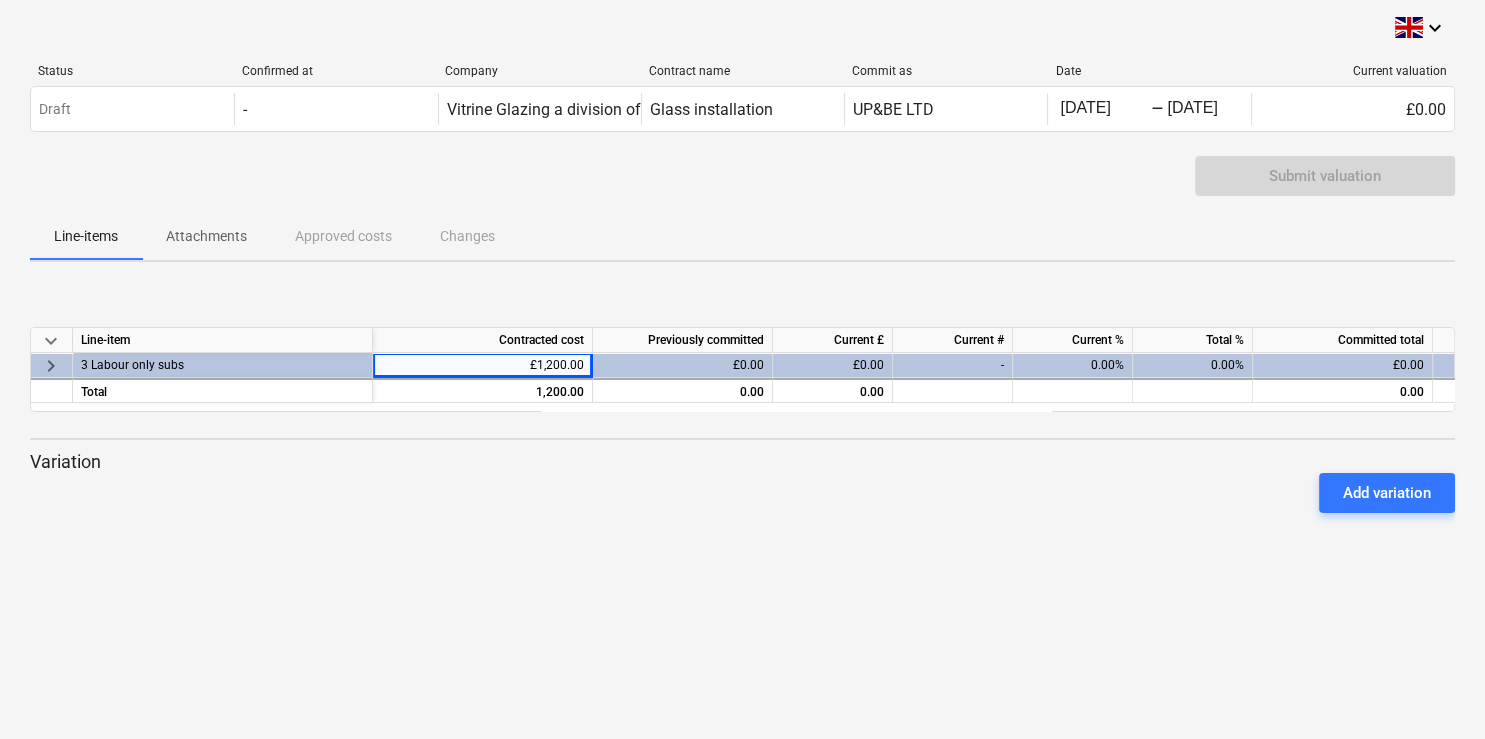 click on "Add variation" at bounding box center [742, 493] 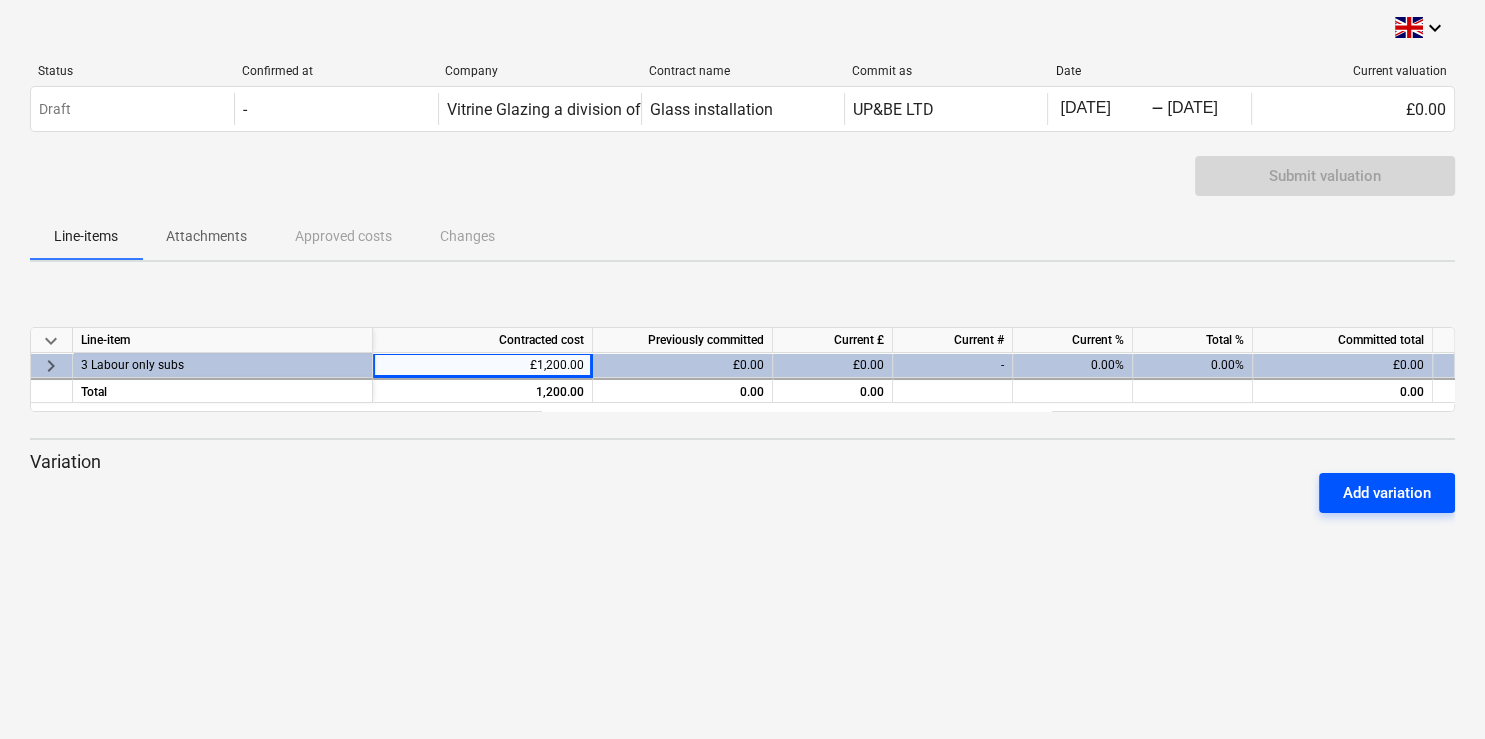 click on "Add variation" at bounding box center (1387, 493) 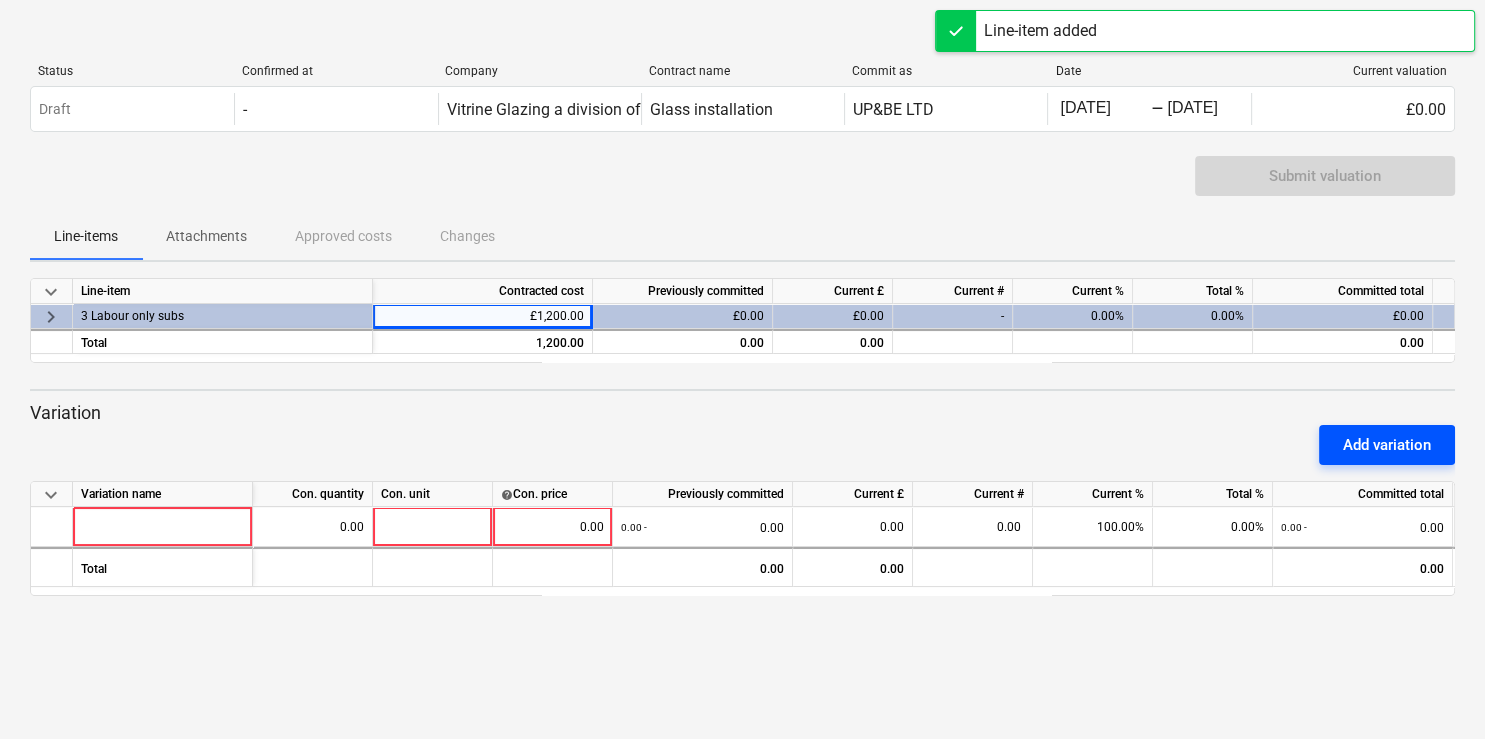 click on "Add variation" at bounding box center [1387, 445] 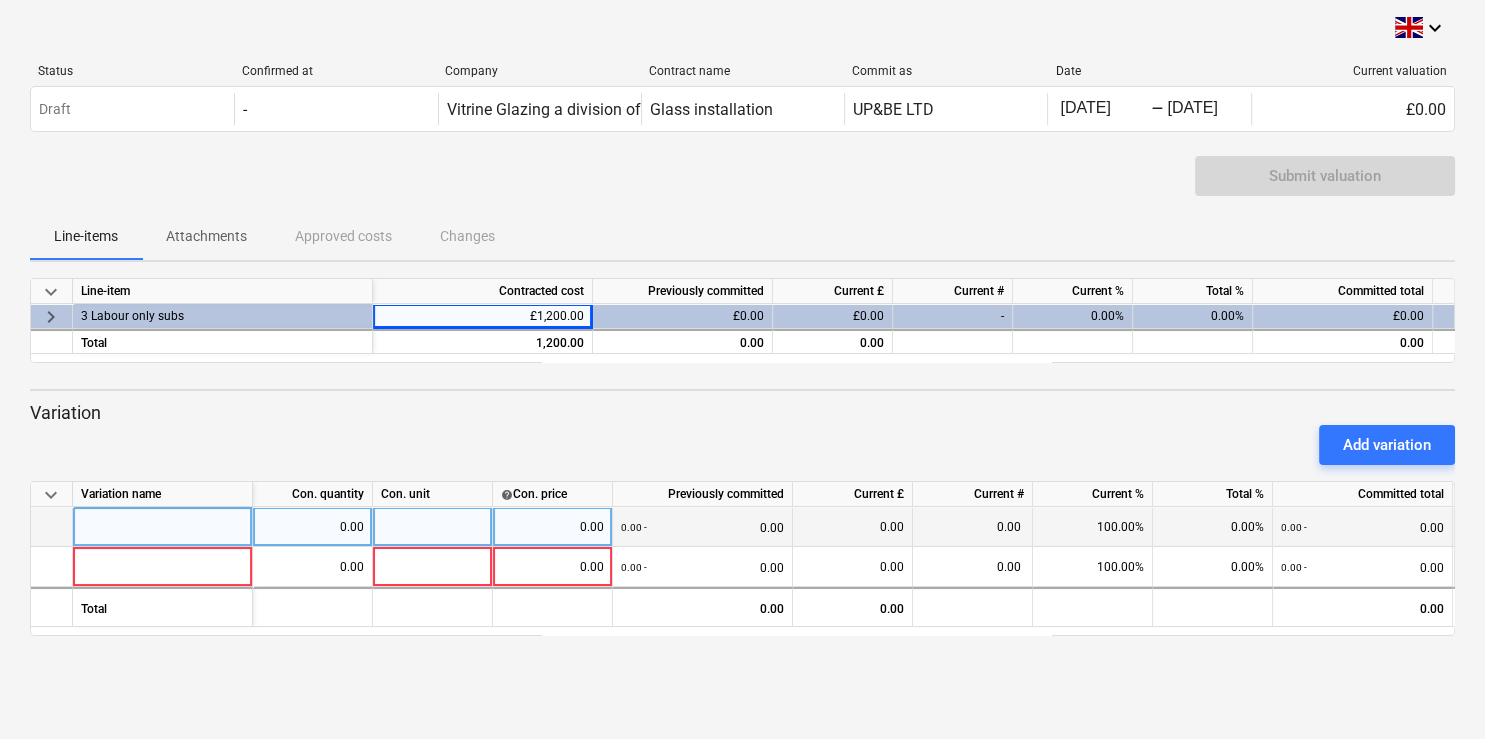 click at bounding box center [163, 527] 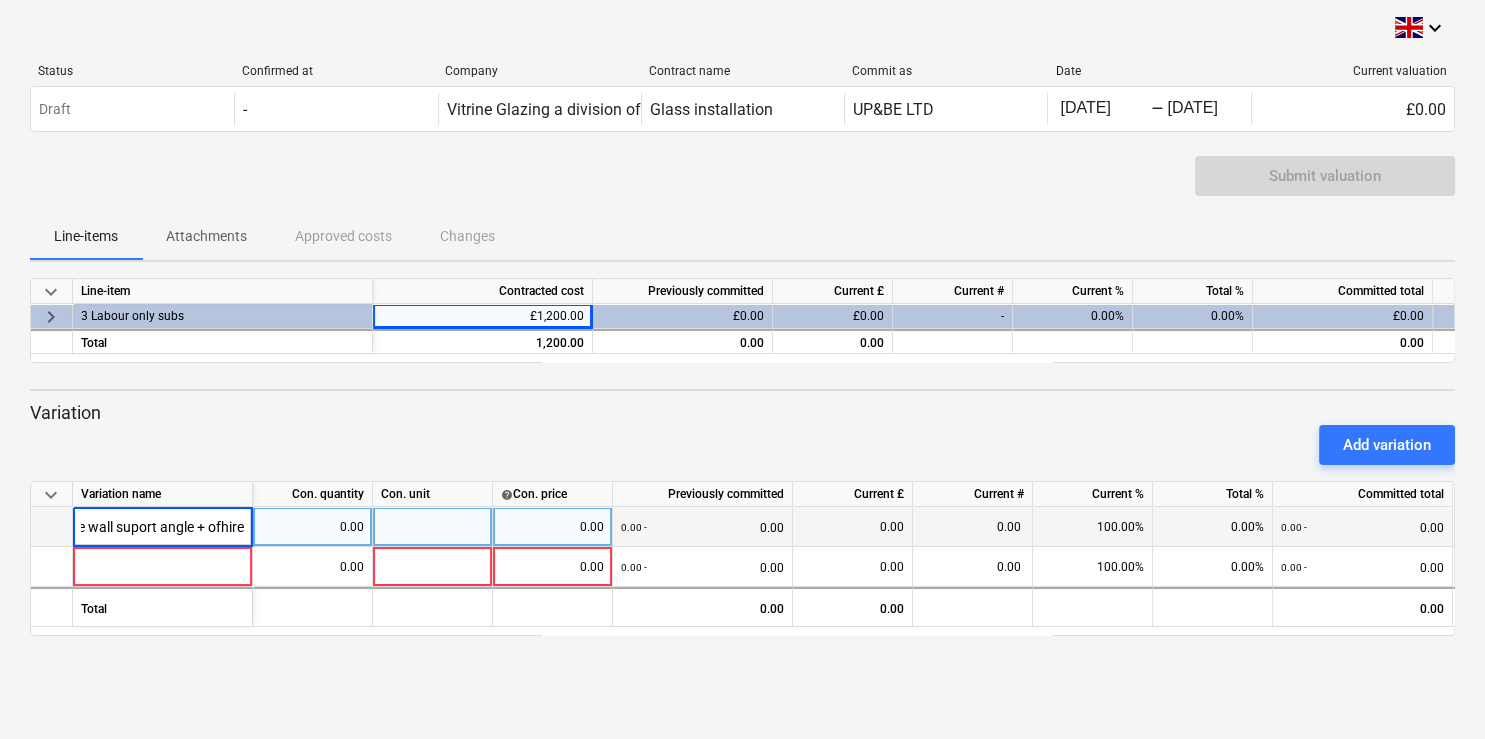 scroll, scrollTop: 0, scrollLeft: 23, axis: horizontal 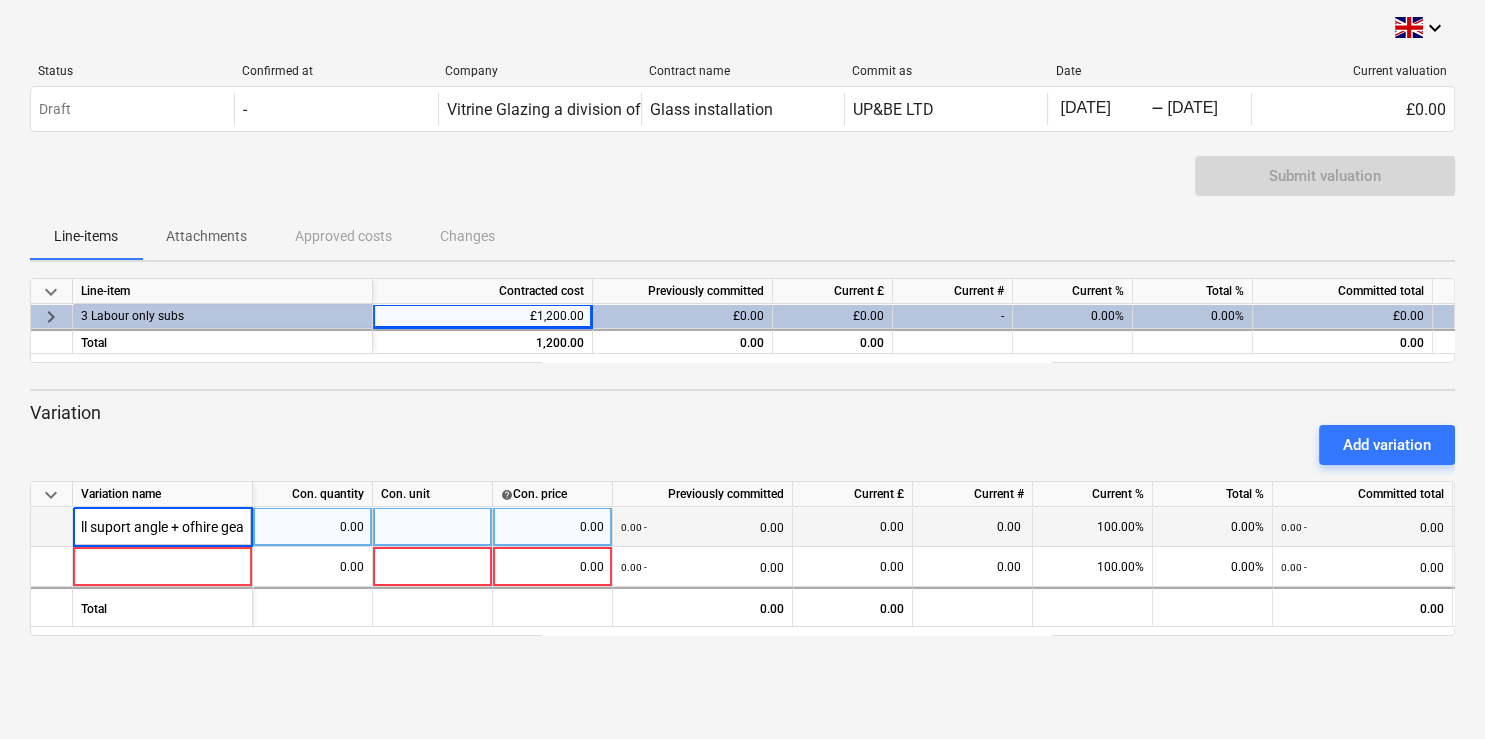 type on "Fire wall suport angle + ofhire gear" 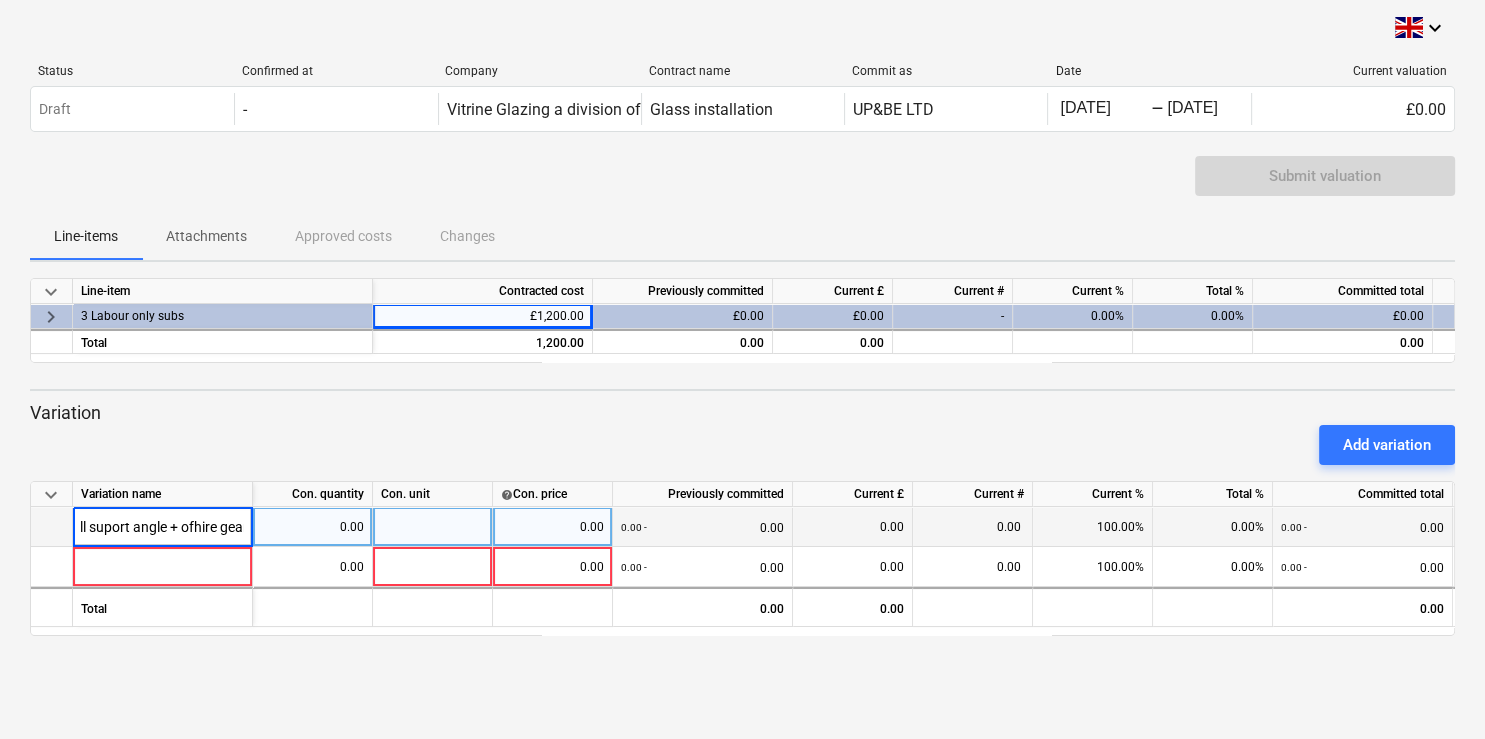 scroll, scrollTop: 0, scrollLeft: 51, axis: horizontal 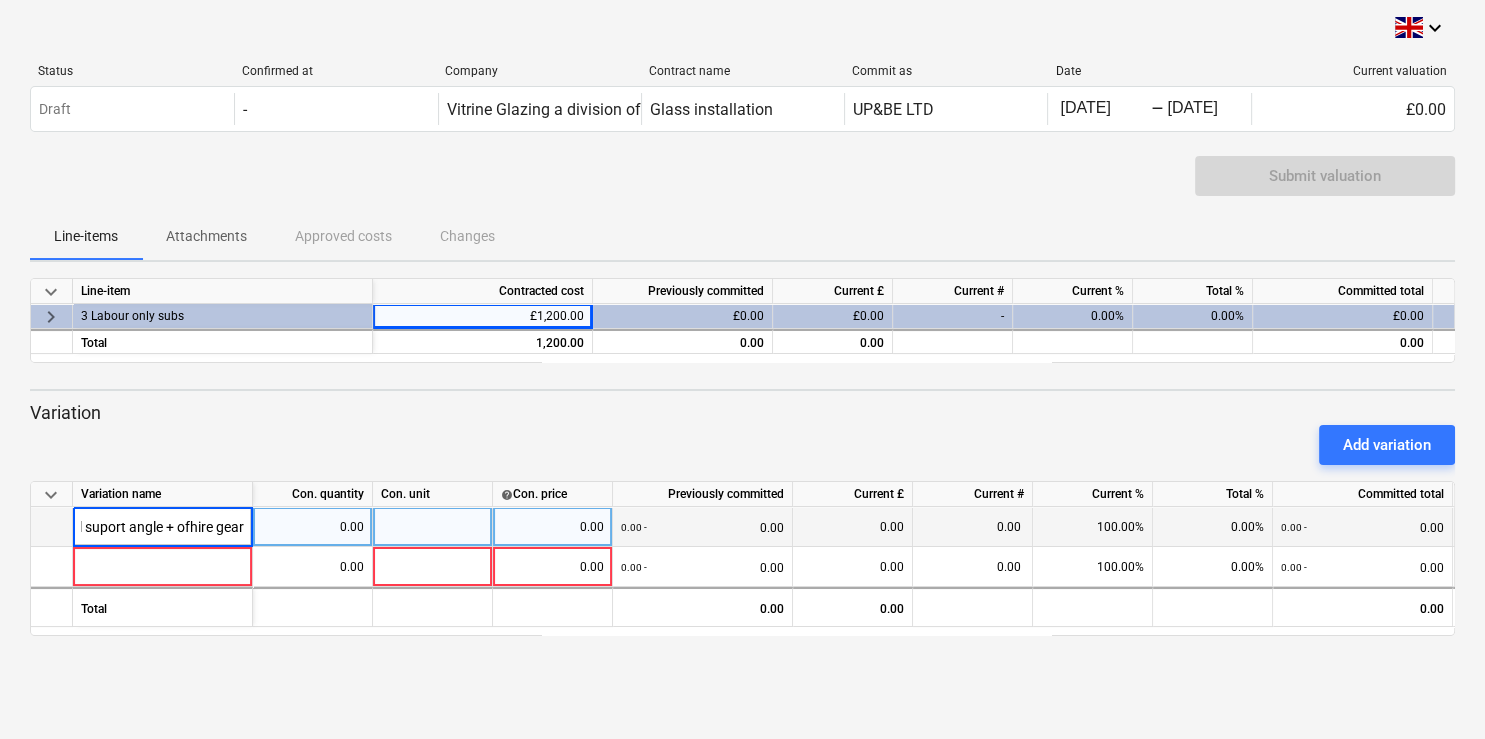 click on "0.00" at bounding box center [312, 527] 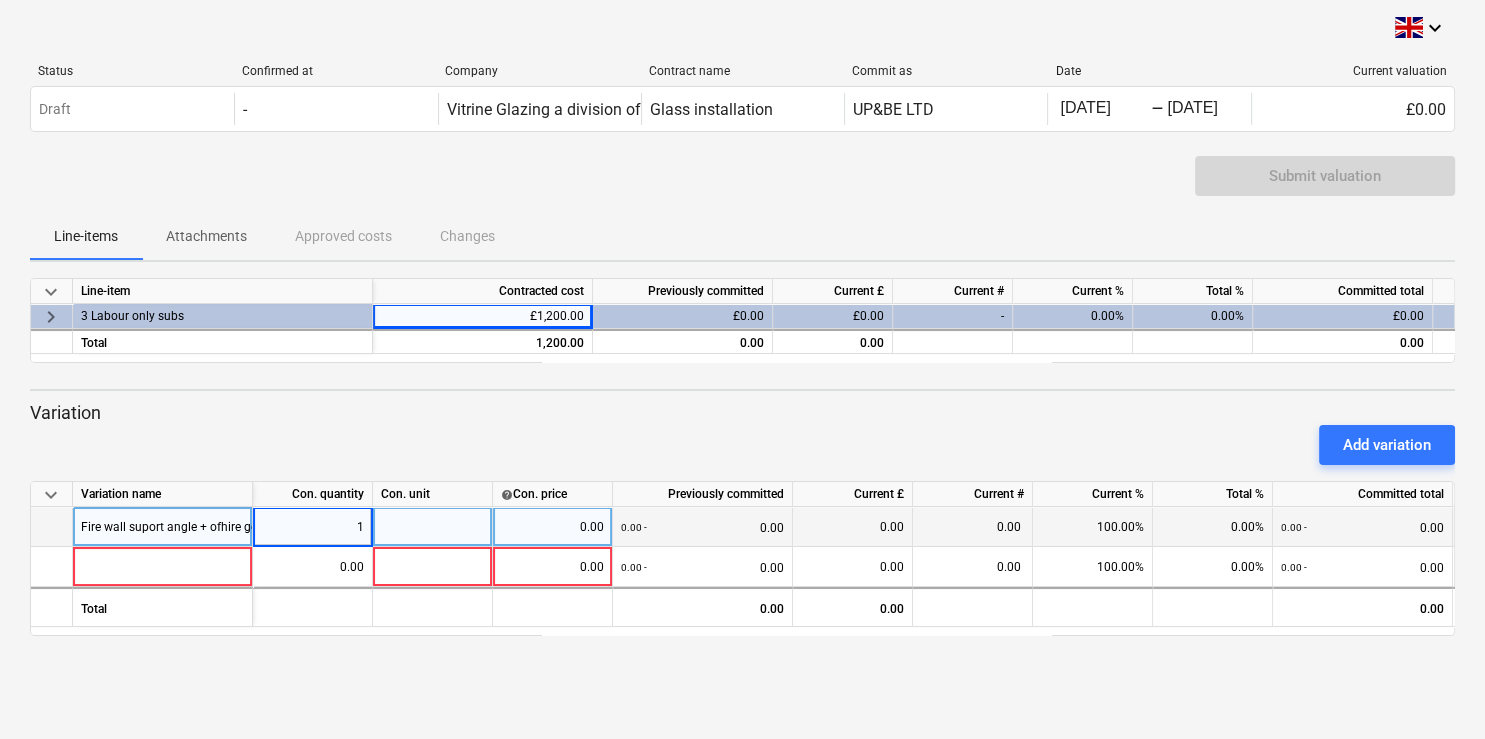 click at bounding box center [433, 527] 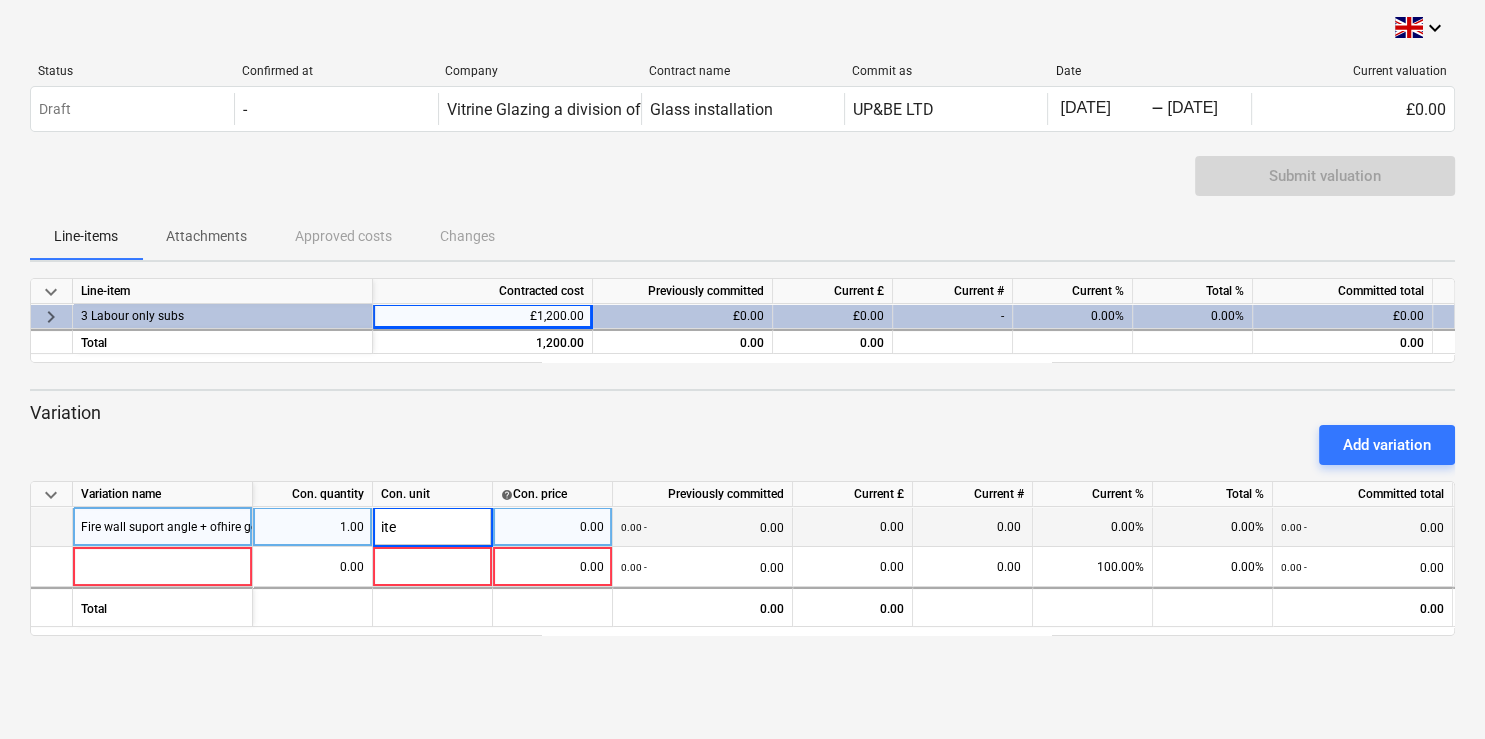 type on "item" 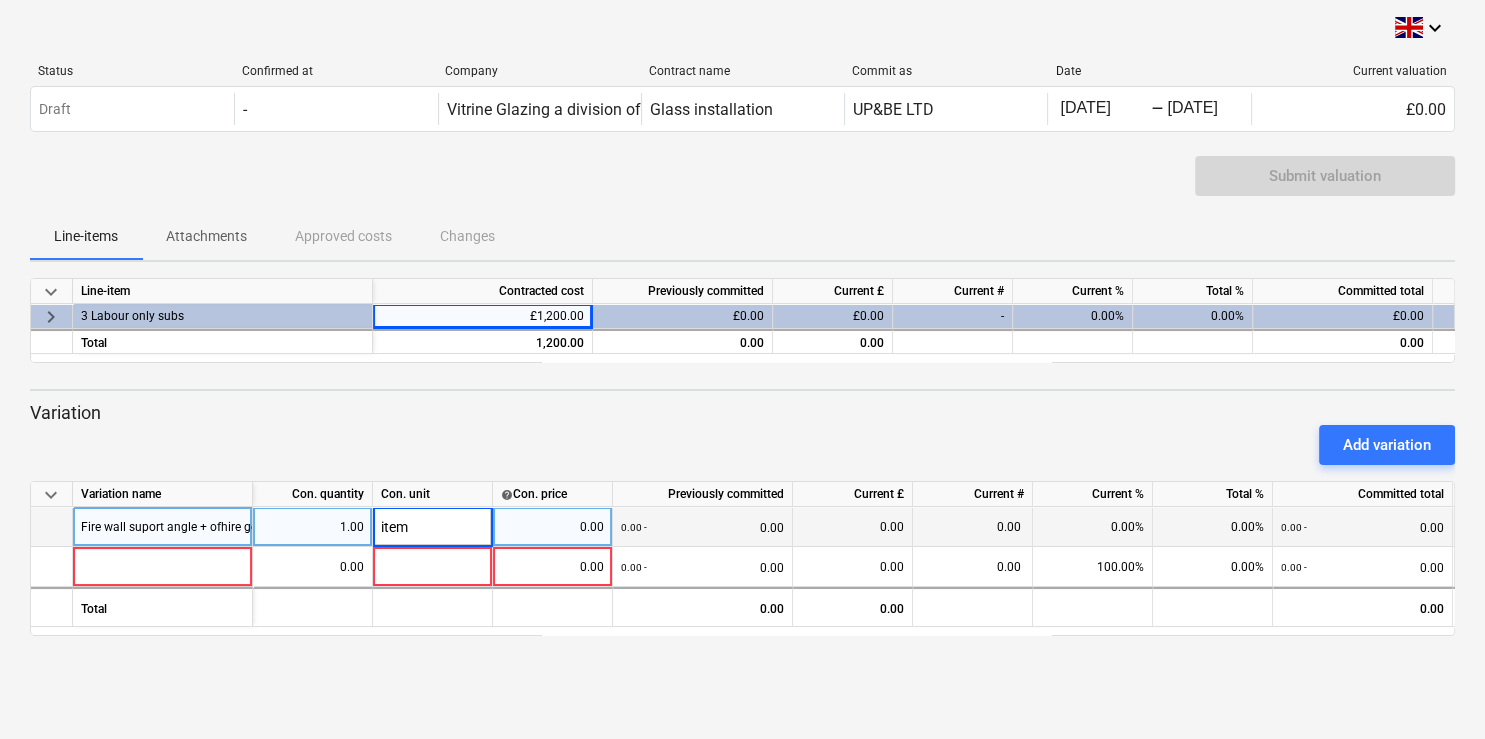 click on "0.00" at bounding box center [552, 527] 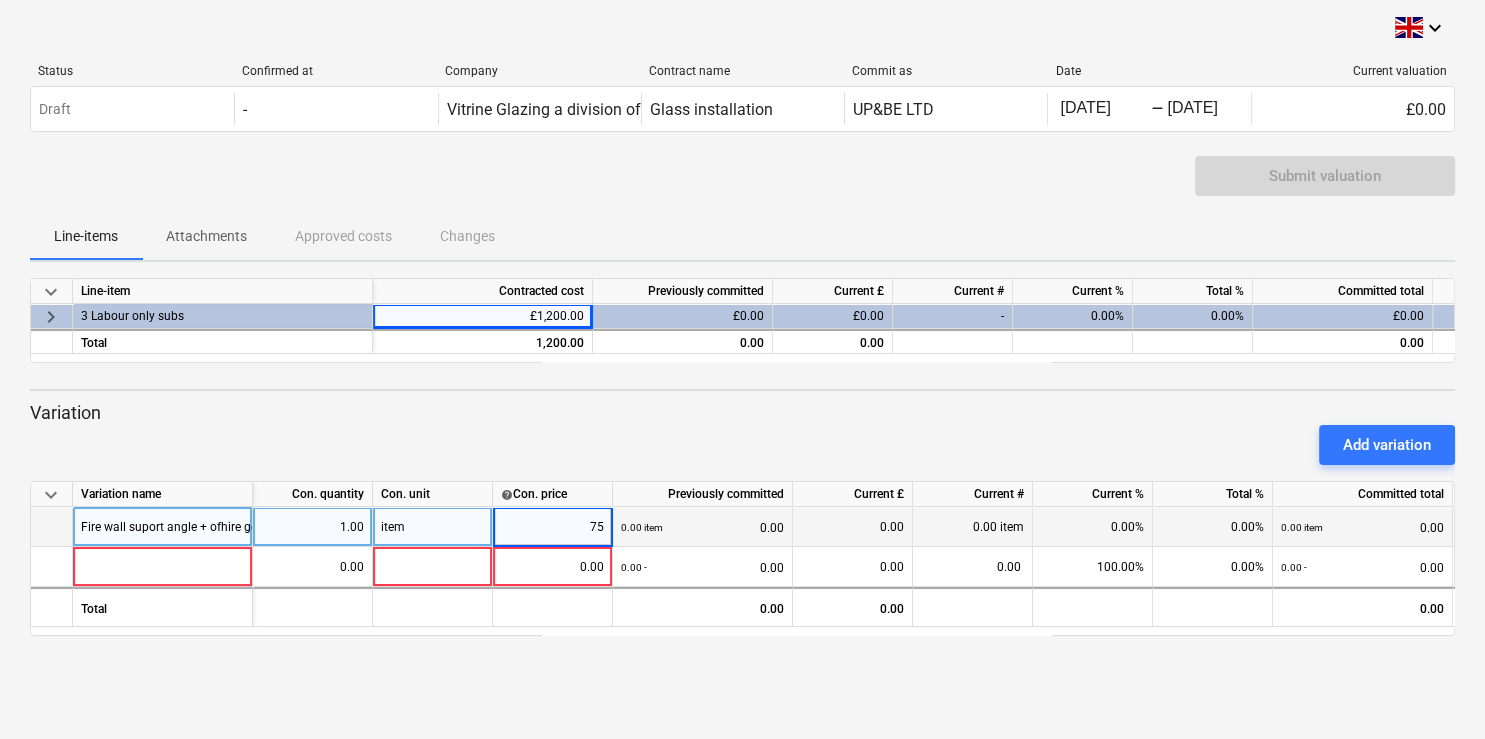 type on "750" 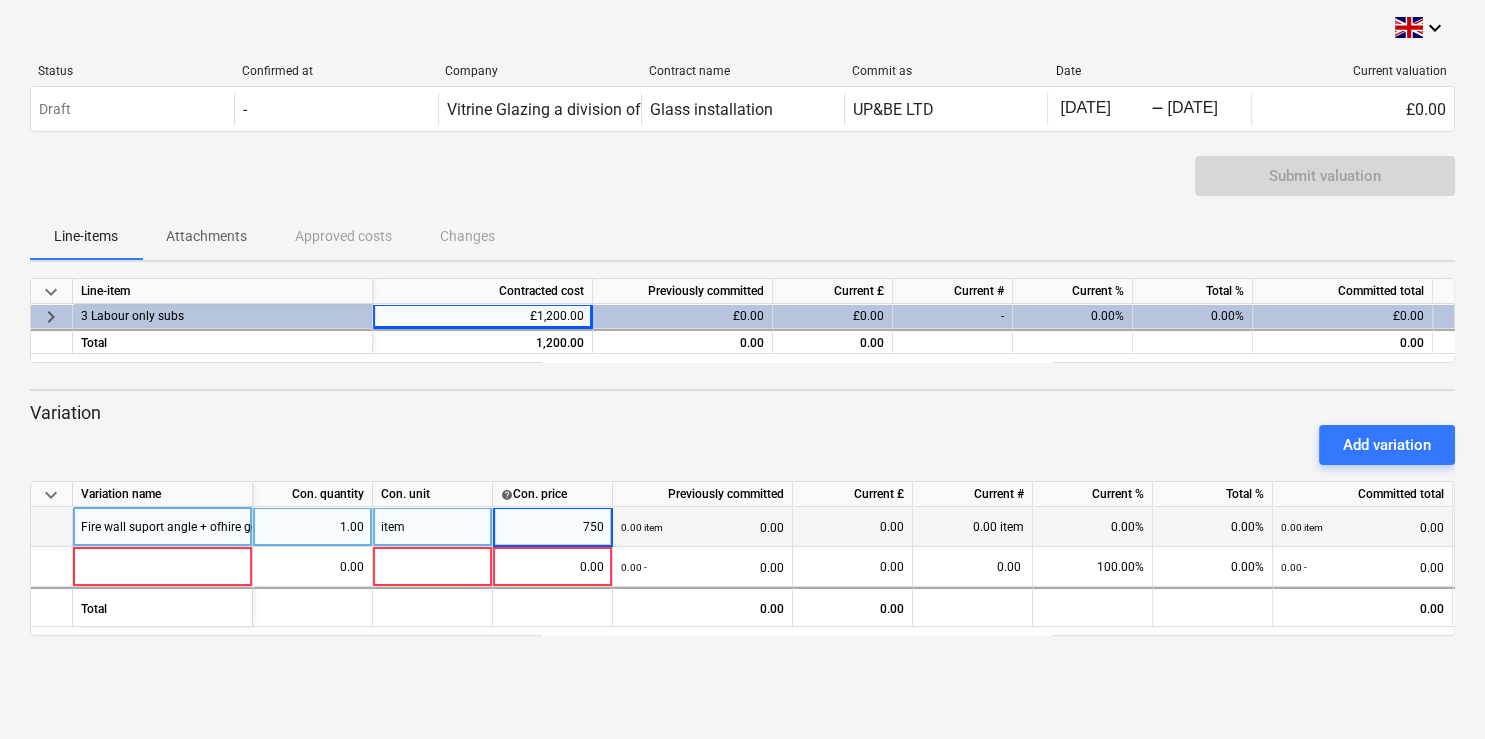 click on "0.00" at bounding box center [852, 527] 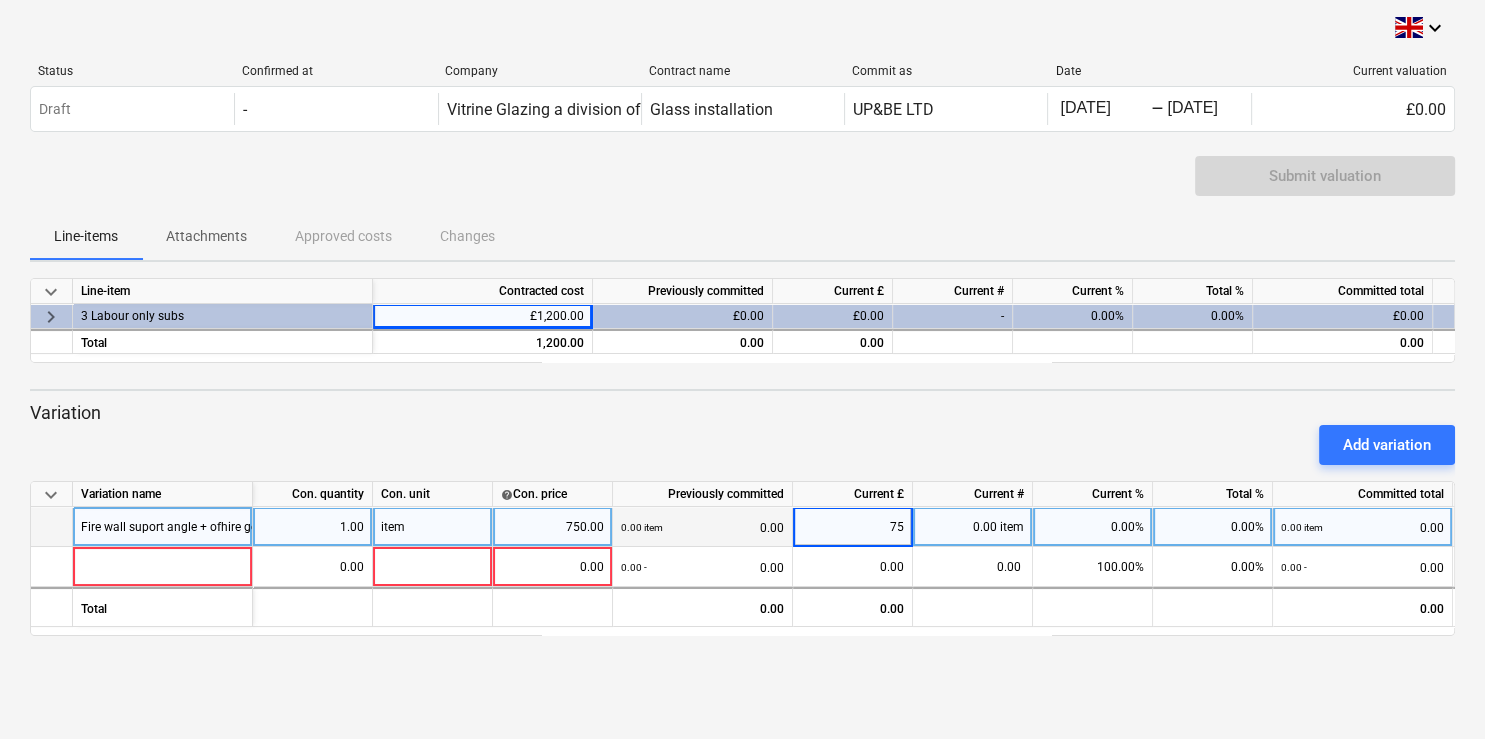 type on "750" 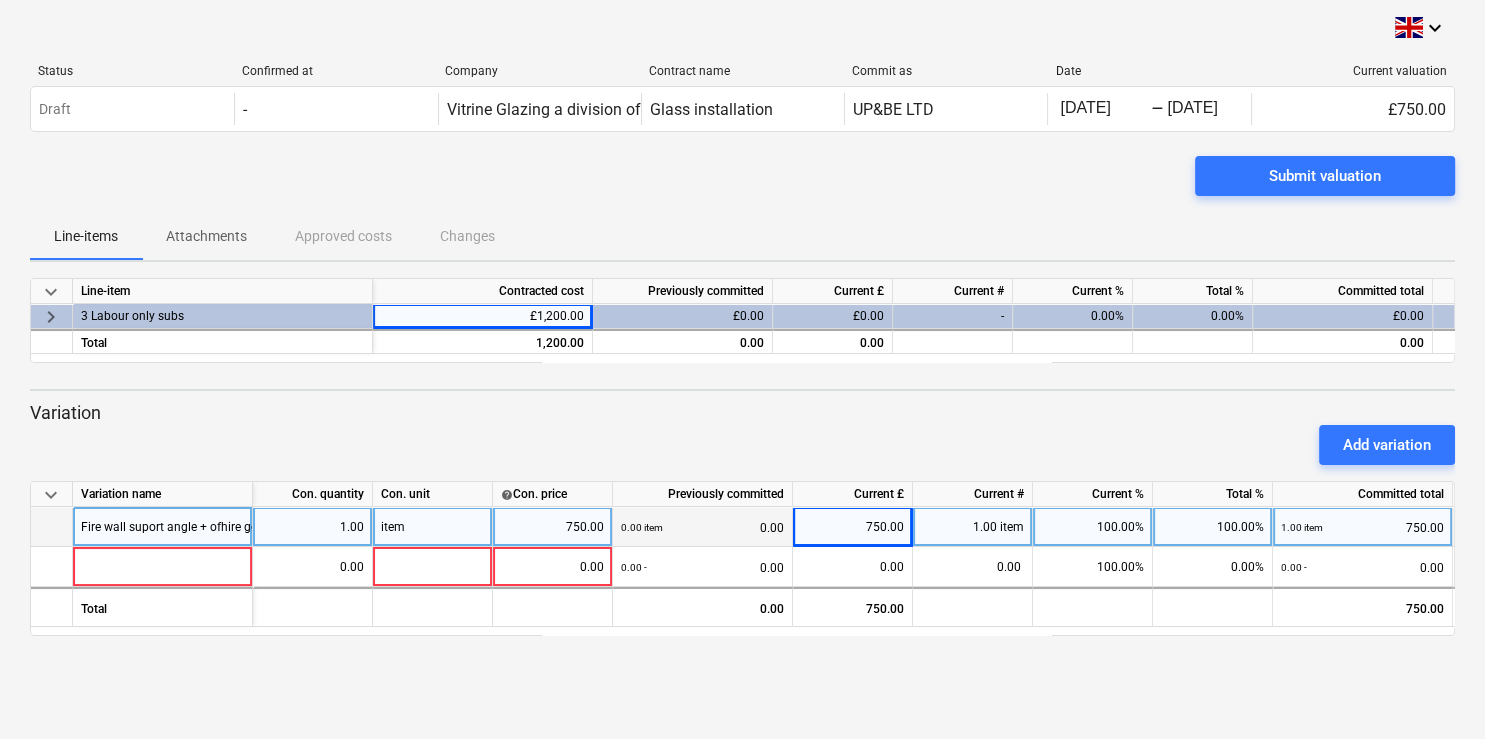 click on "Variation" at bounding box center (742, 413) 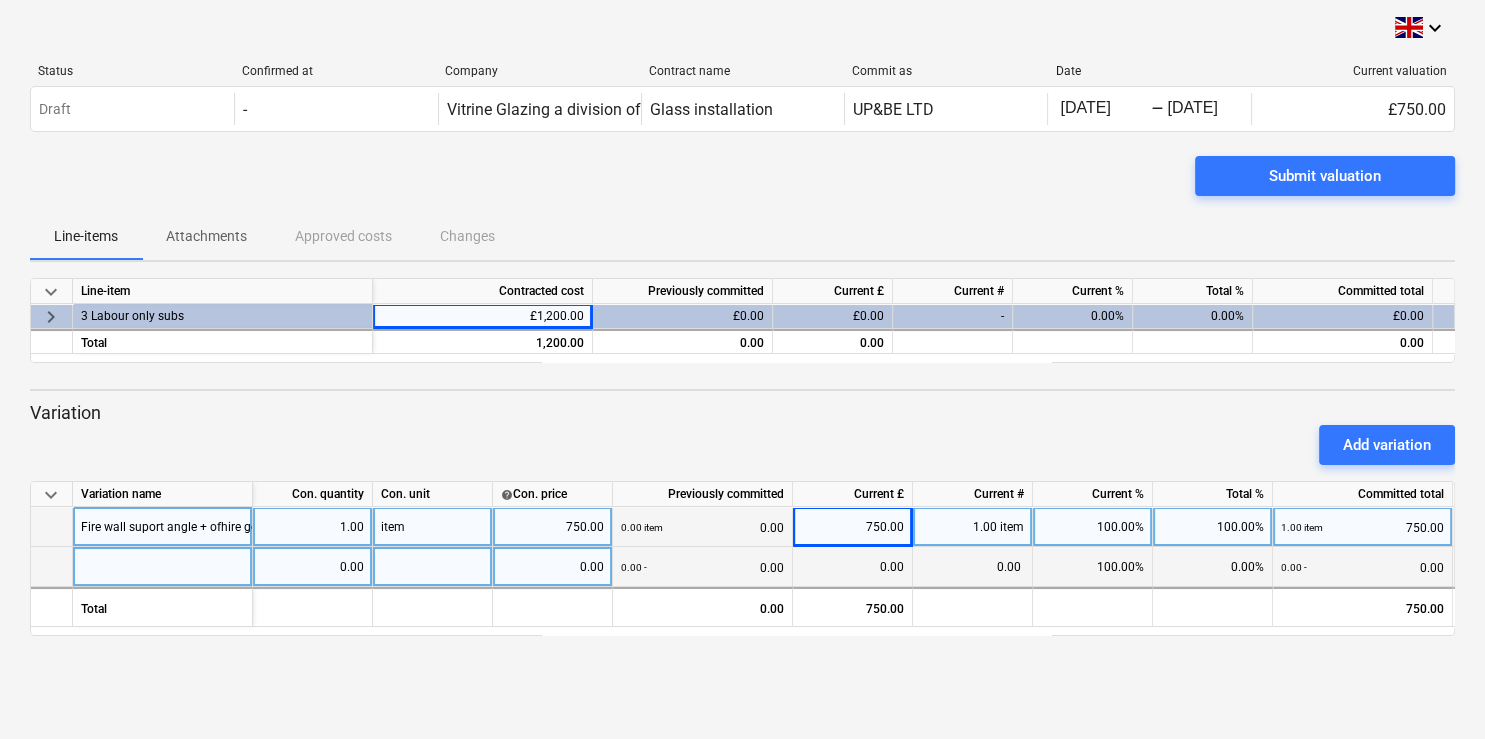 click at bounding box center [163, 567] 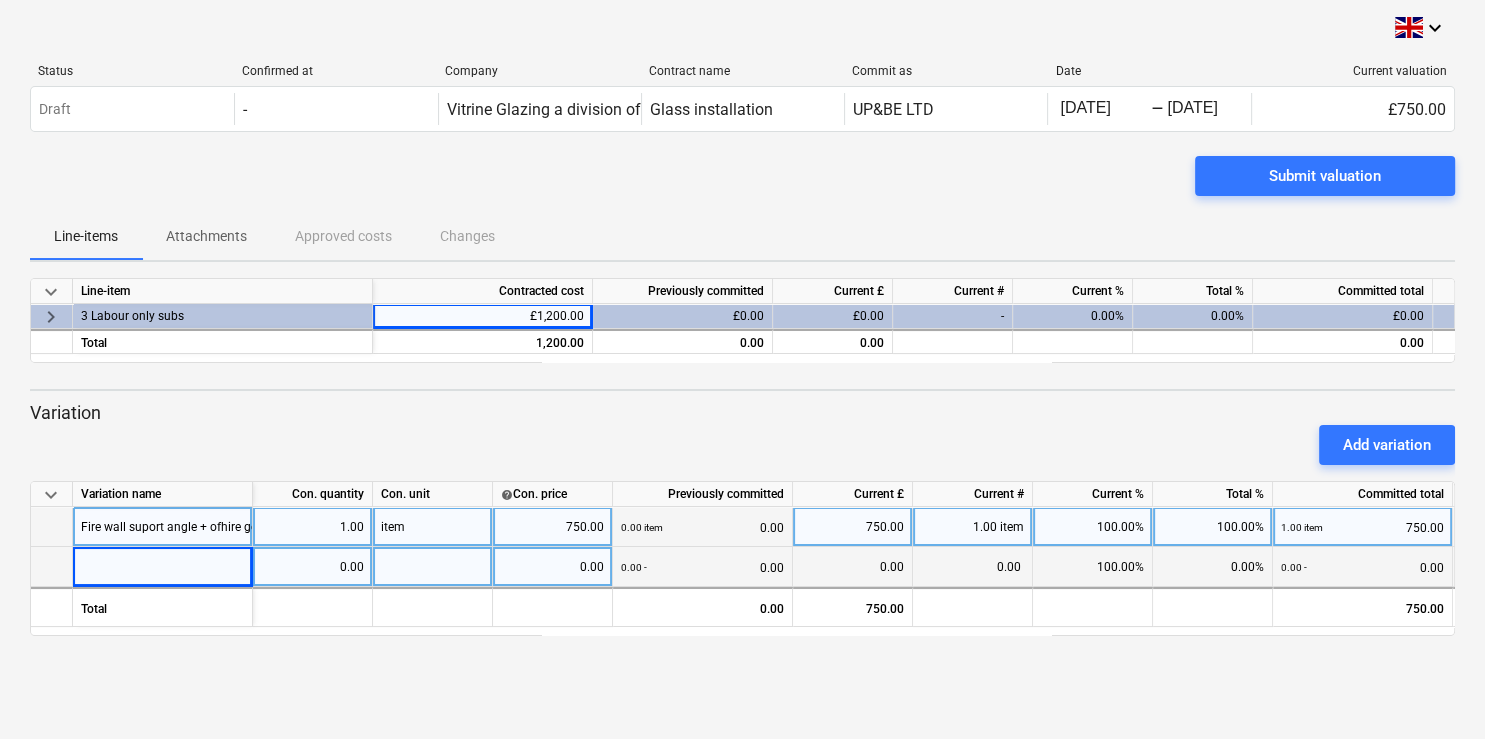 click at bounding box center (163, 567) 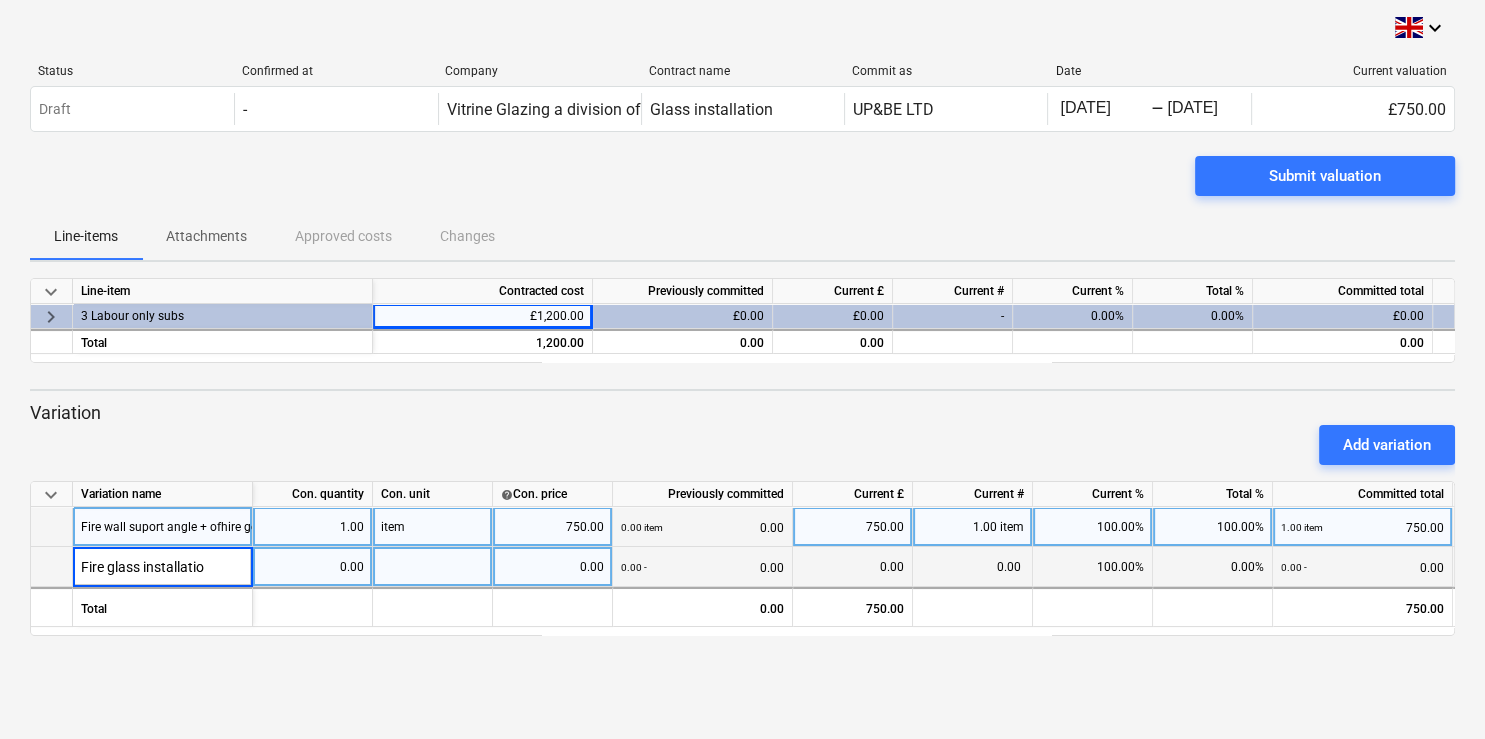 type on "Fire glass installation" 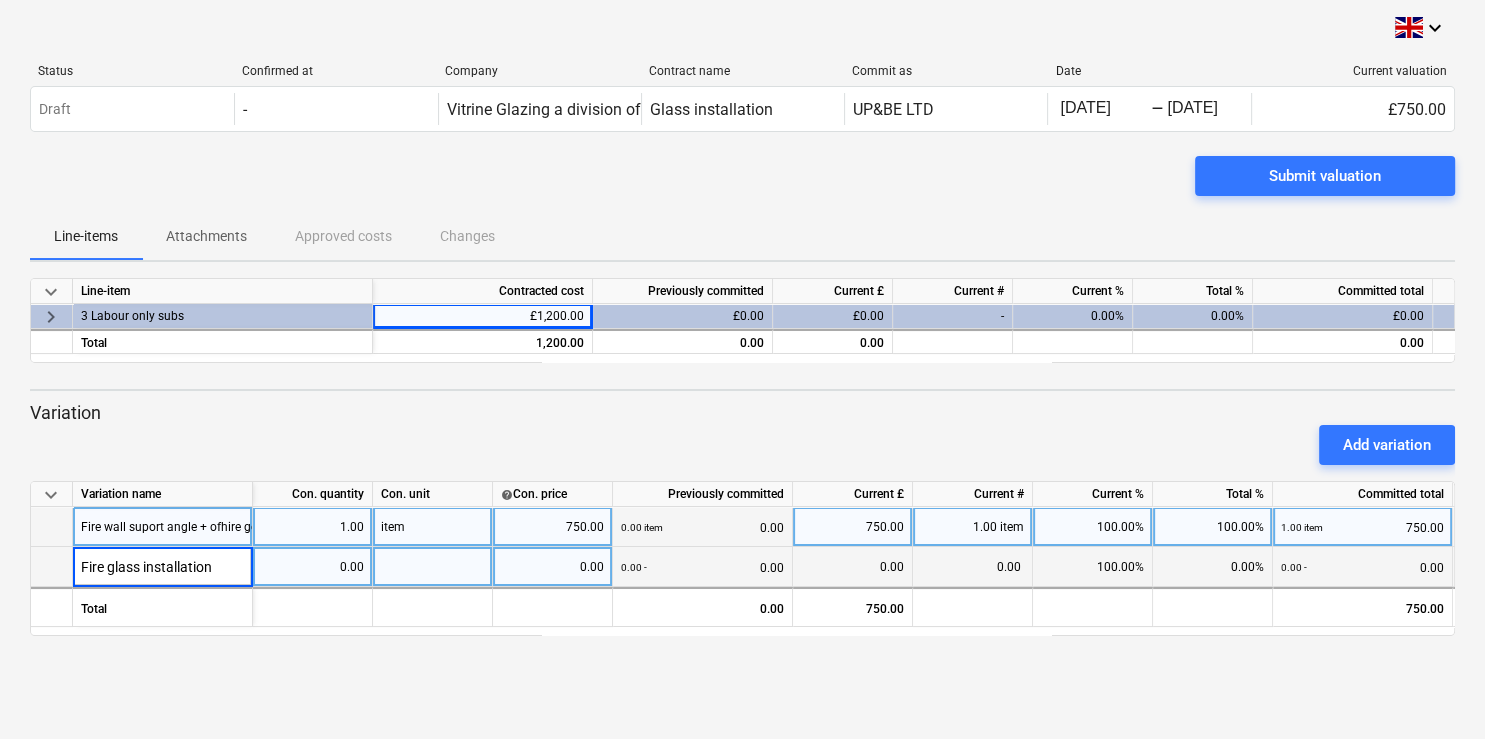 click on "0.00" at bounding box center [313, 567] 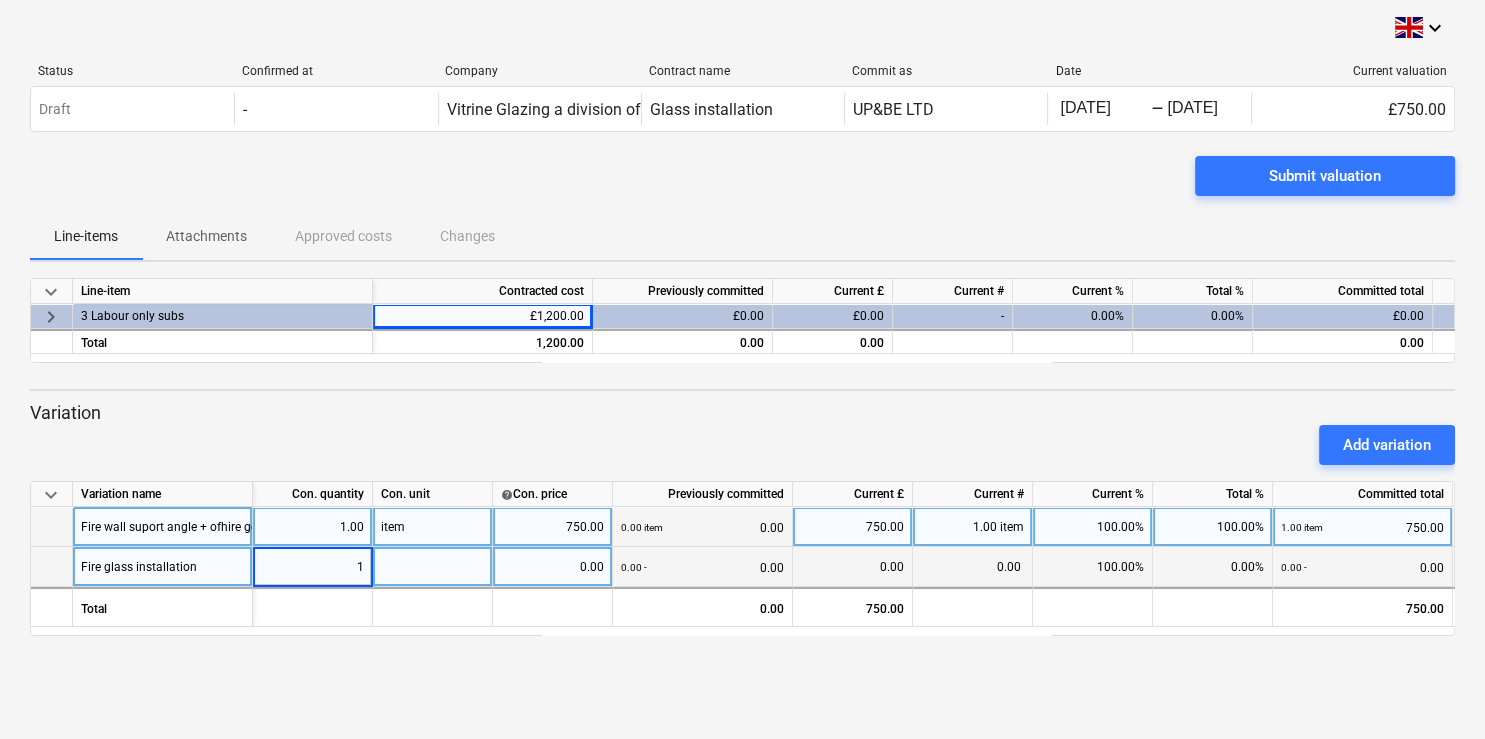 click at bounding box center (433, 567) 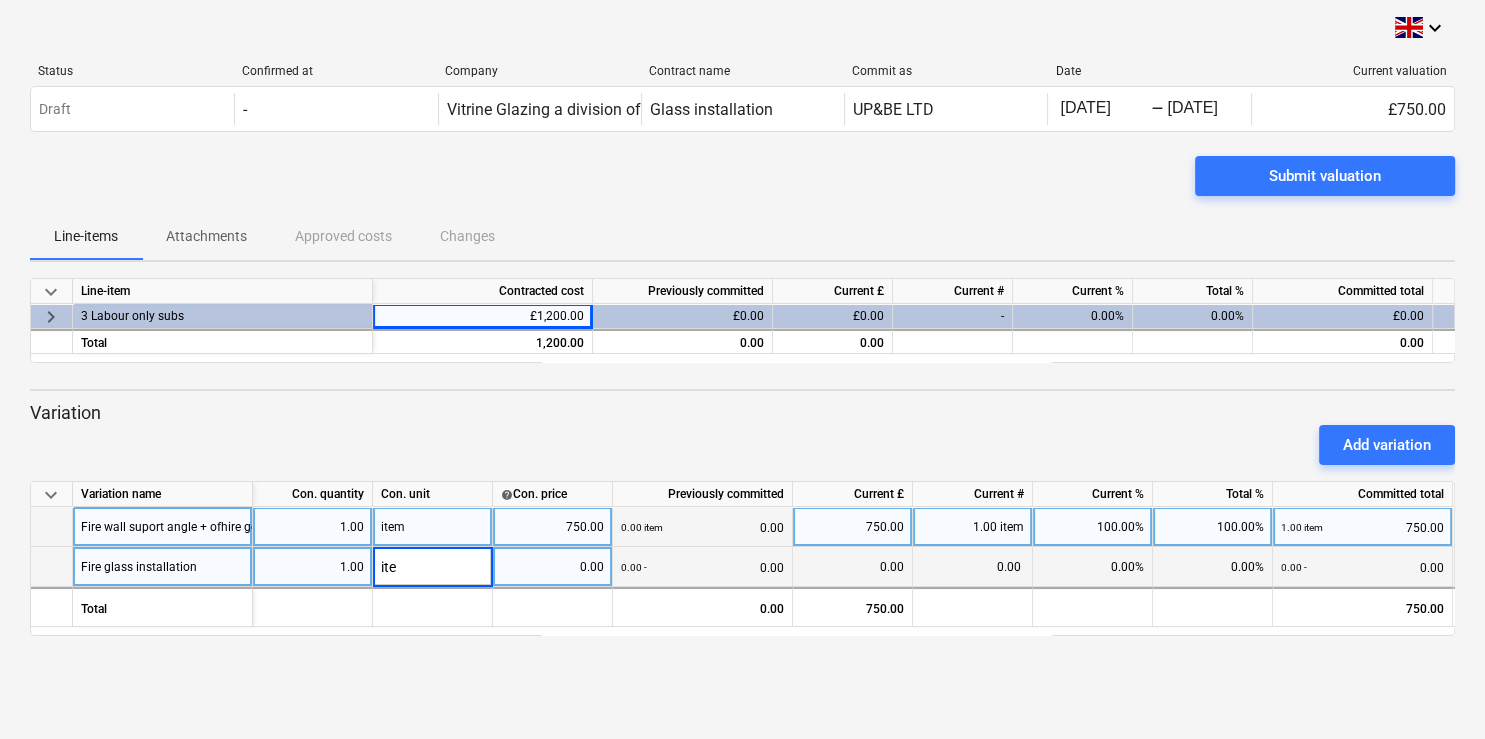 type on "item" 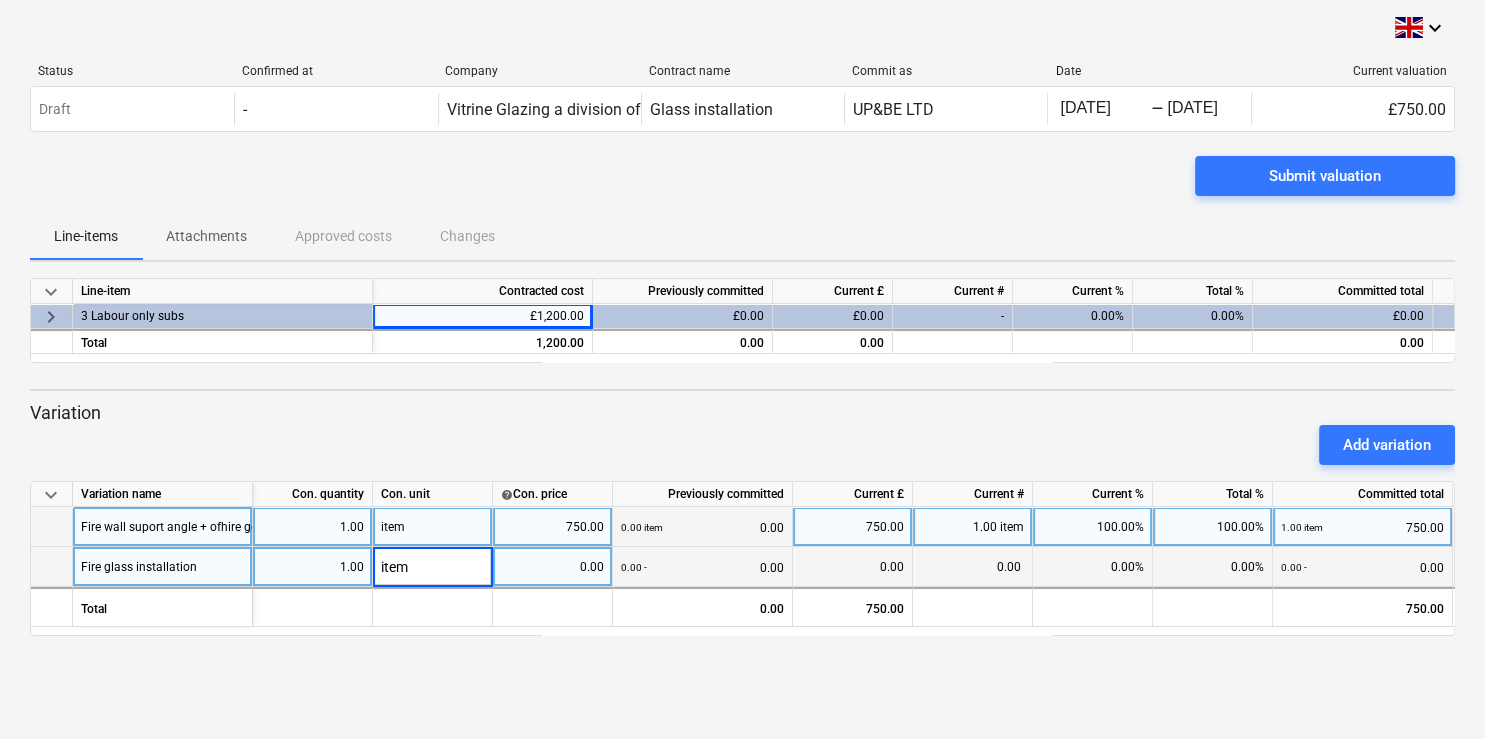 click on "0.00" at bounding box center [552, 567] 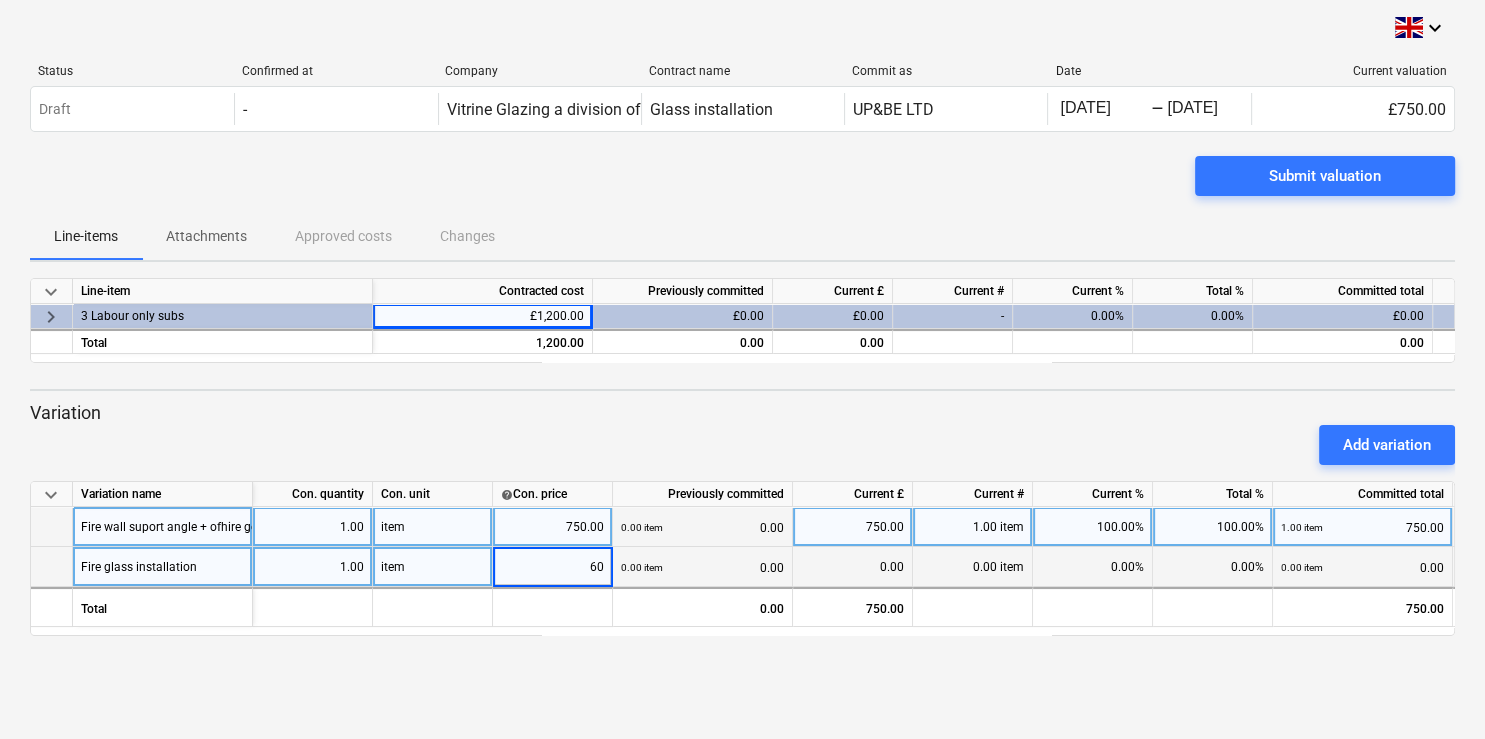 type on "600" 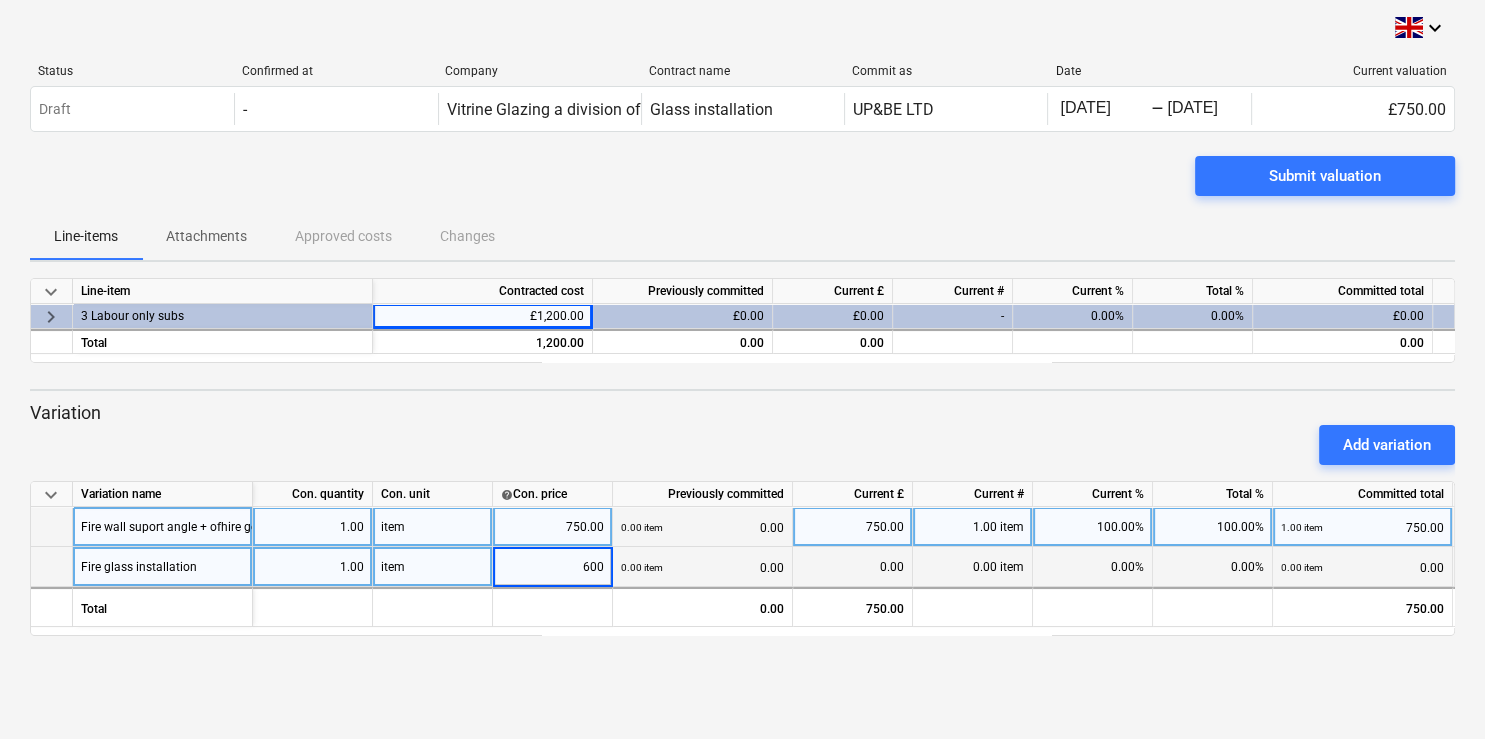click on "0.00" at bounding box center [852, 567] 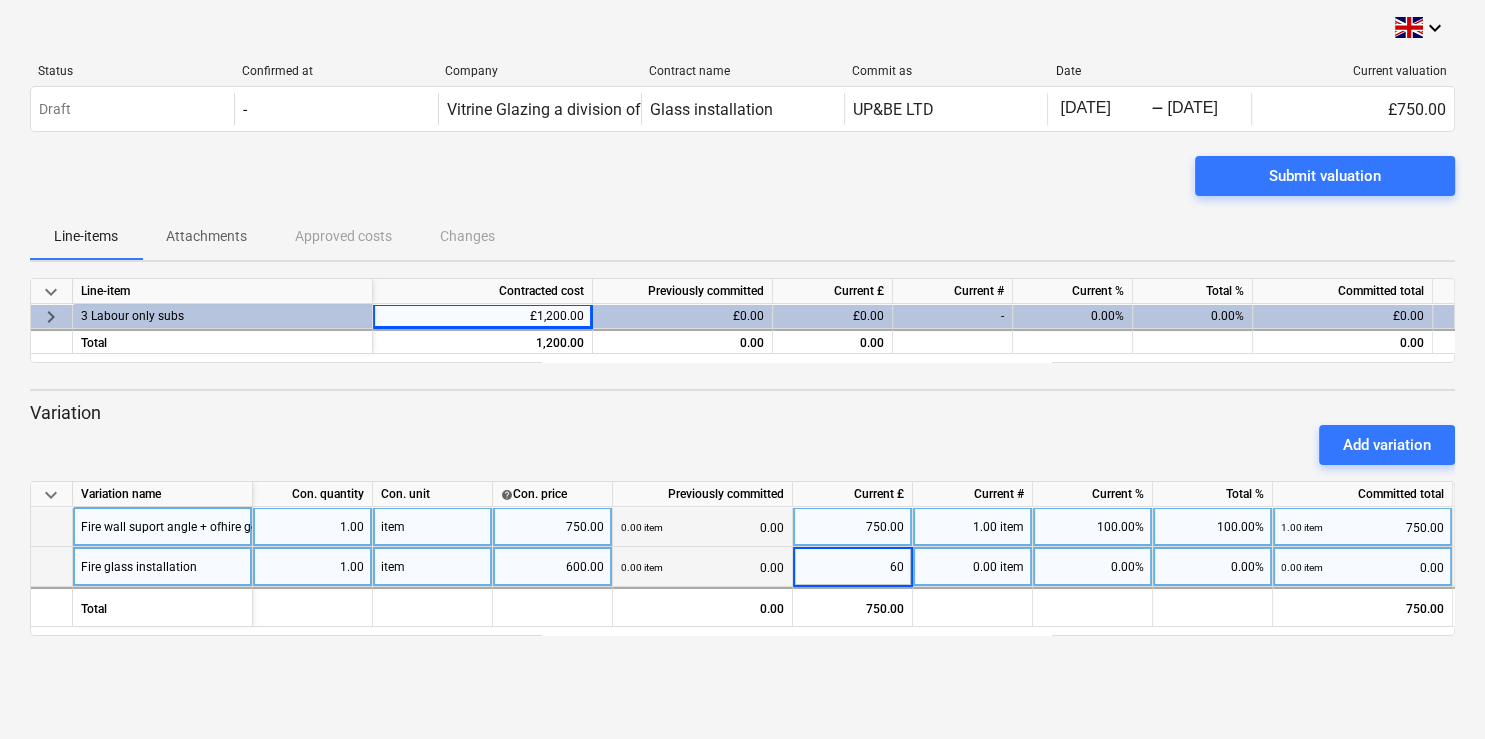 type on "600" 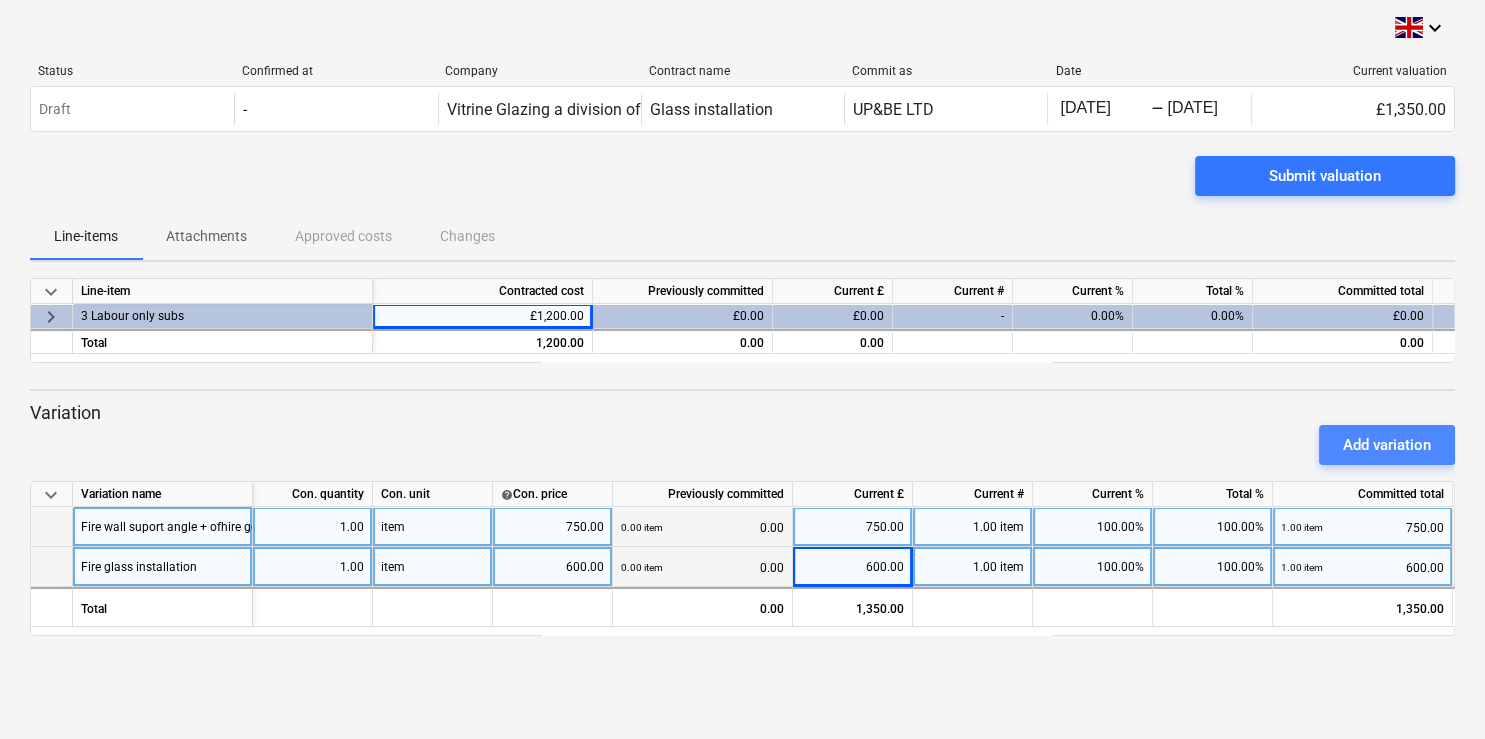 click on "Add variation" at bounding box center [1387, 445] 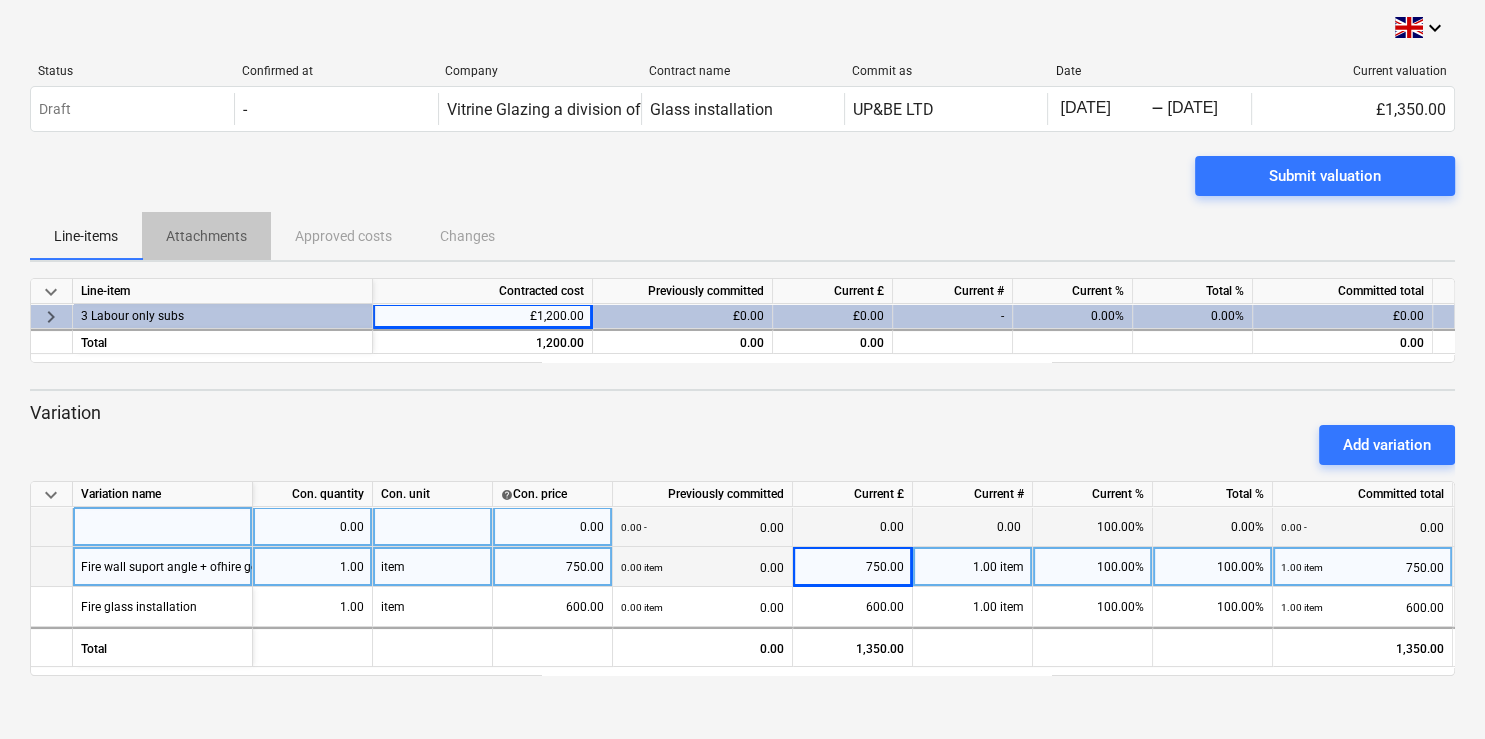 click on "Attachments" at bounding box center (206, 236) 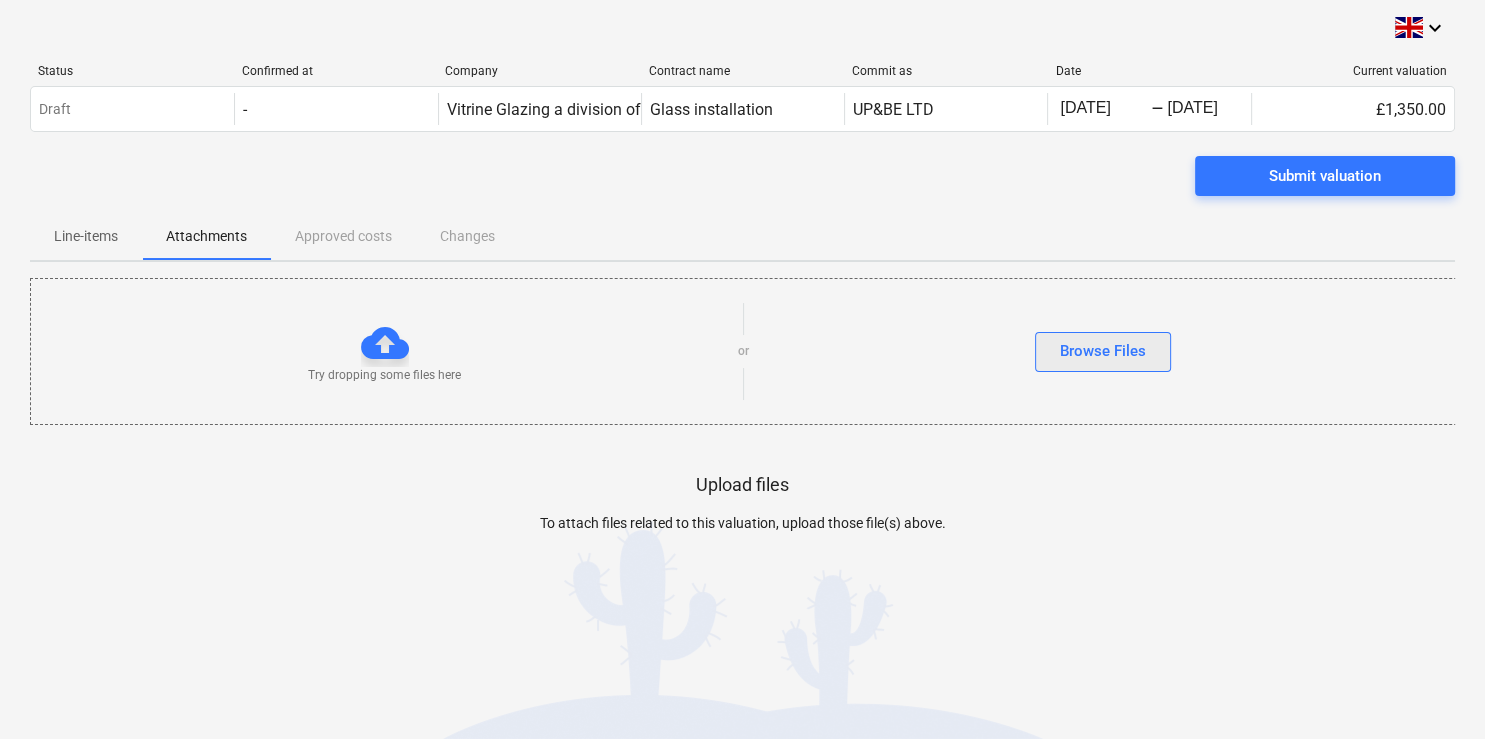 click on "Browse Files" at bounding box center [1103, 351] 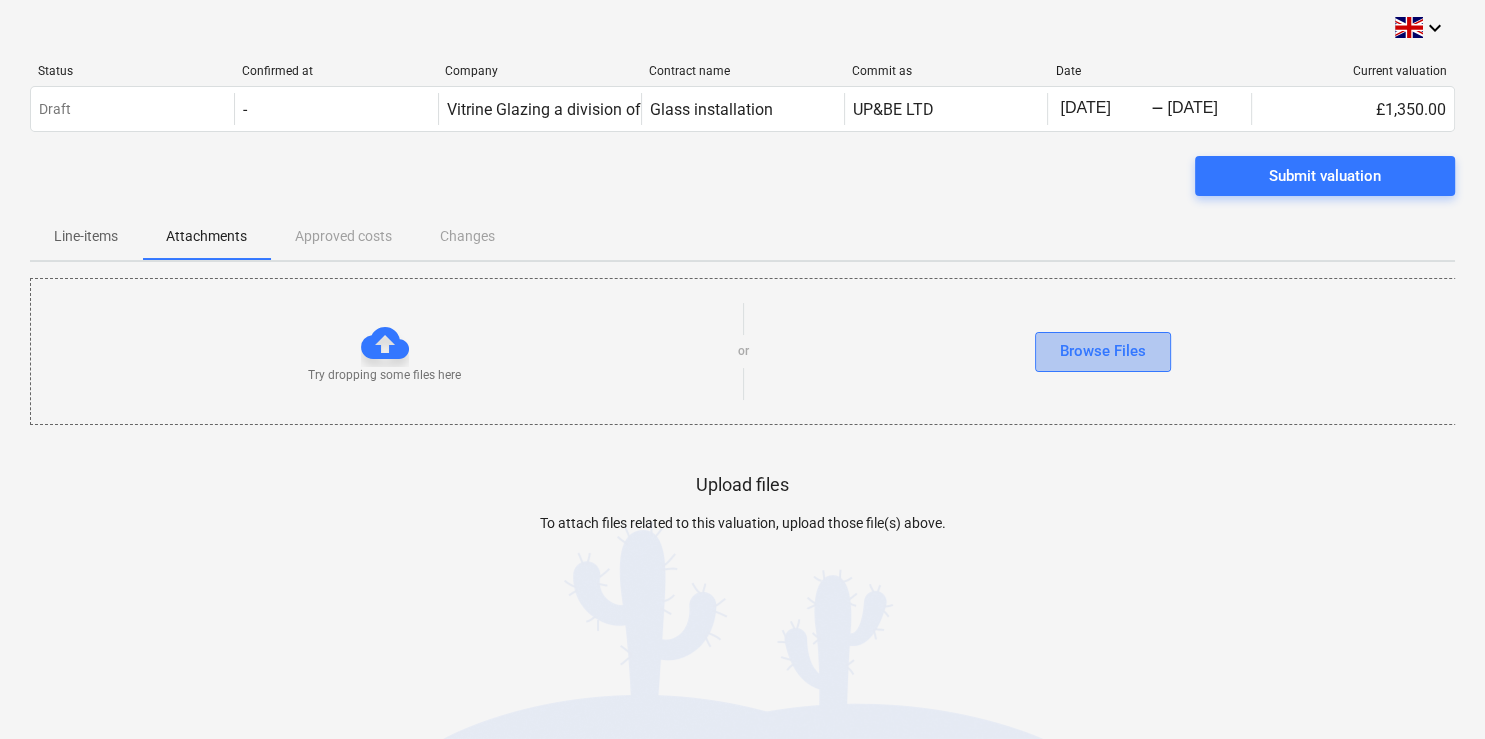 click on "Browse Files" at bounding box center [1103, 351] 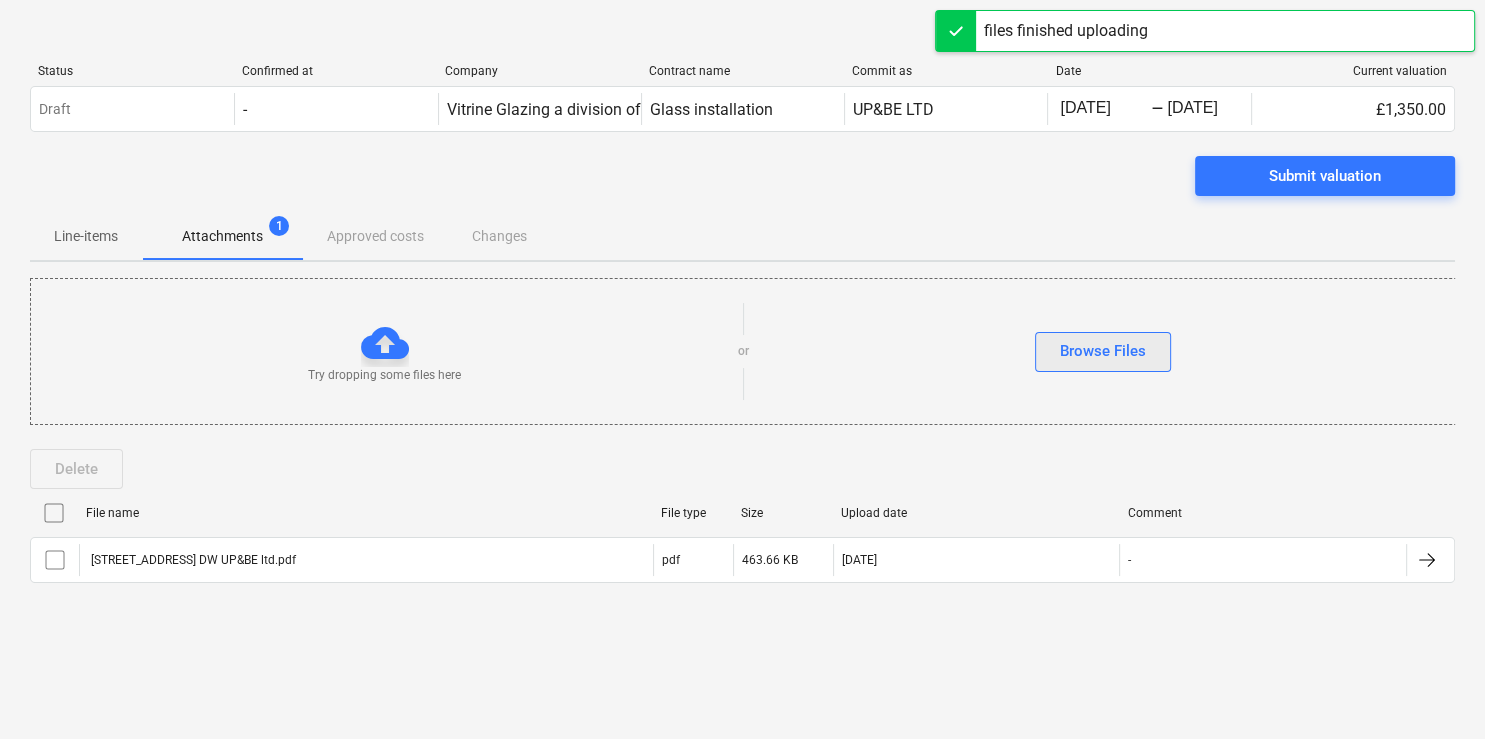 click on "Browse Files" at bounding box center (1103, 351) 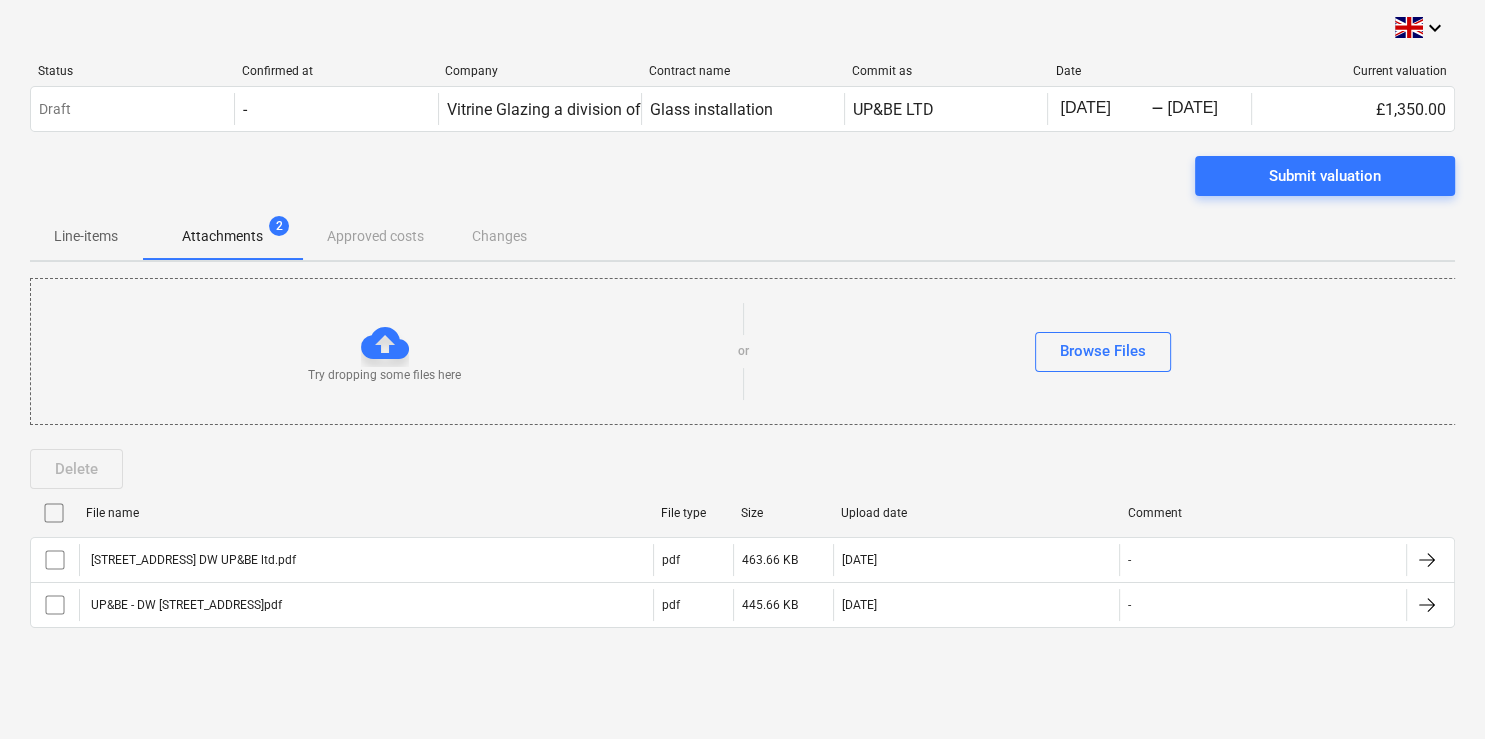 click on "Line-items" at bounding box center (86, 236) 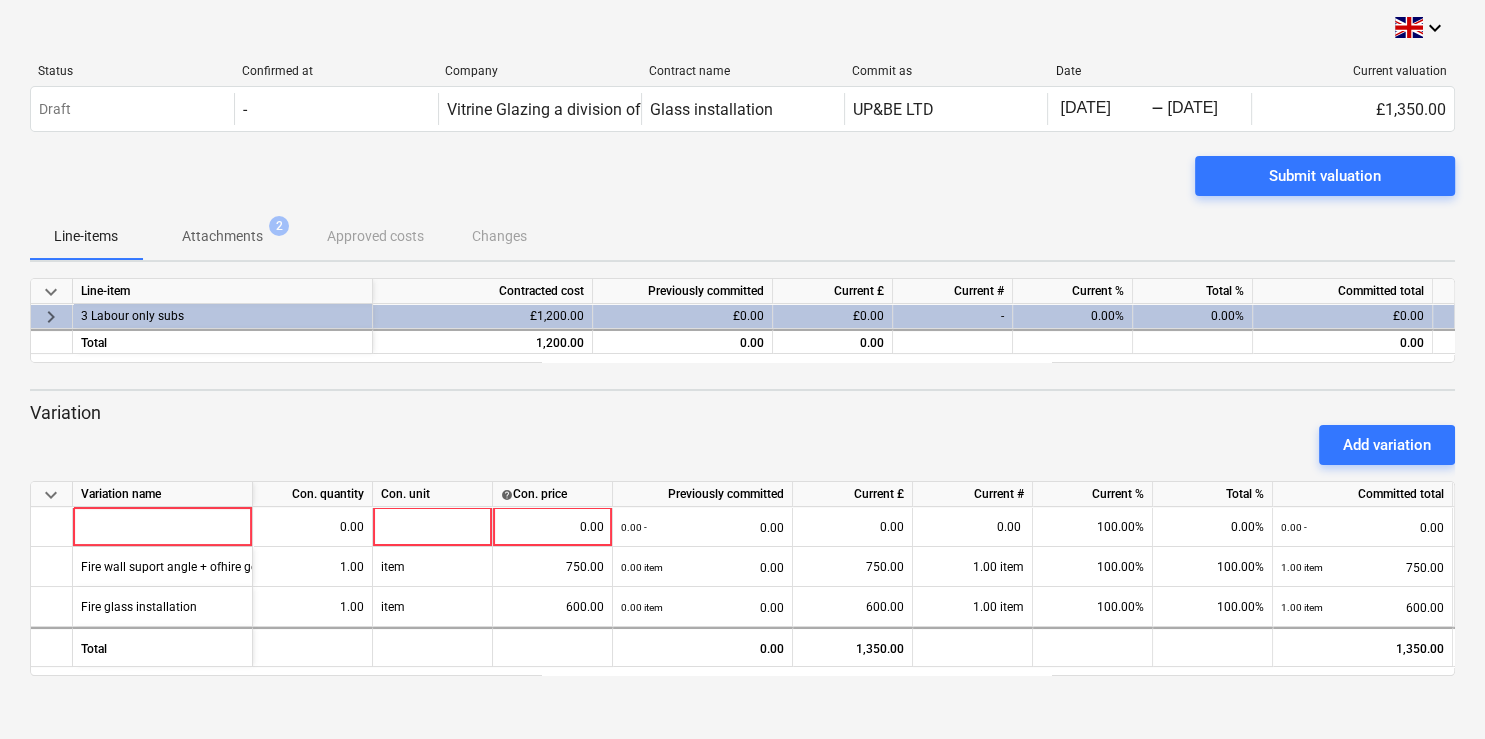 scroll, scrollTop: 9, scrollLeft: 0, axis: vertical 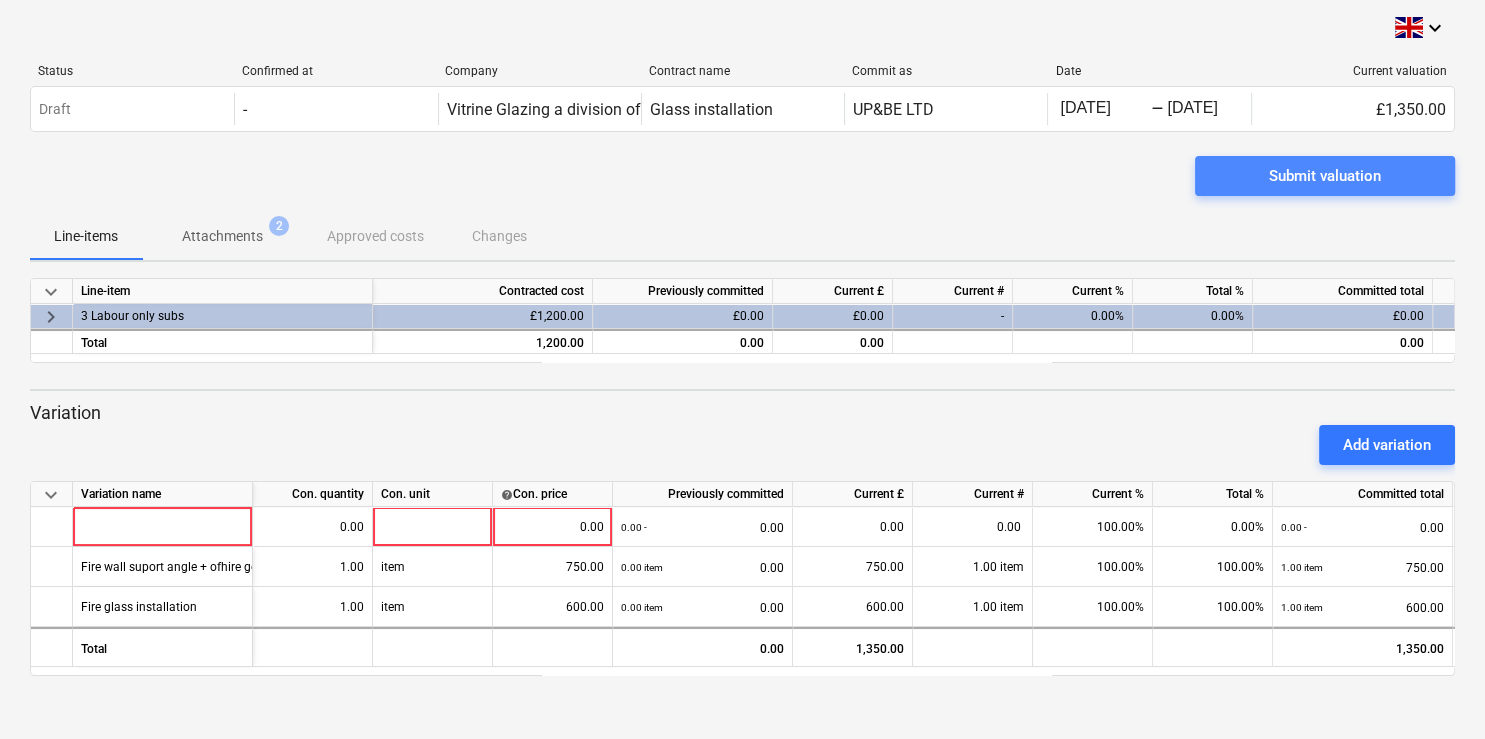 click on "Submit valuation" at bounding box center (1325, 176) 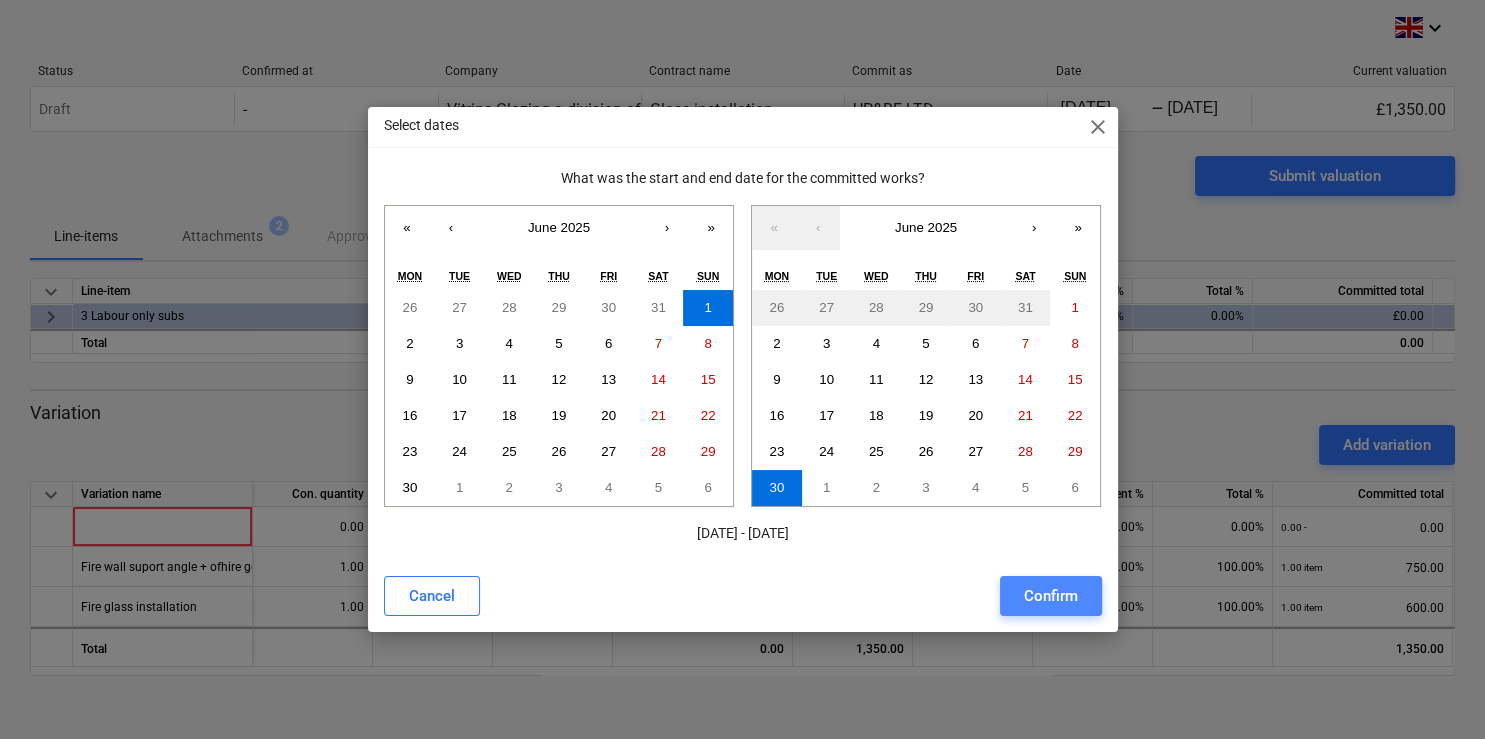 click on "Confirm" at bounding box center [1051, 596] 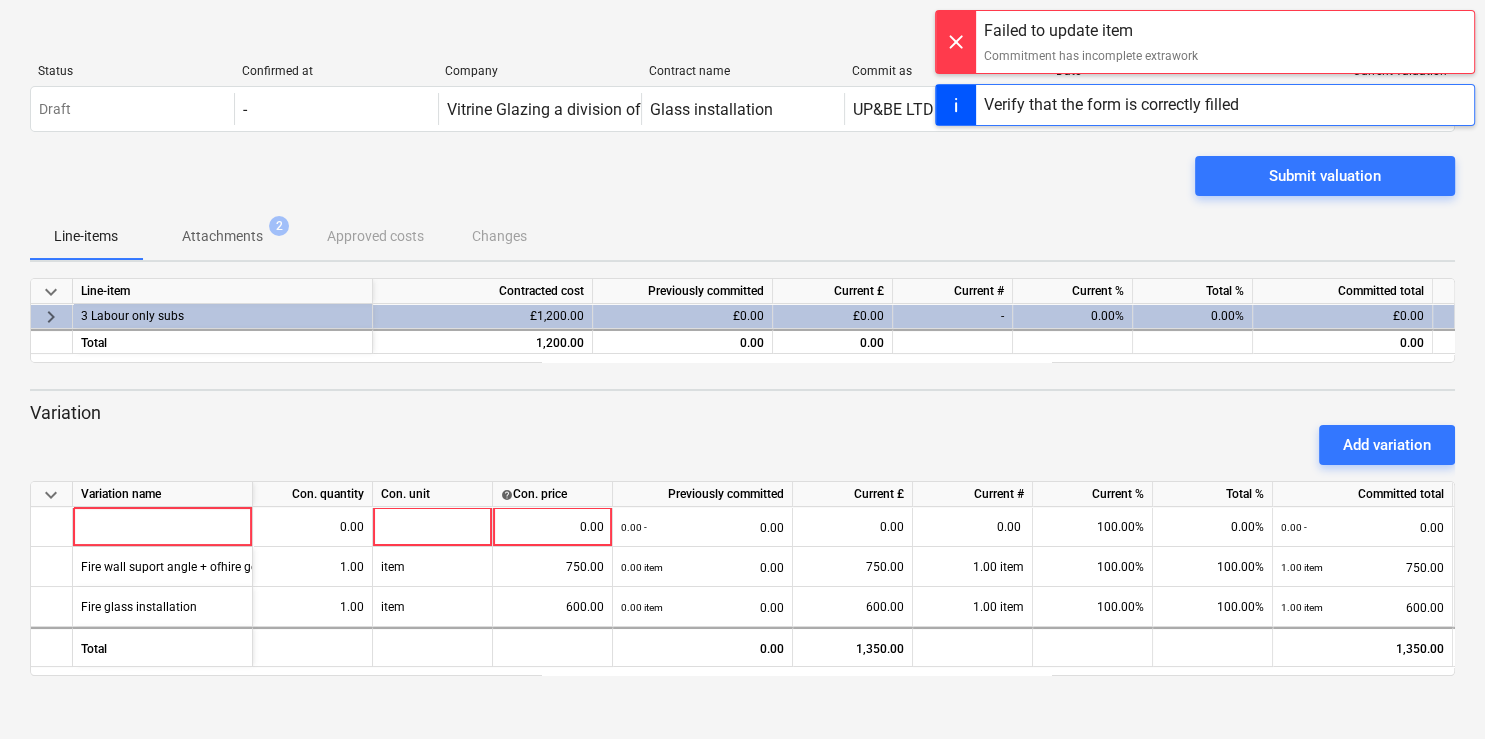 click at bounding box center [956, 42] 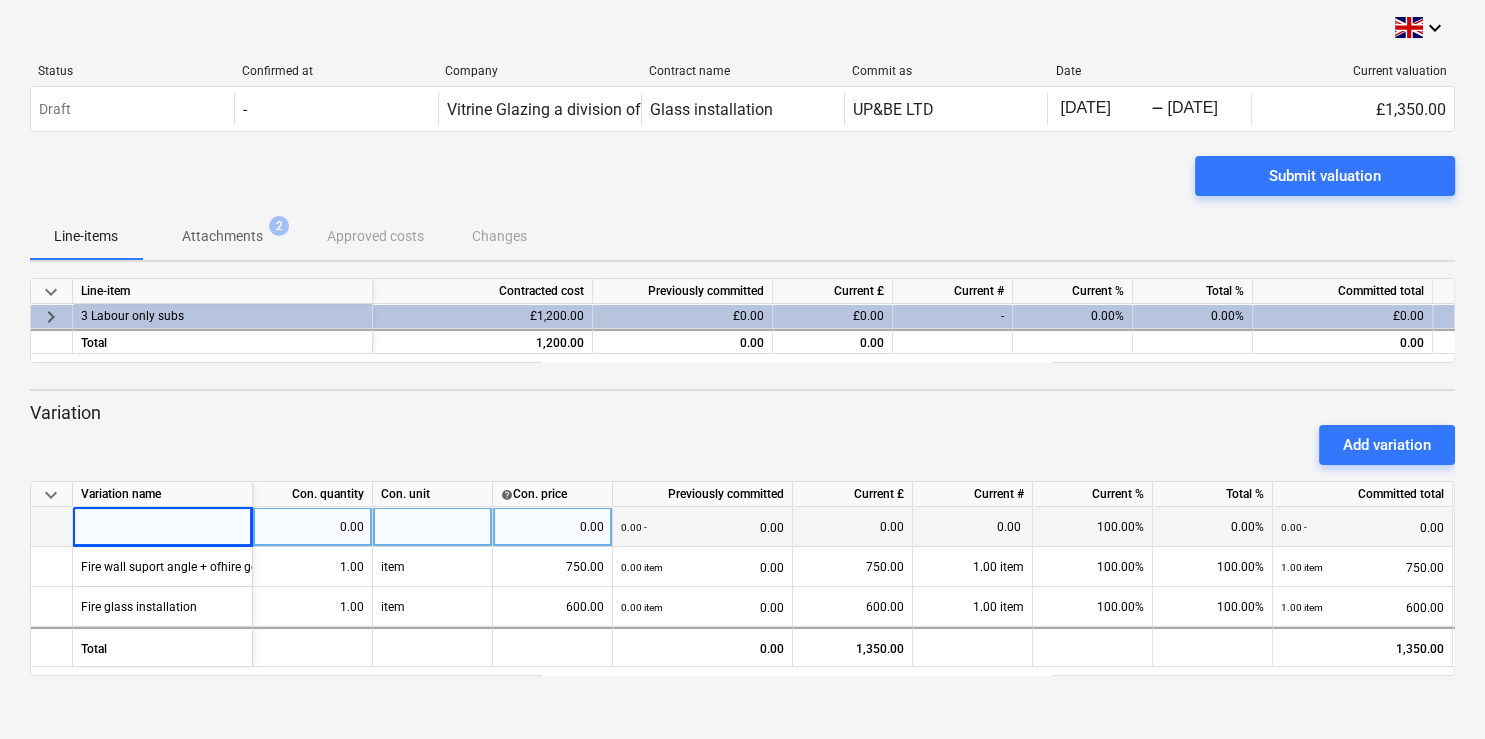 click on "0.00   - 0.00" at bounding box center [1362, 527] 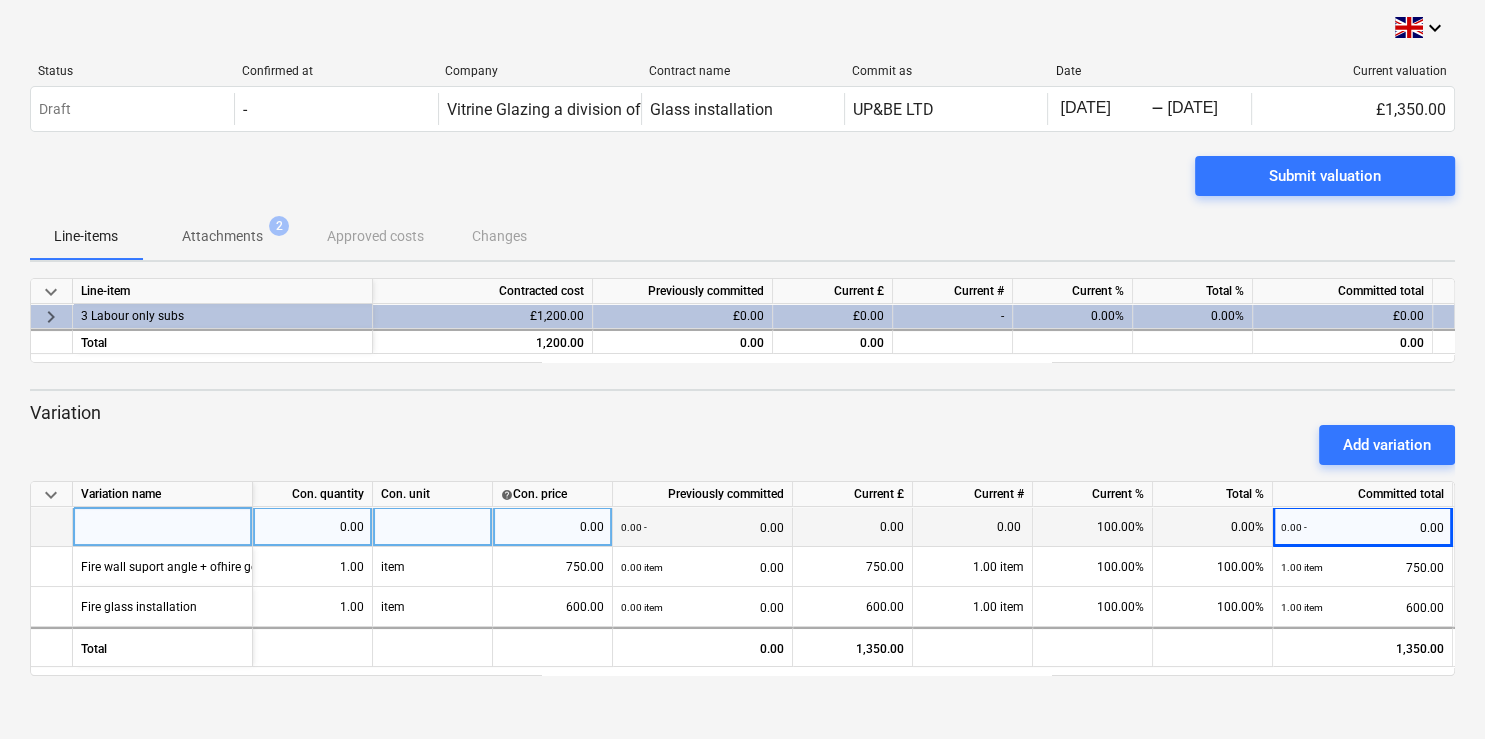 scroll, scrollTop: 0, scrollLeft: 16, axis: horizontal 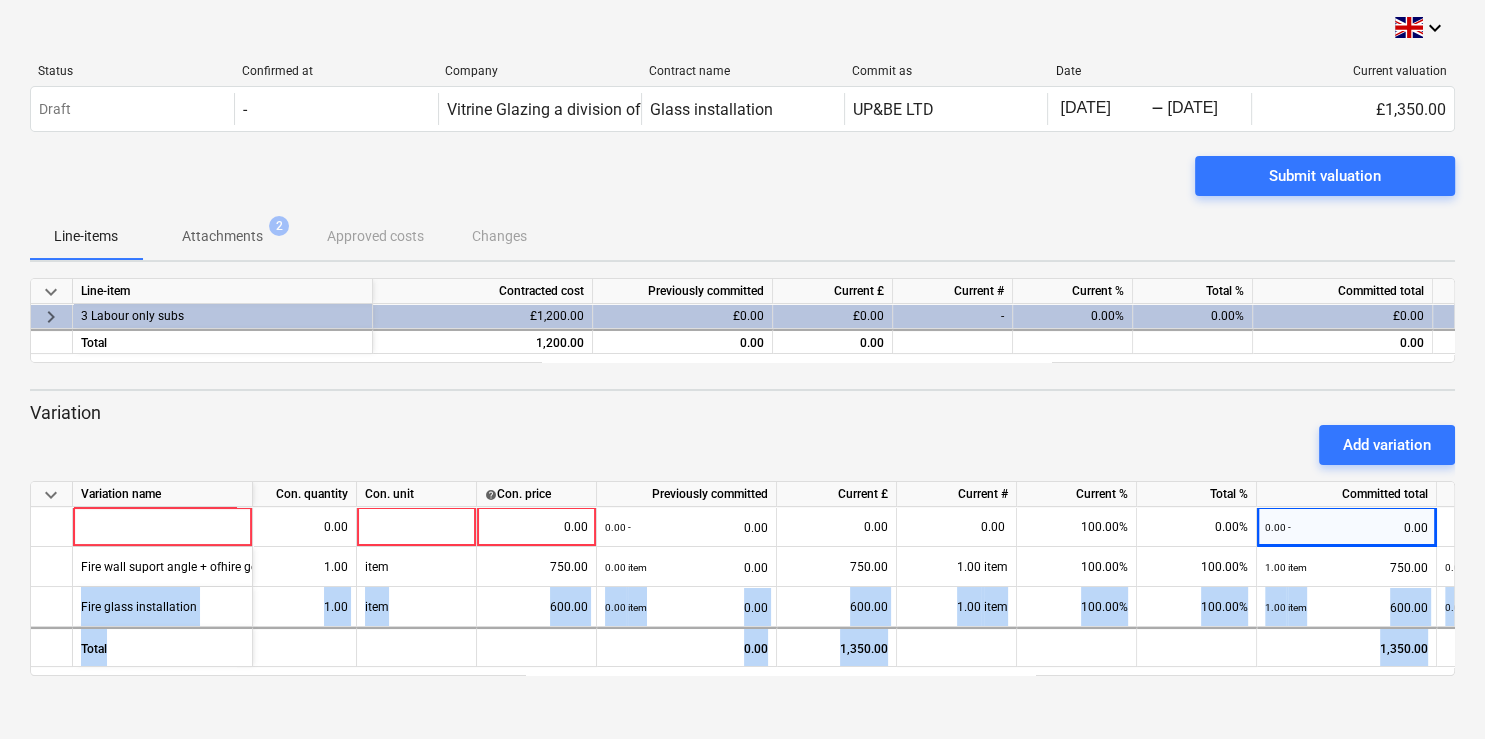 drag, startPoint x: 1458, startPoint y: 585, endPoint x: 1464, endPoint y: 662, distance: 77.23341 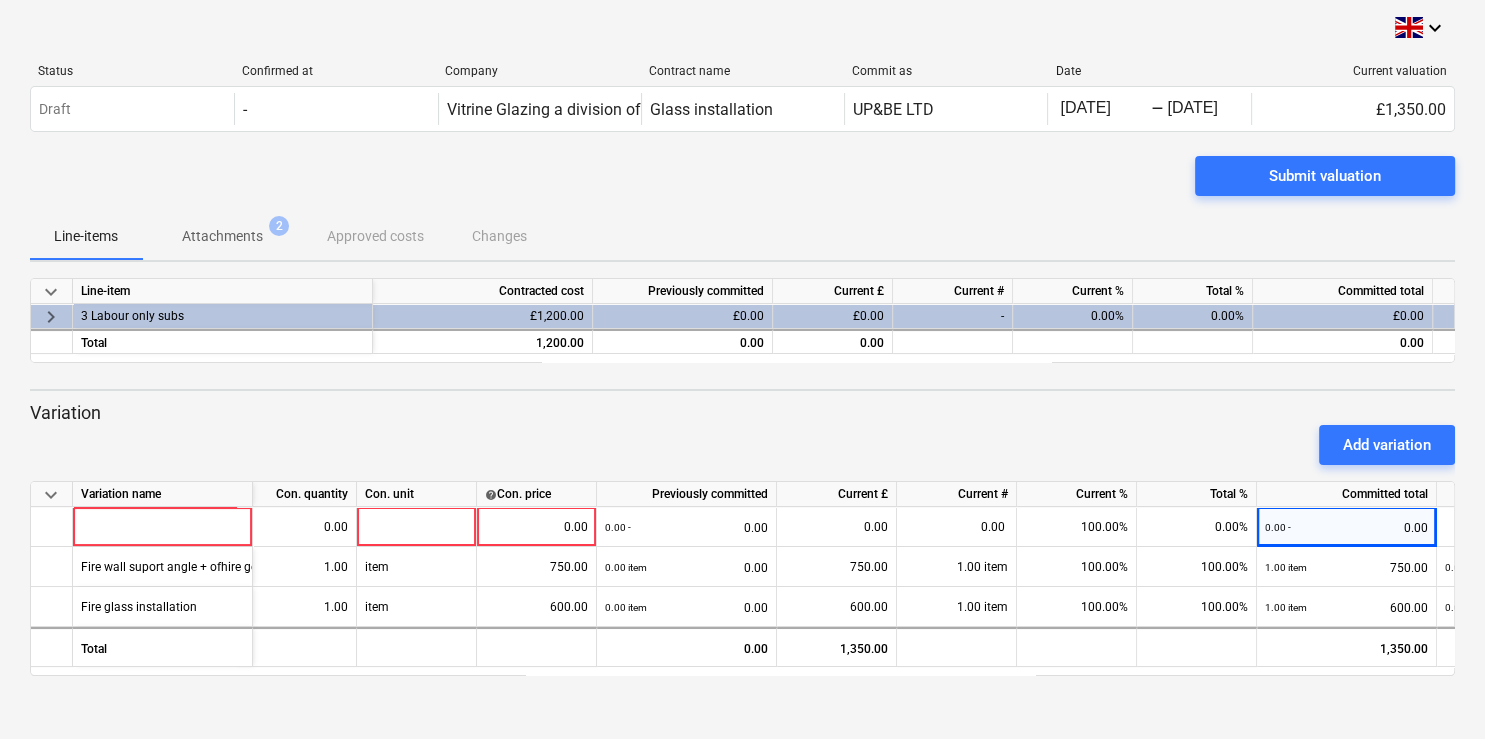 click on "Add variation" at bounding box center (742, 445) 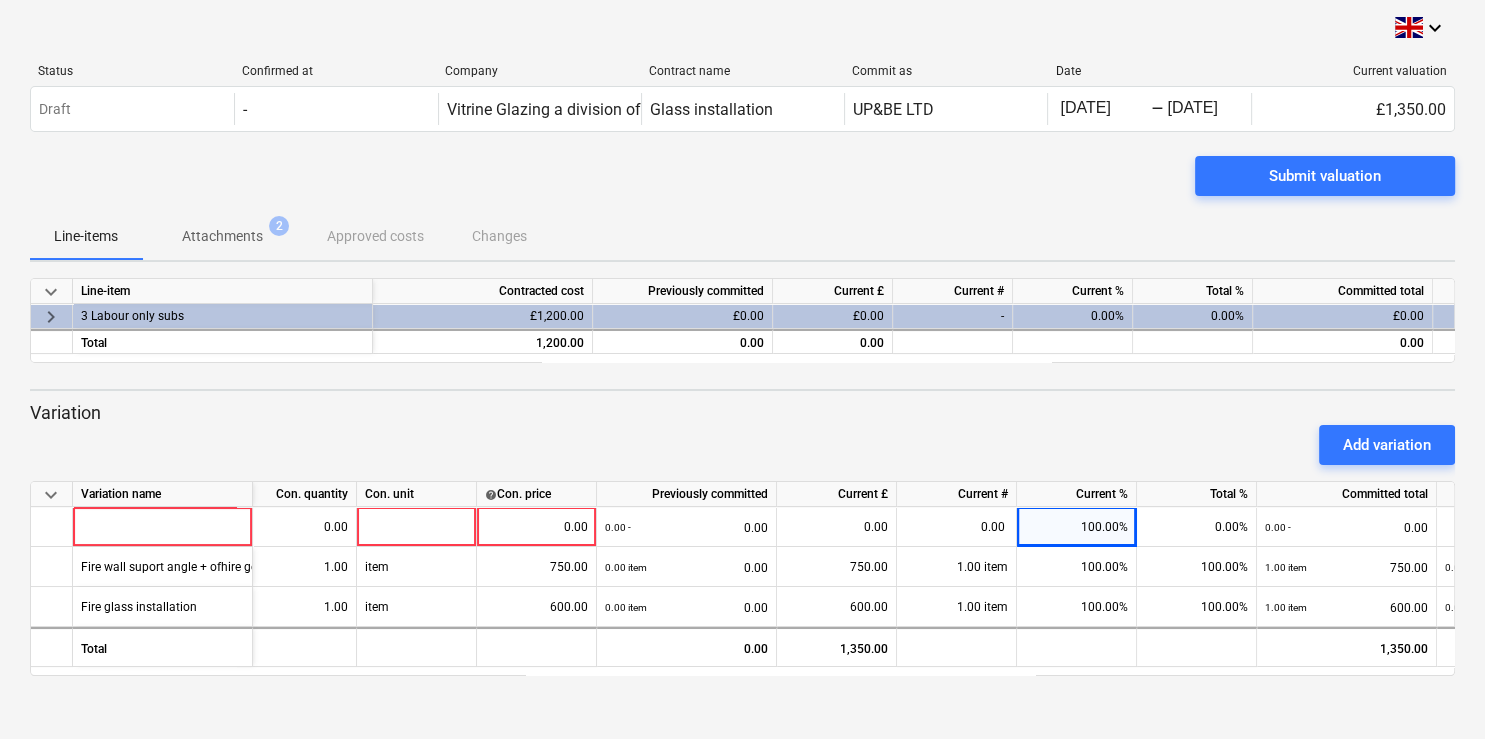 click on "Add variation" at bounding box center (742, 445) 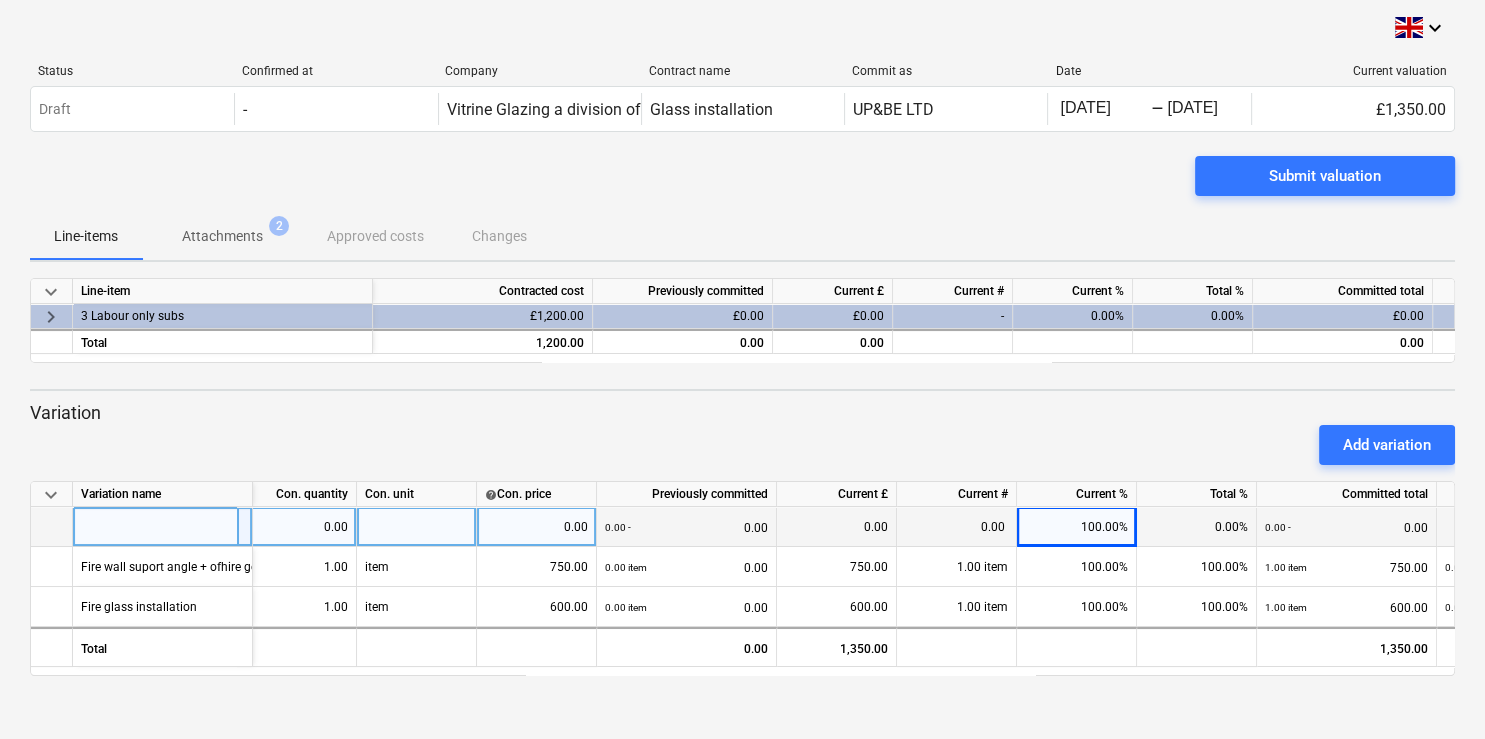 click at bounding box center (163, 527) 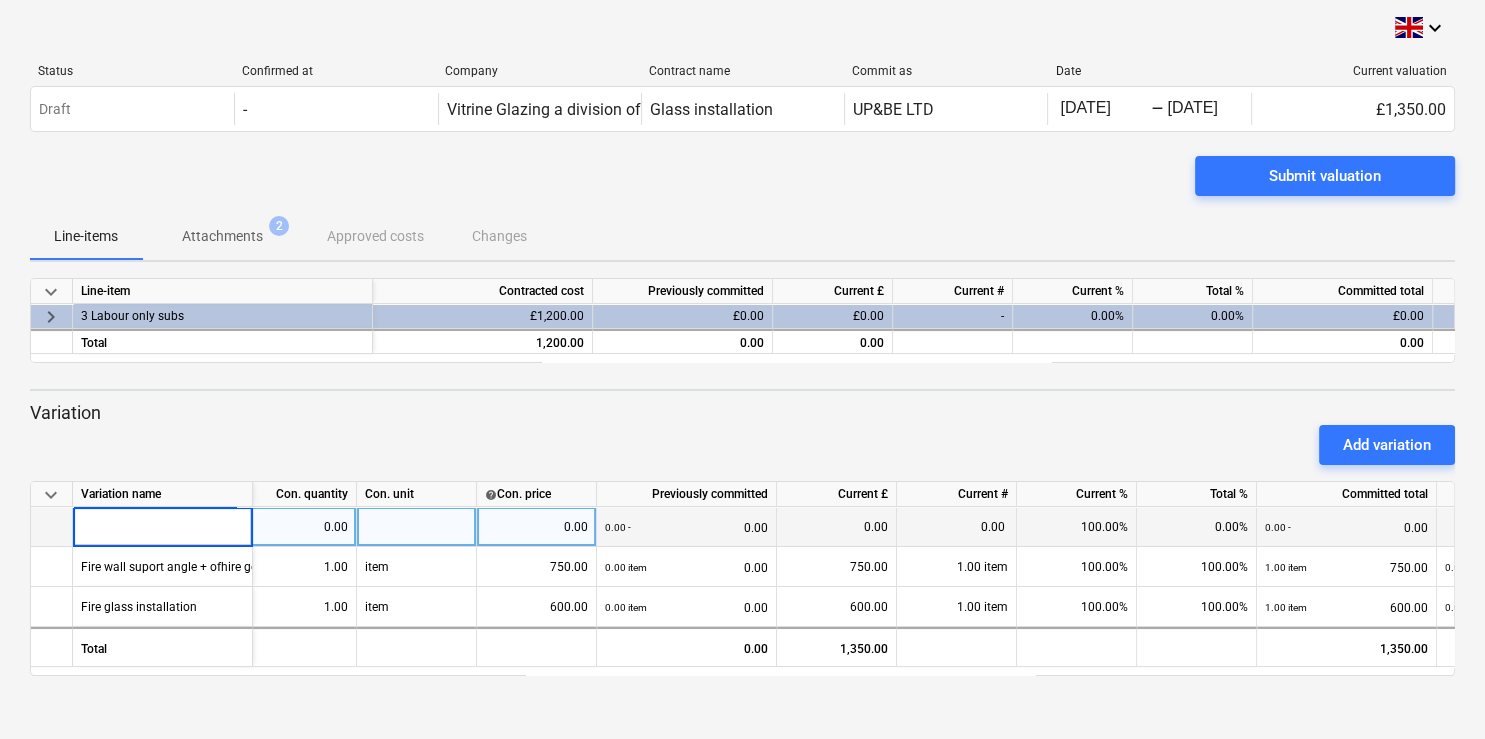 type on "0" 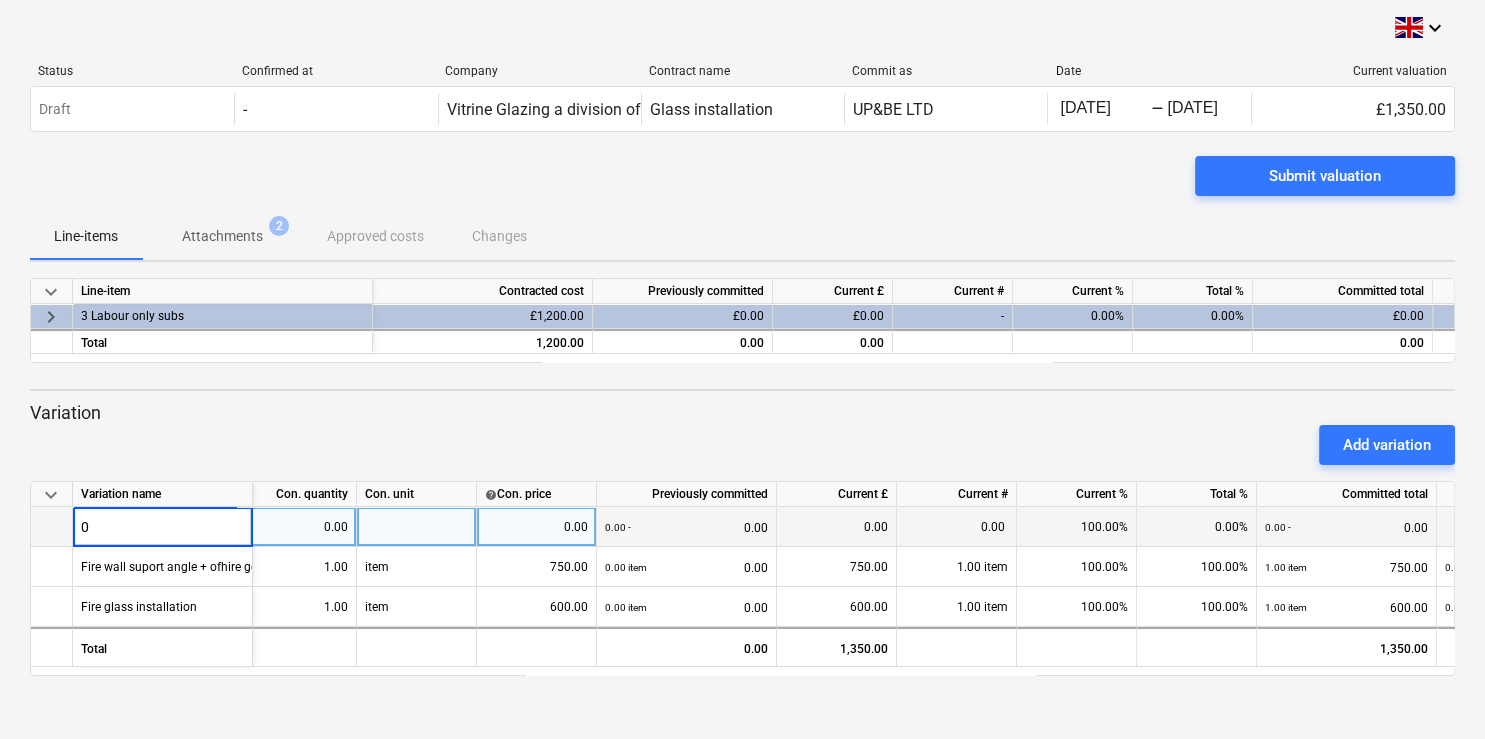 click at bounding box center [417, 527] 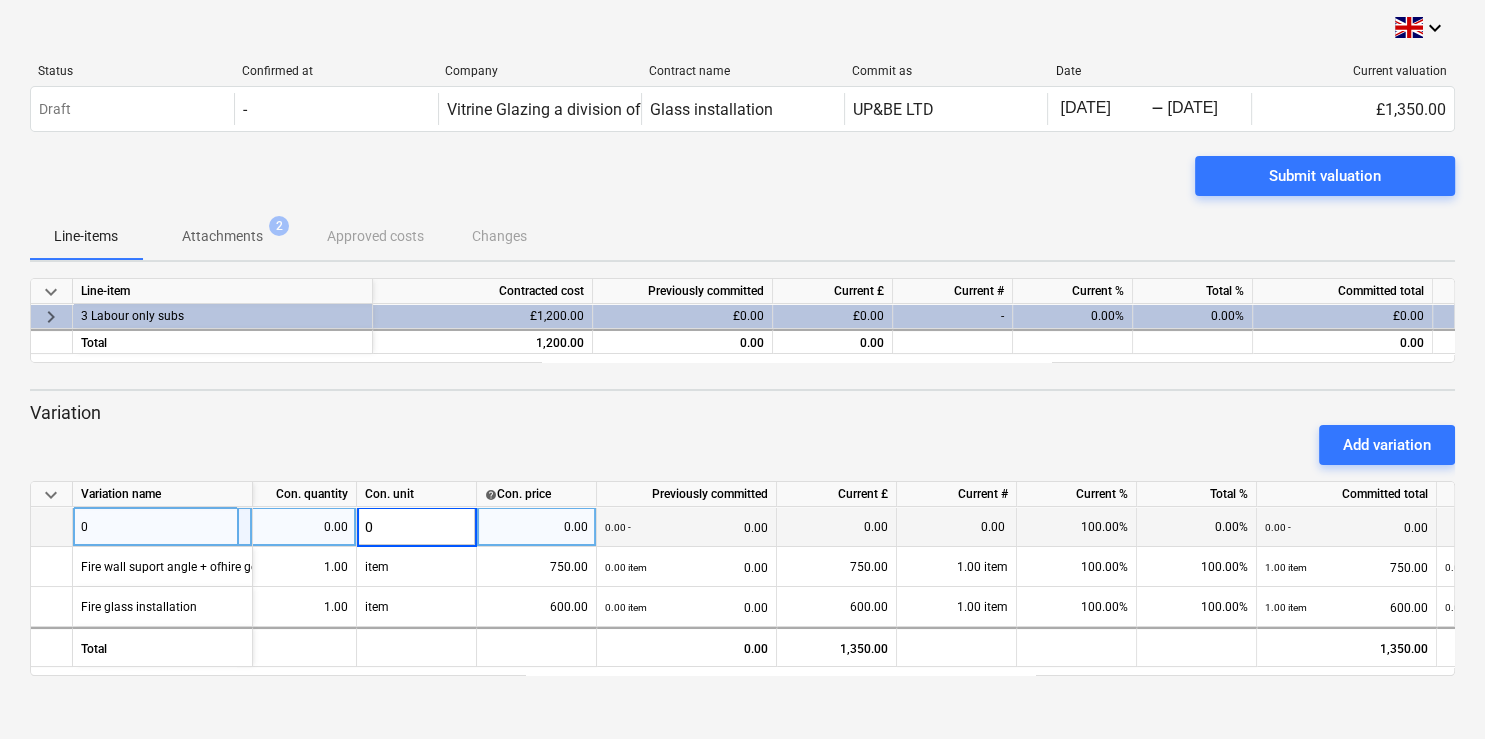 click on "Add variation" at bounding box center [742, 445] 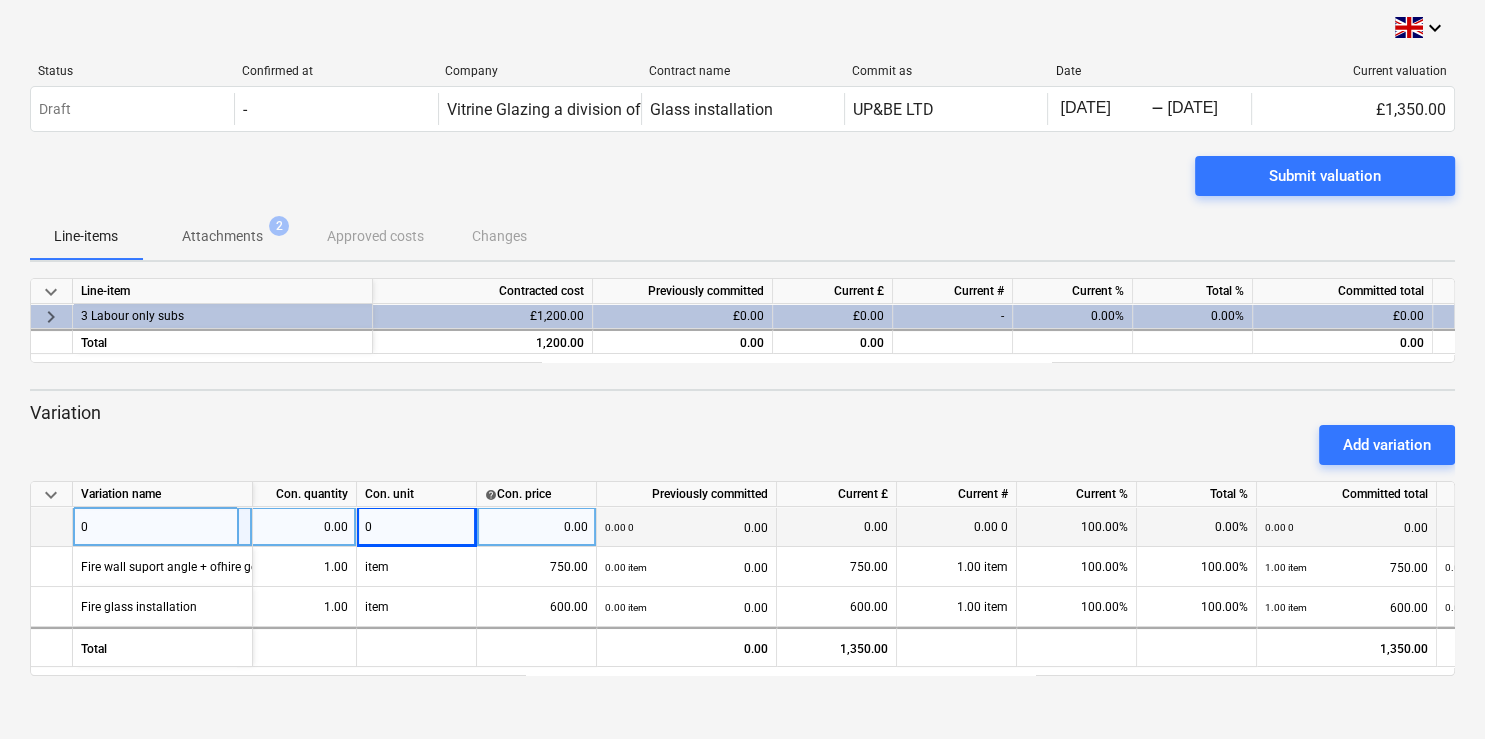 click on "Add variation" at bounding box center (742, 445) 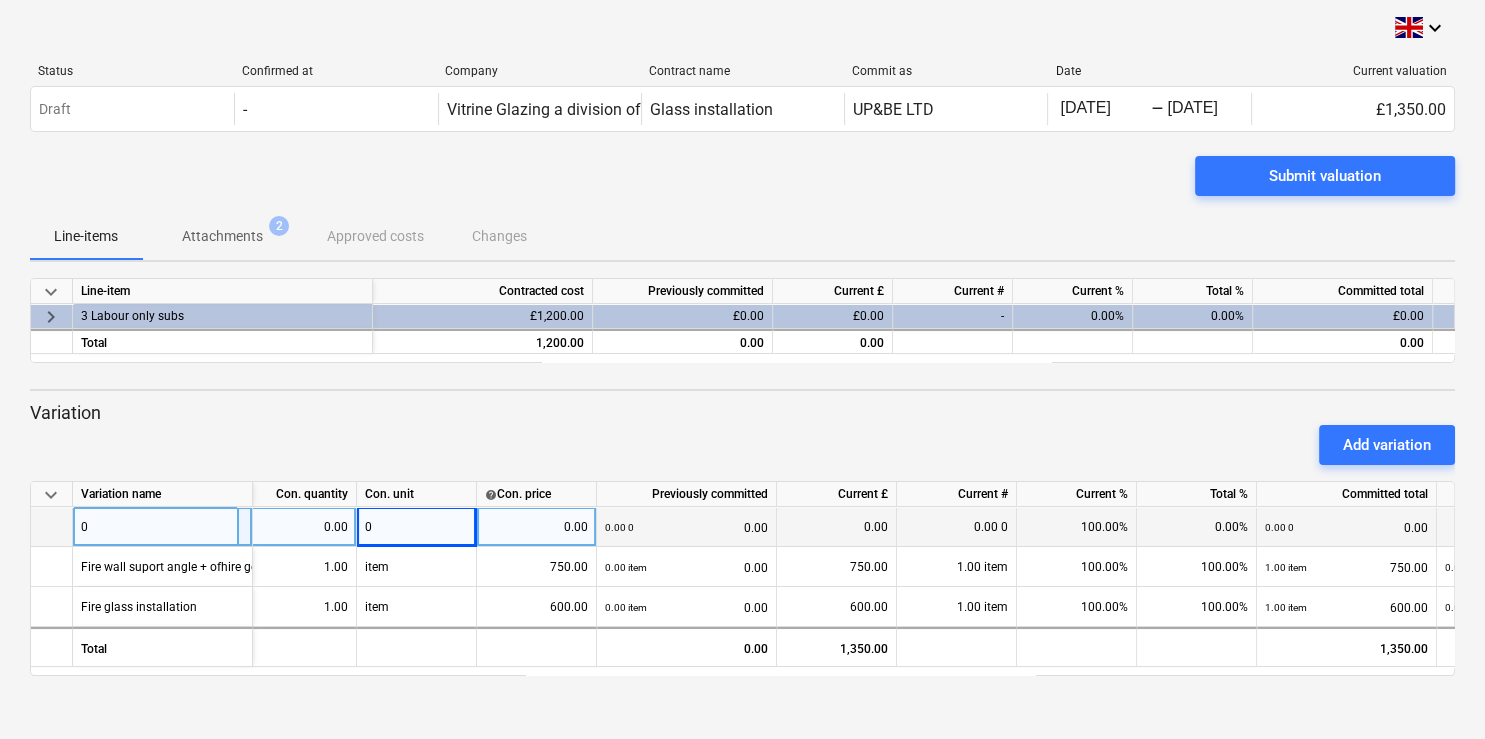 click on "keyboard_arrow_down Status Confirmed at Company Contract name Commit as Date Current valuation Draft - Vitrine Glazing a division of Fiducia Interiors Ltd Glass installation UP&BE LTD 06/01/2025 Press the down arrow key to interact with the calendar and
select a date. Press the question mark key to get the keyboard shortcuts for changing dates. - 06/30/2025 Press the down arrow key to interact with the calendar and
select a date. Press the question mark key to get the keyboard shortcuts for changing dates. £1,350.00 Please wait UP&BE LTD Submit valuation Line-items Attachments 2 Approved costs Changes keyboard_arrow_down Line-item Contracted cost Previously committed Current £ Current # Current % Total % Committed total Valuation remaining keyboard_arrow_right 3 Labour only subs  £1,200.00 £0.00 £0.00 - 0.00% 0.00% £0.00 £1,200.00 Total 1,200.00 0.00 0.00 0.00 1,200.00 Variation Add variation keyboard_arrow_down Variation name Con. quantity Con. unit help Con. price Previously committed Current £" at bounding box center [742, 369] 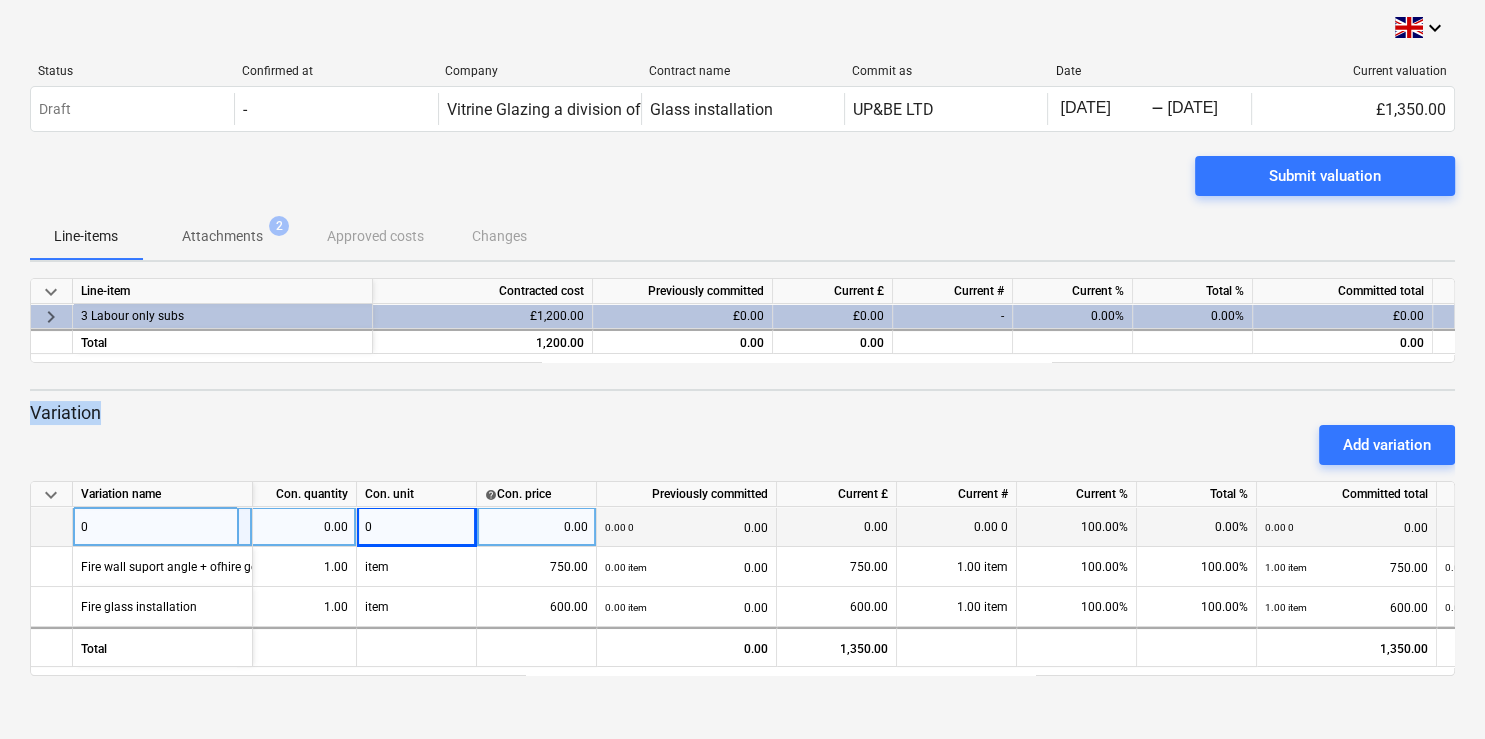 click on "Variation" at bounding box center [742, 413] 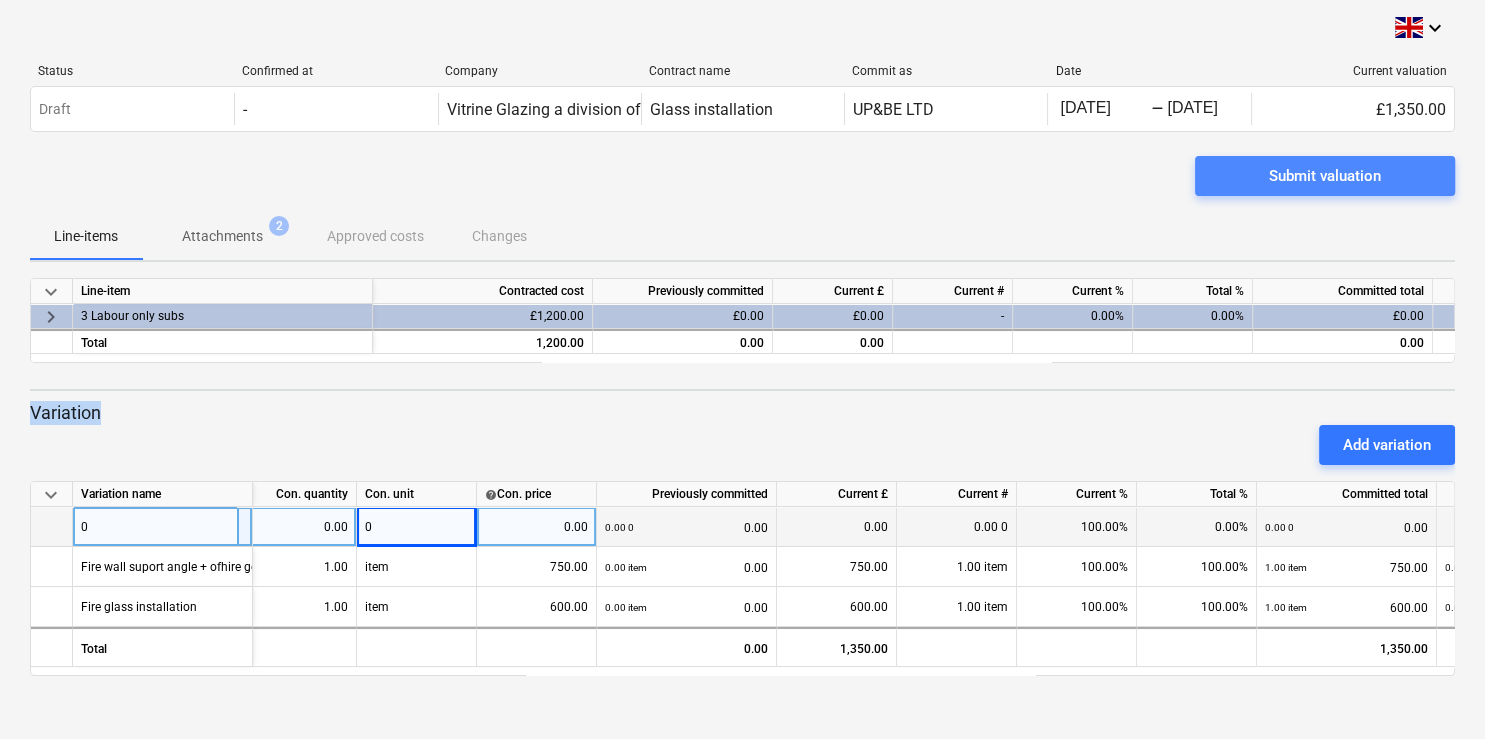 click on "Submit valuation" at bounding box center (1325, 176) 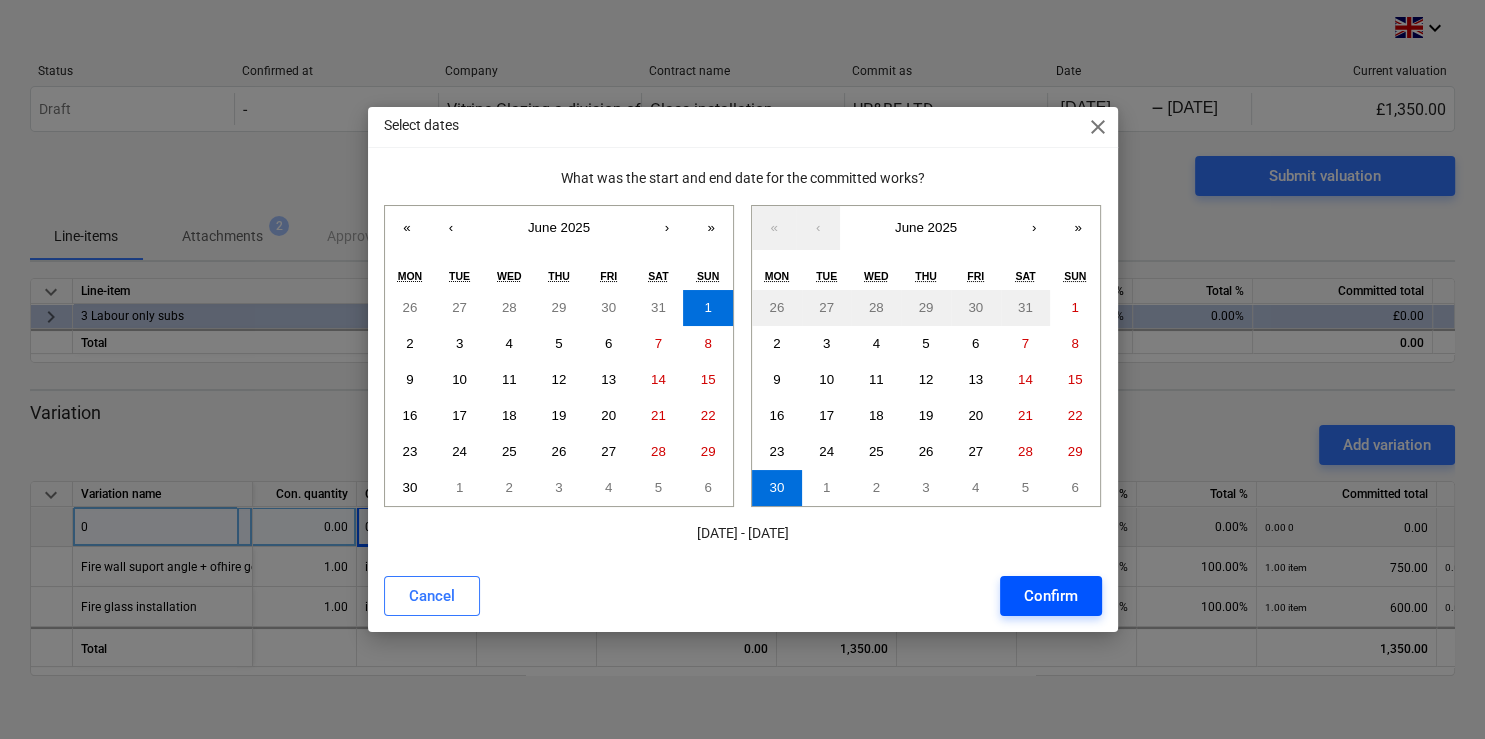 click on "Confirm" at bounding box center [1051, 596] 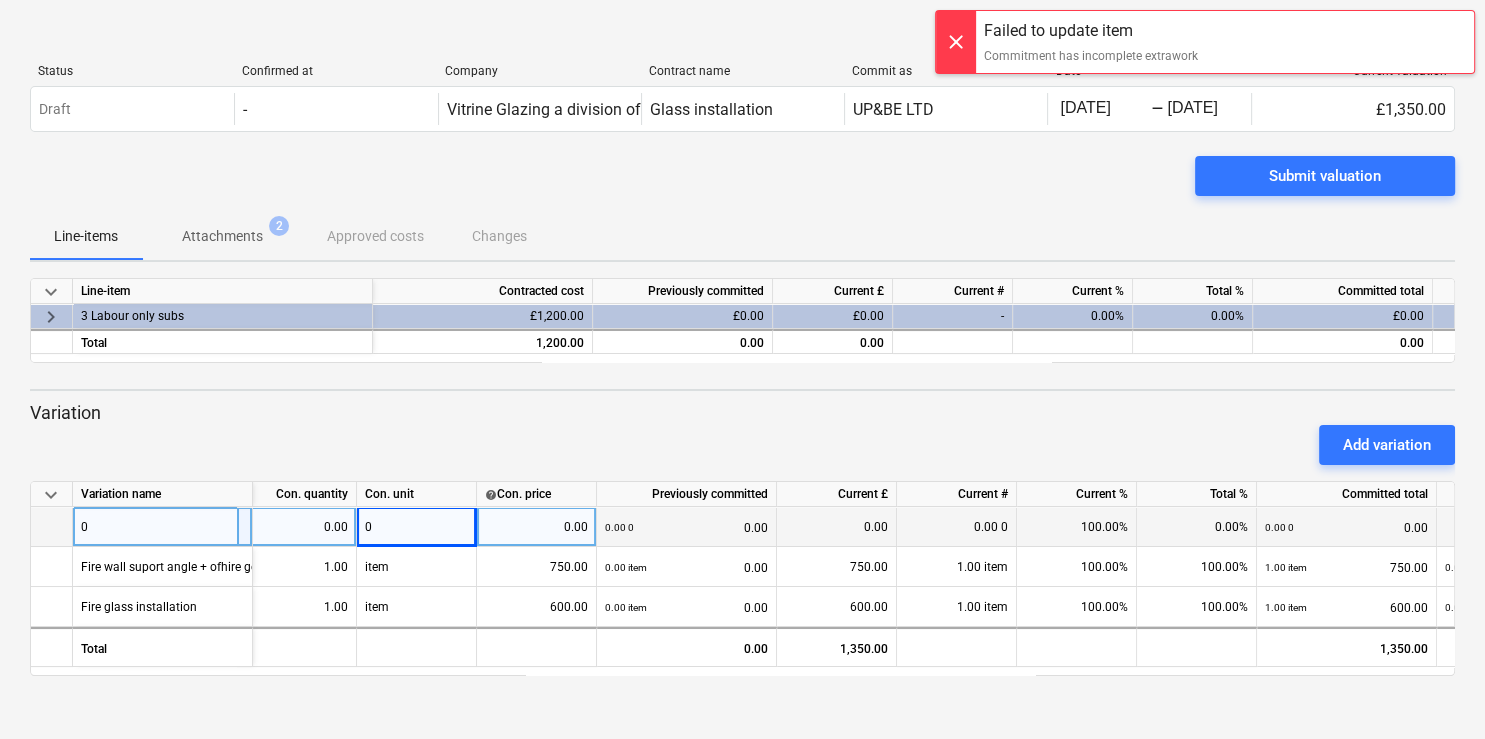 click at bounding box center [956, 42] 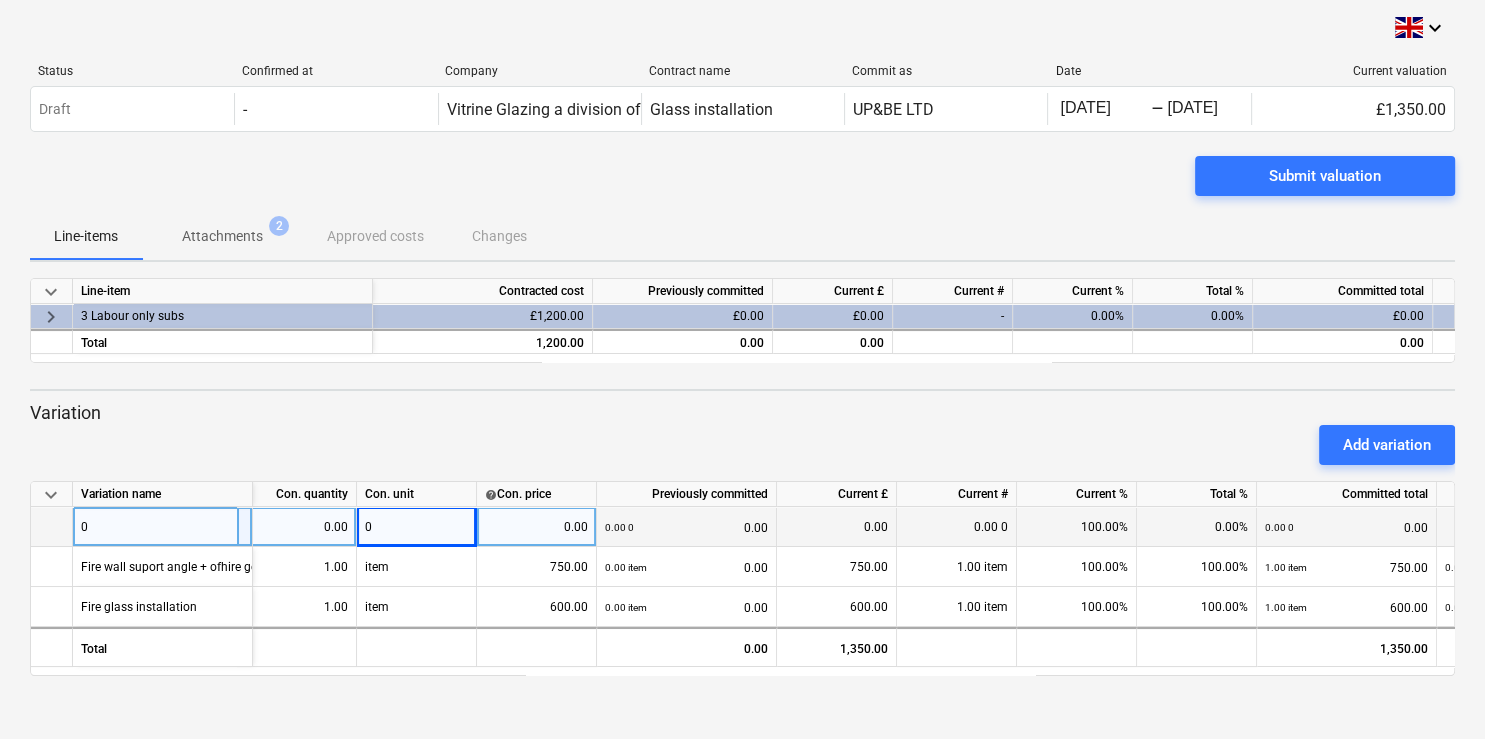 click on "Variation" at bounding box center (742, 413) 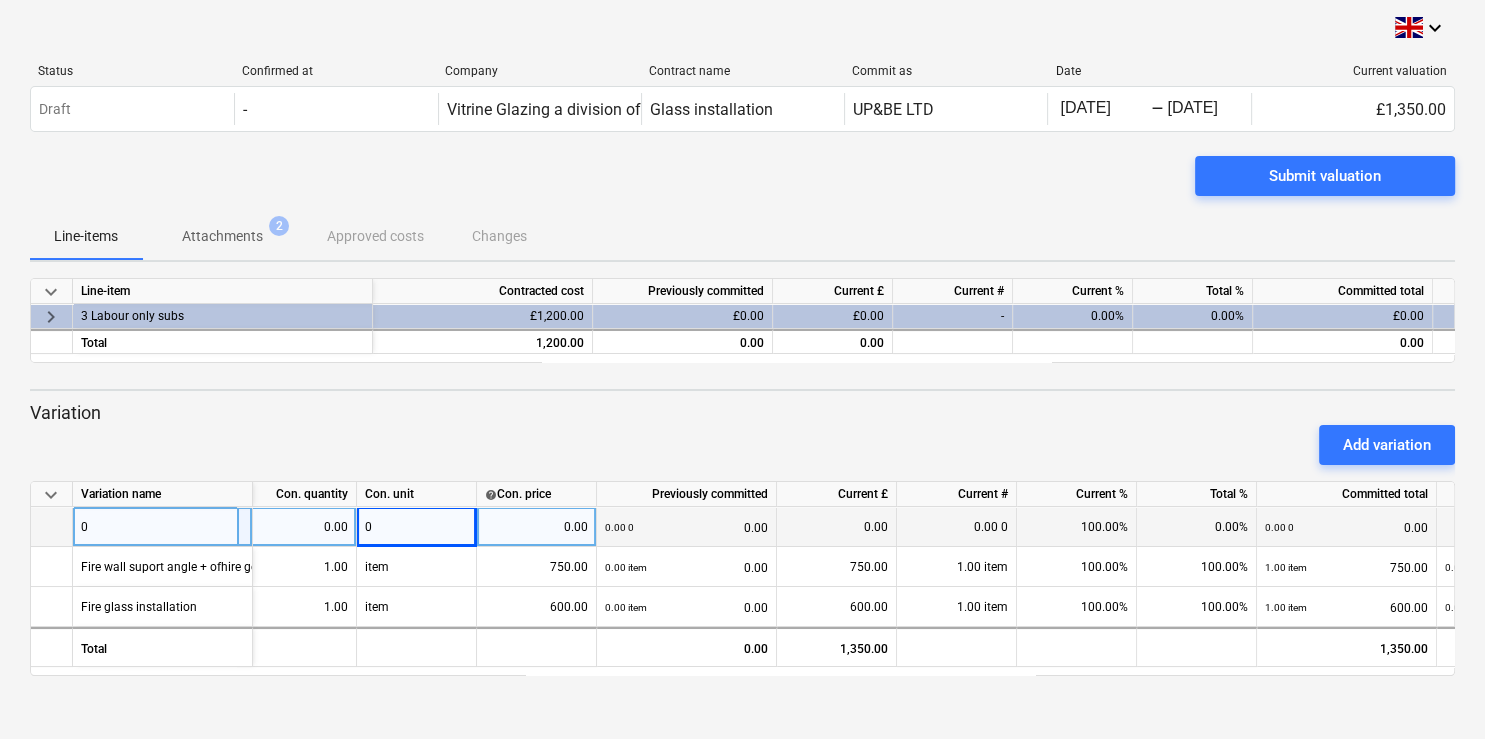 click on "0" at bounding box center (163, 527) 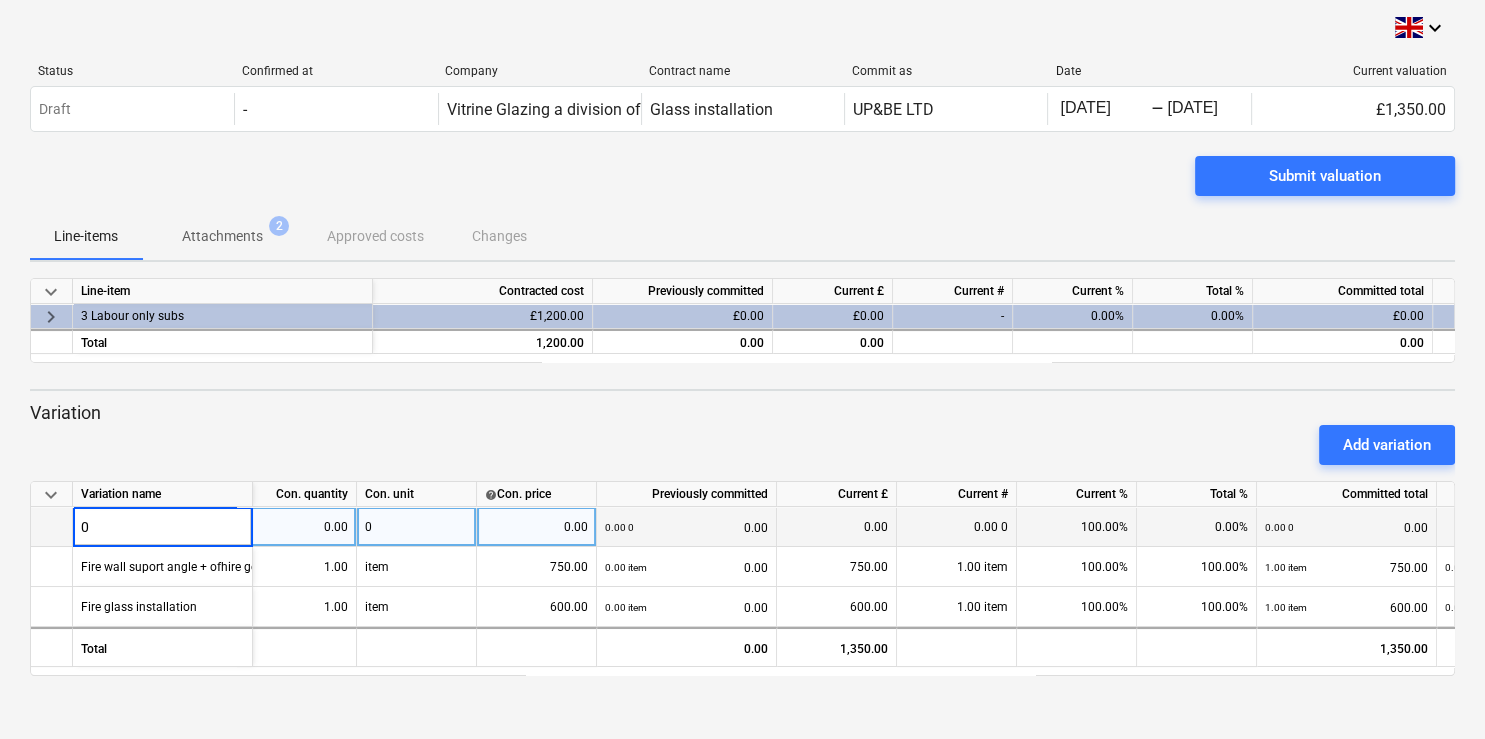 type 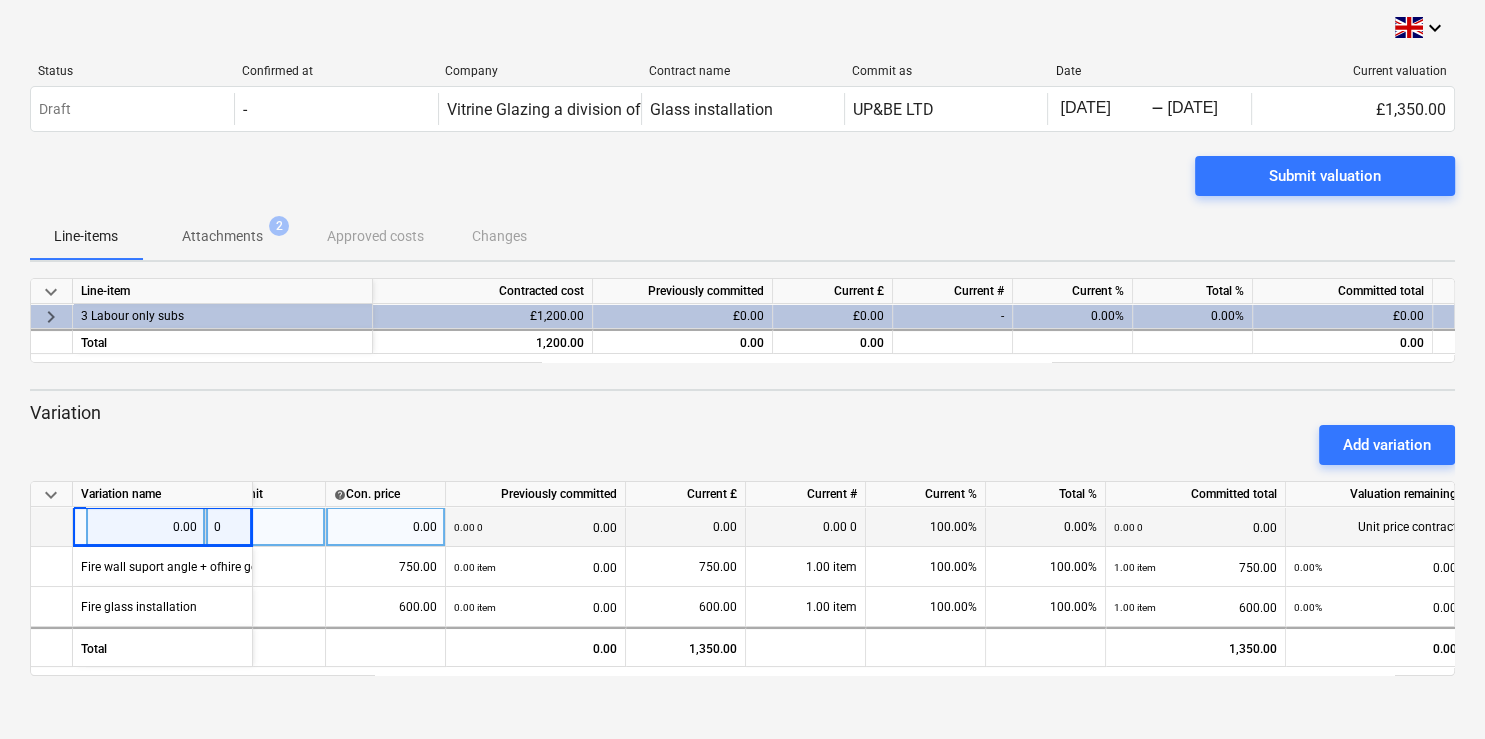 scroll, scrollTop: 9, scrollLeft: 238, axis: both 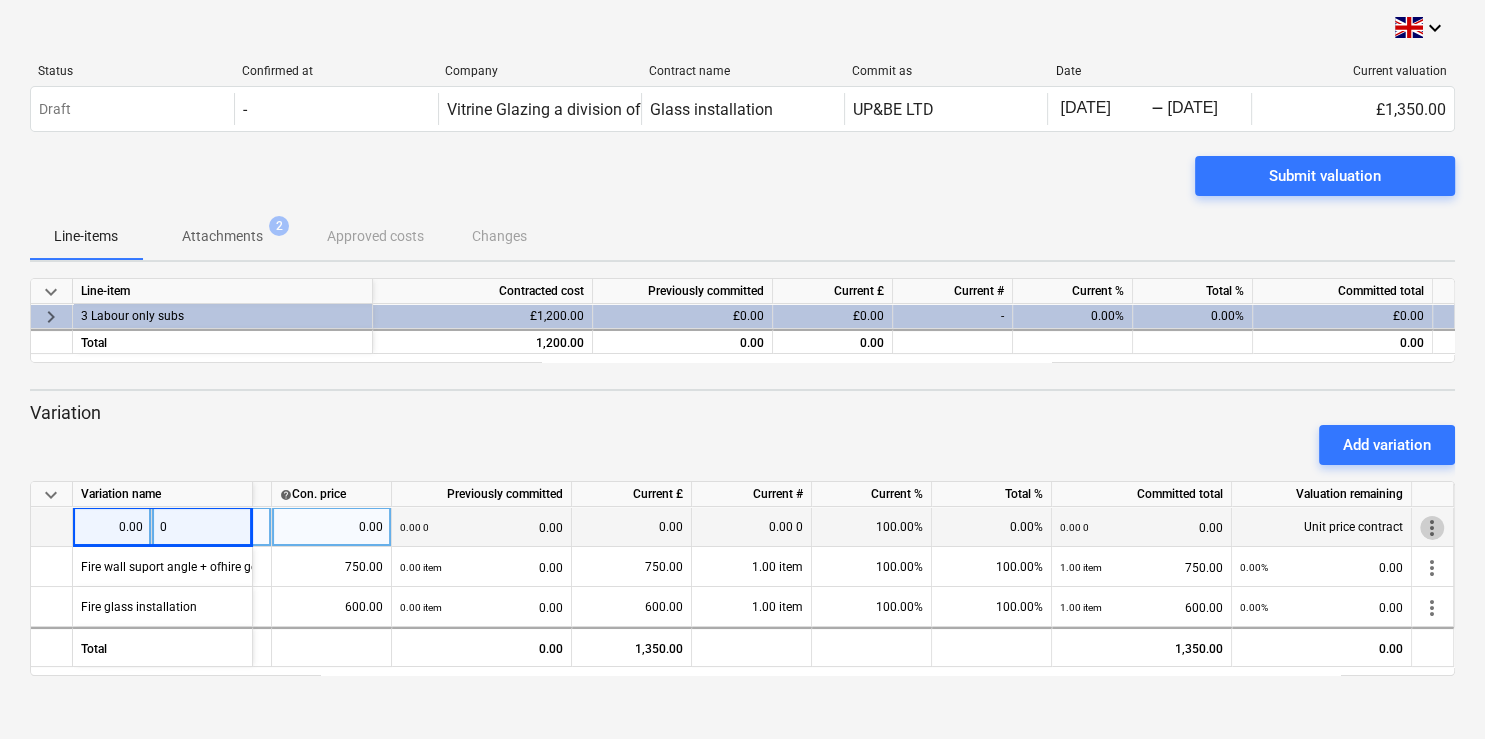 click on "more_vert" at bounding box center (1432, 528) 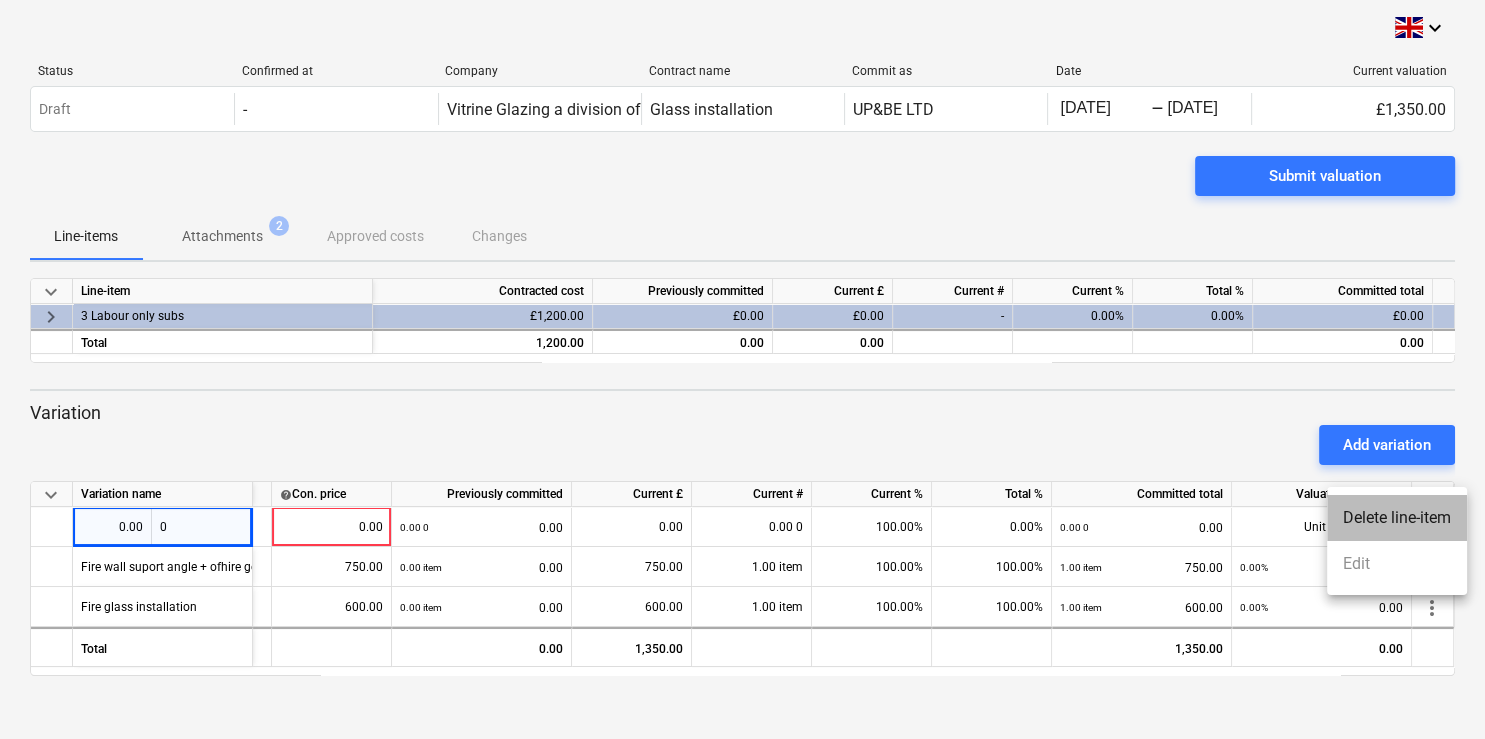 click on "Delete line-item" at bounding box center [1397, 518] 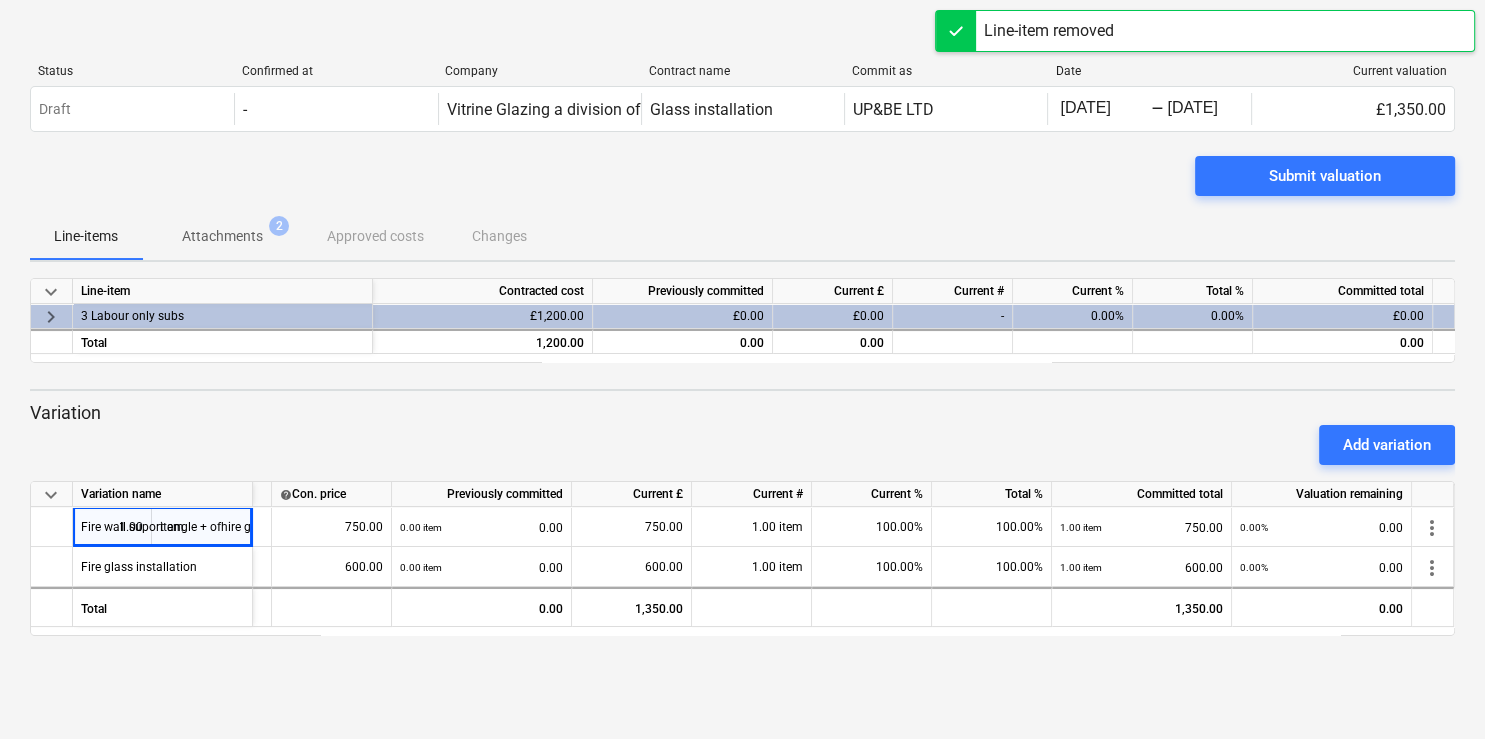 click on "Variation" at bounding box center [742, 413] 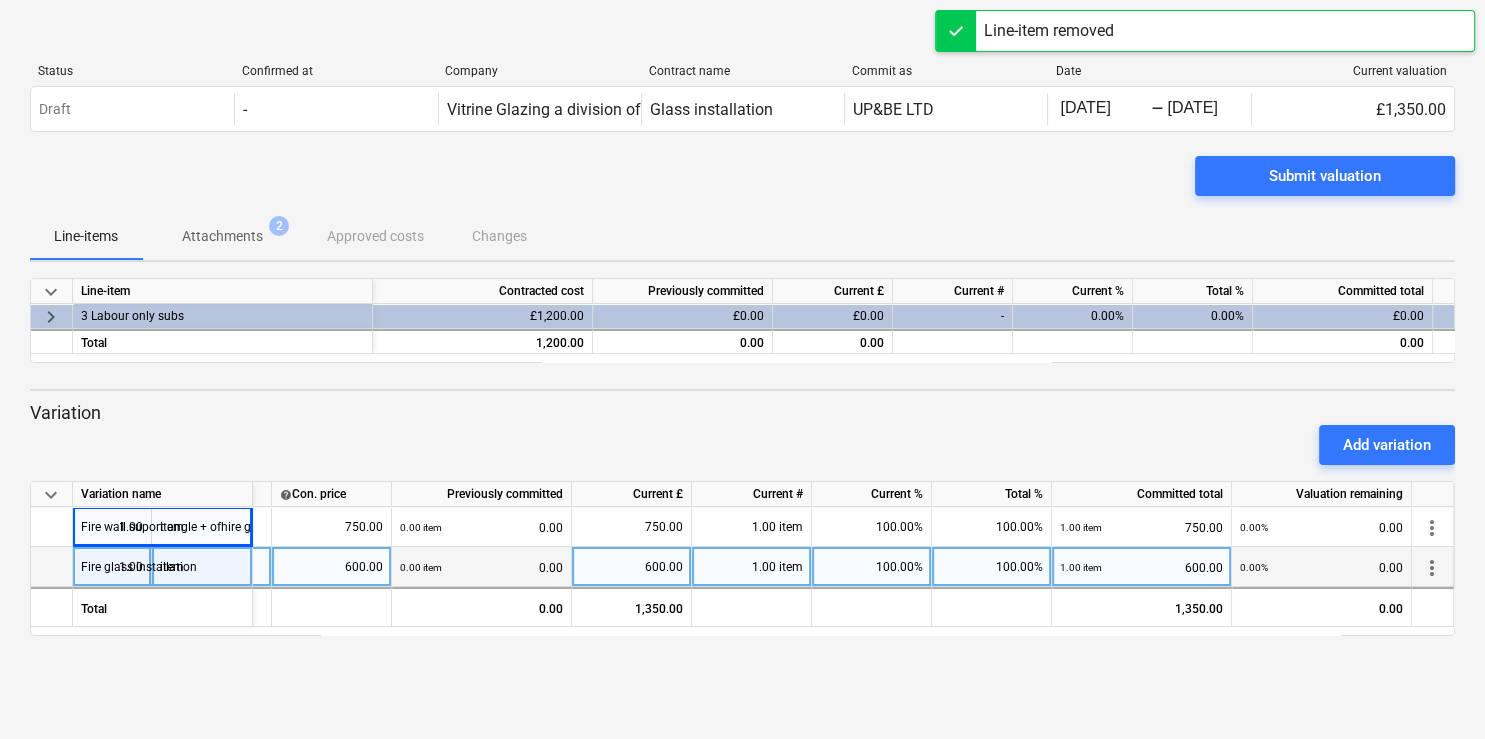 click on "Fire glass installation" at bounding box center (139, 566) 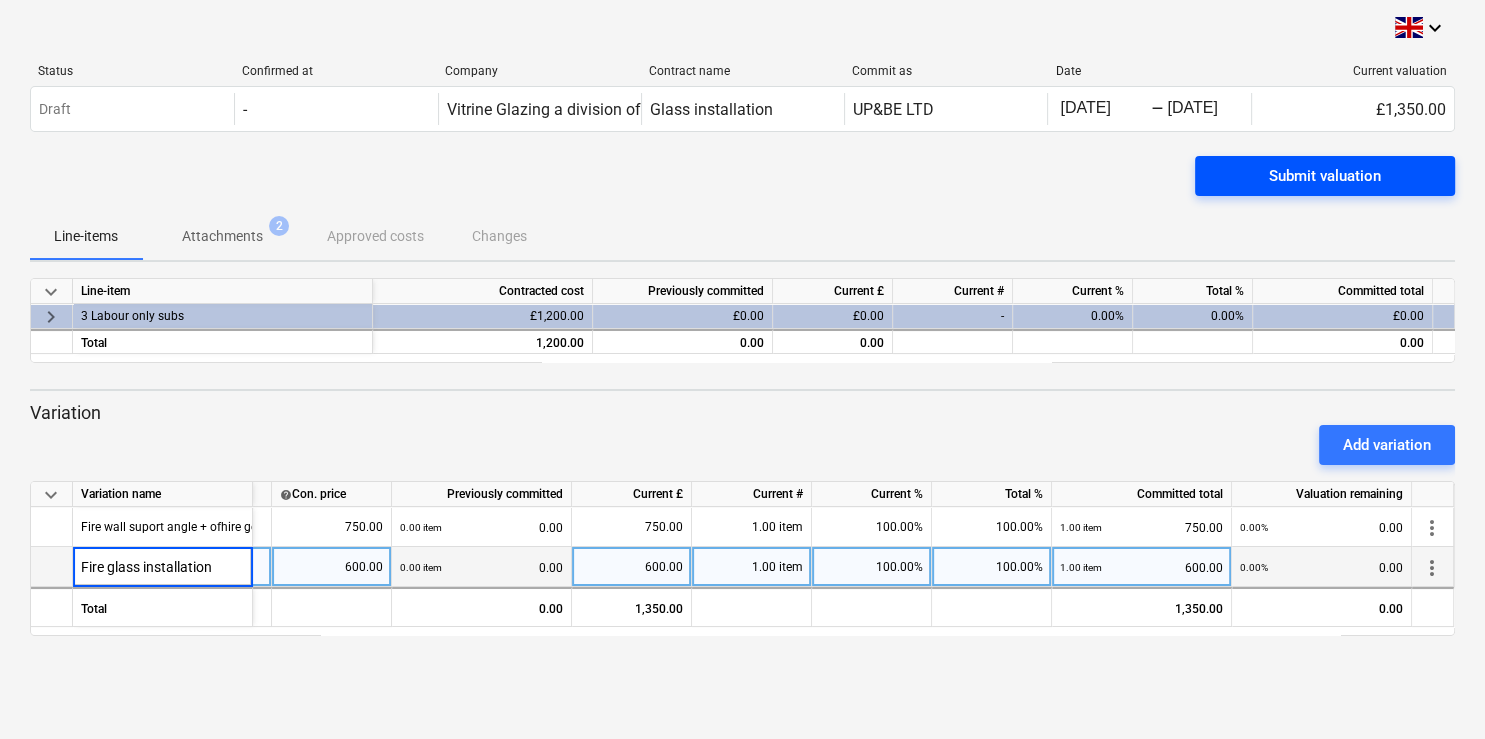 click on "Submit valuation" at bounding box center (1325, 176) 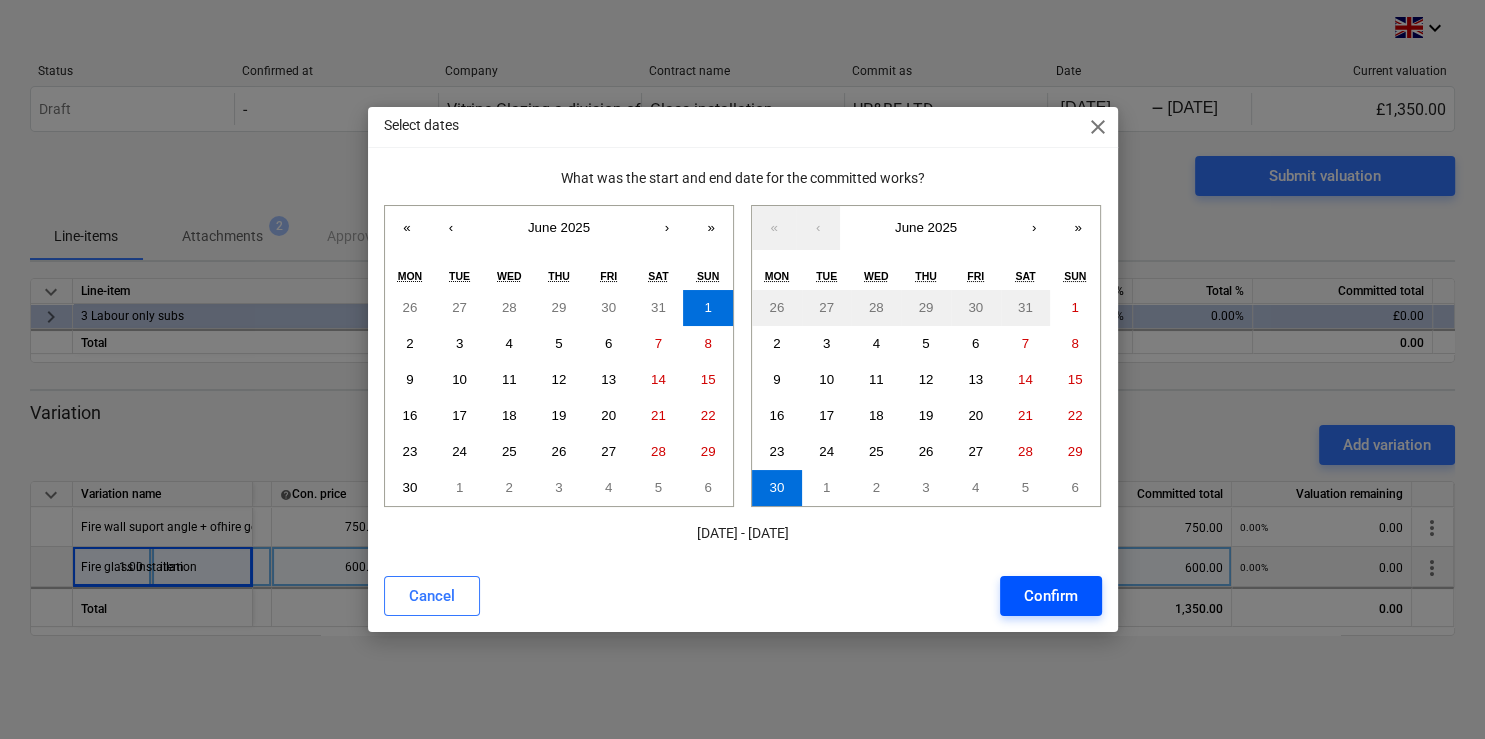 click on "Confirm" at bounding box center [1051, 596] 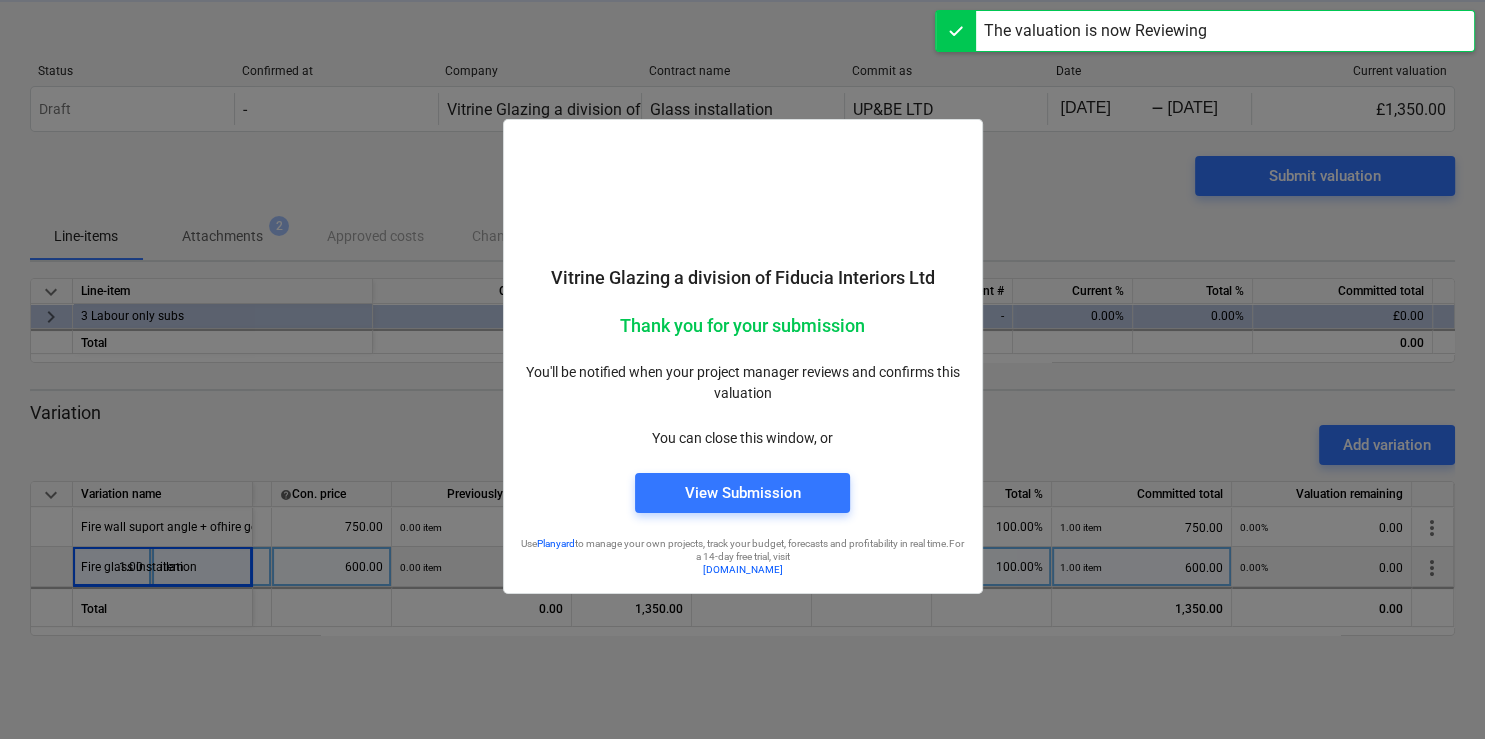 scroll, scrollTop: 0, scrollLeft: 0, axis: both 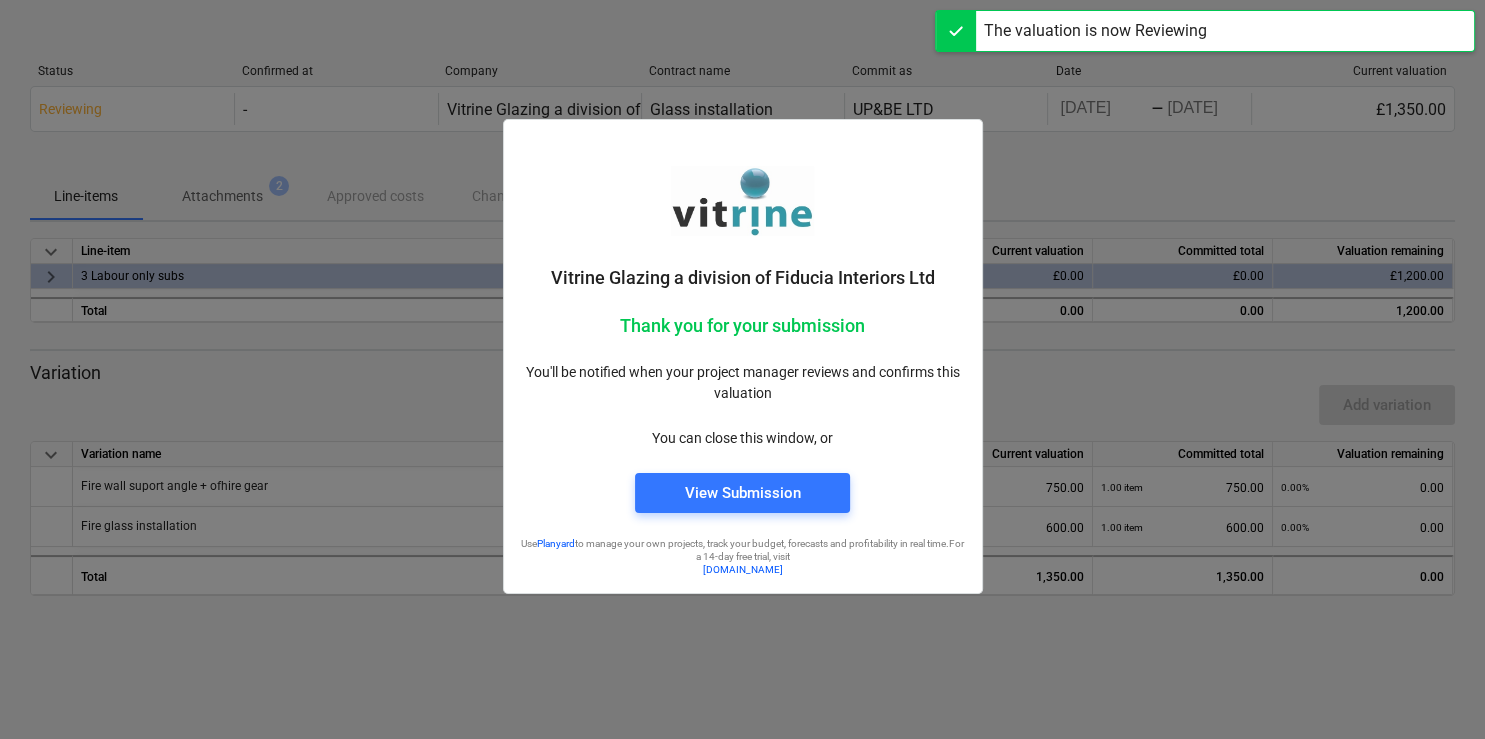 click at bounding box center [742, 369] 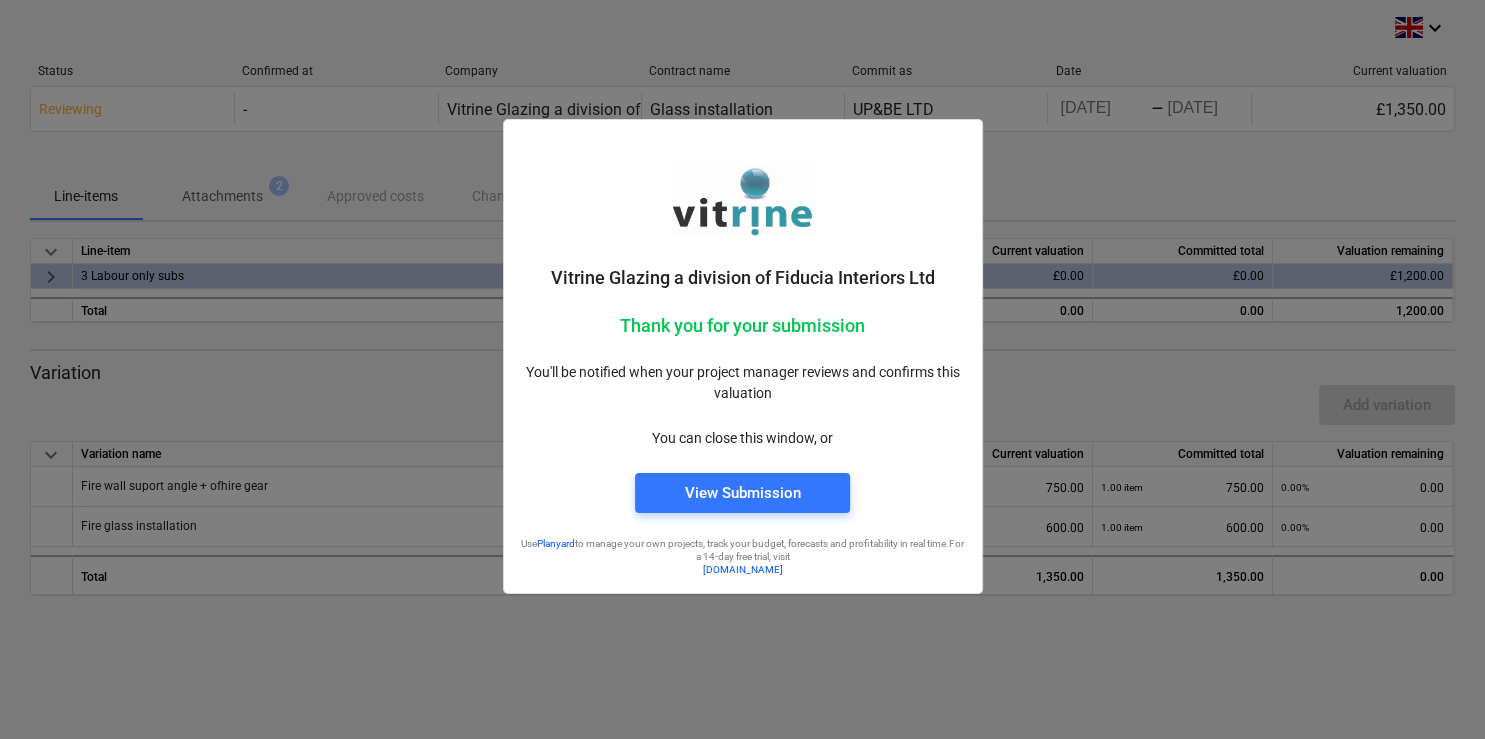 click at bounding box center [742, 369] 